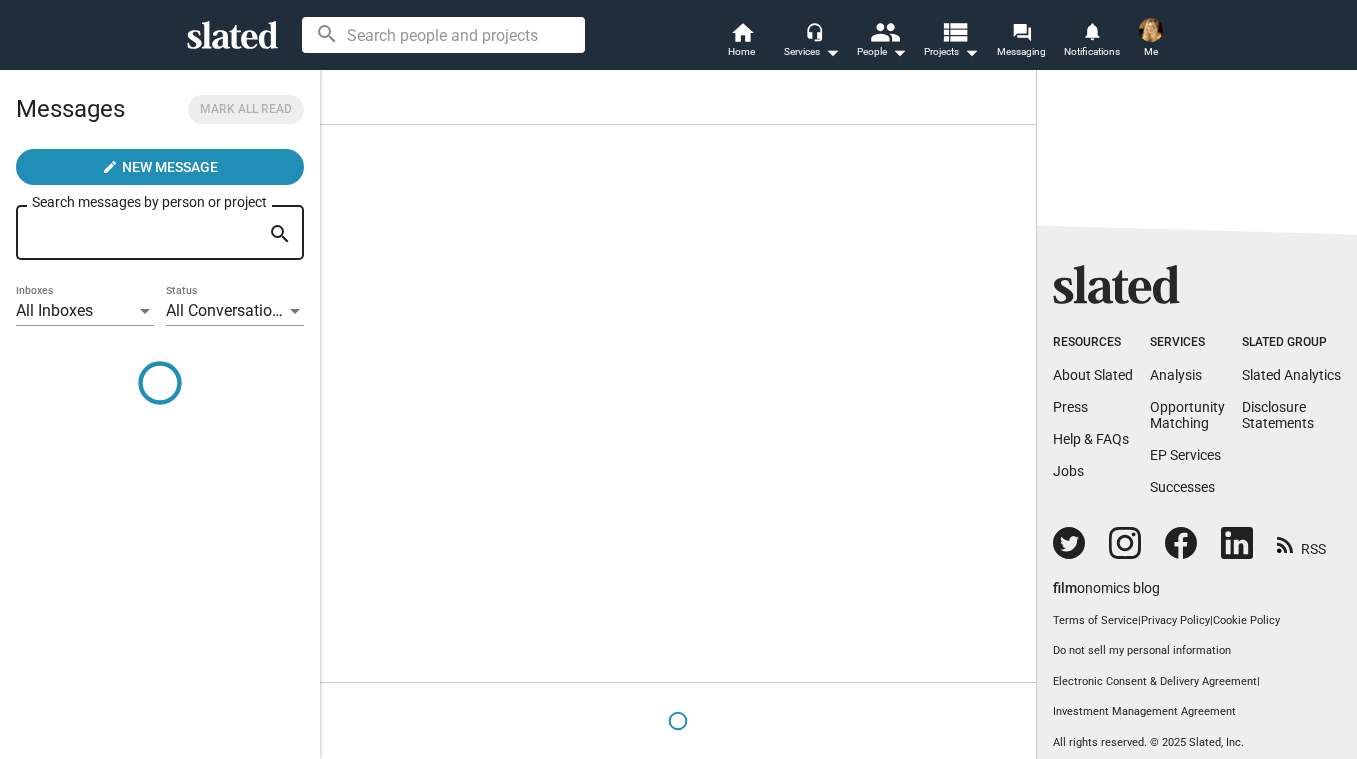 scroll, scrollTop: 0, scrollLeft: 0, axis: both 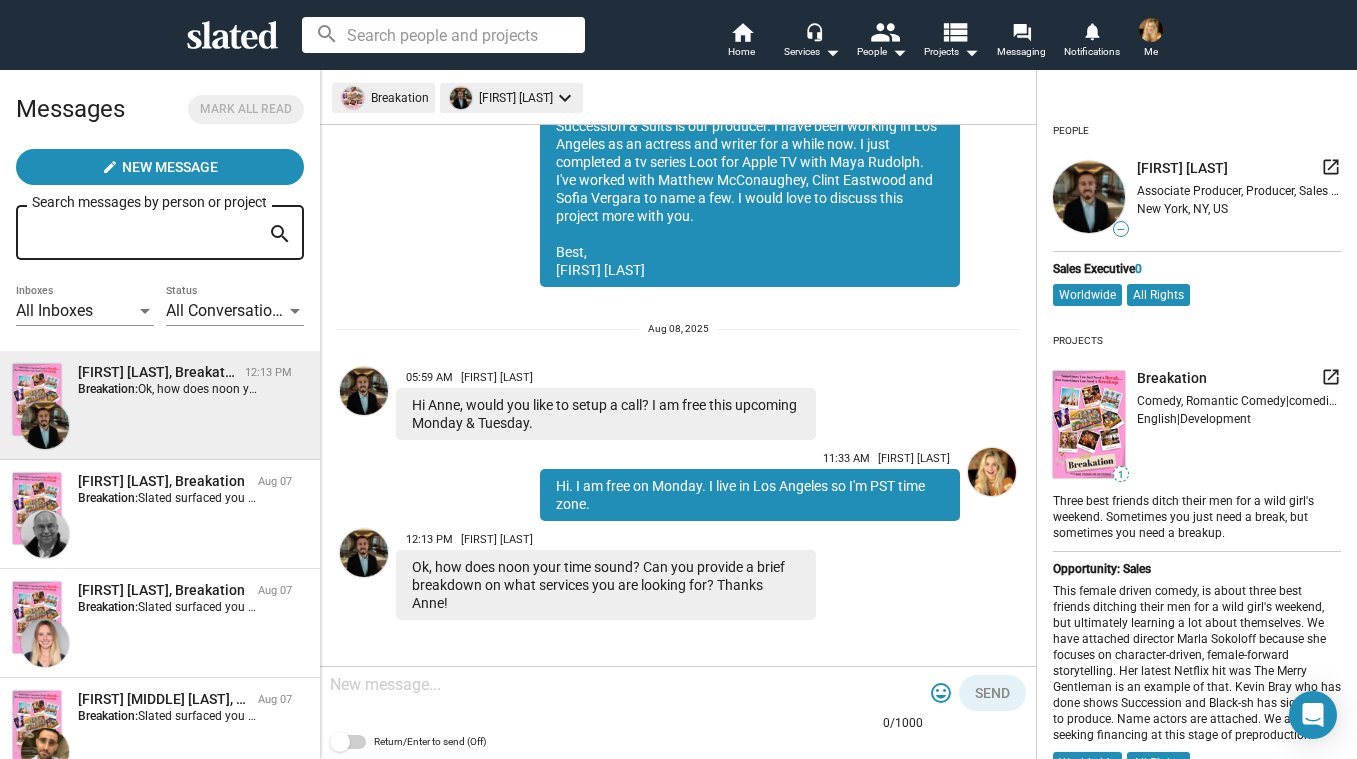click at bounding box center [626, 685] 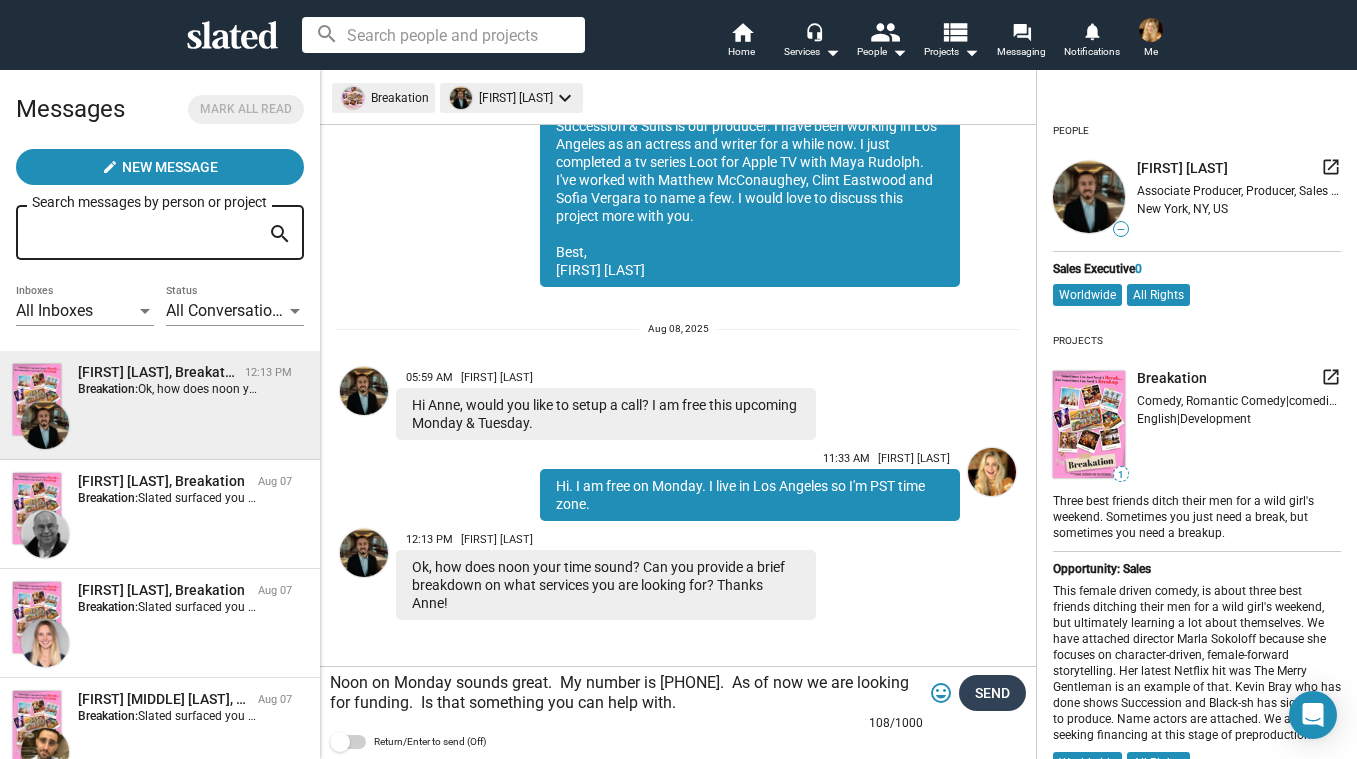 type on "Noon on Monday sounds great.  My number is [PHONE].  As of now we are looking for funding.  Is that something you can help with." 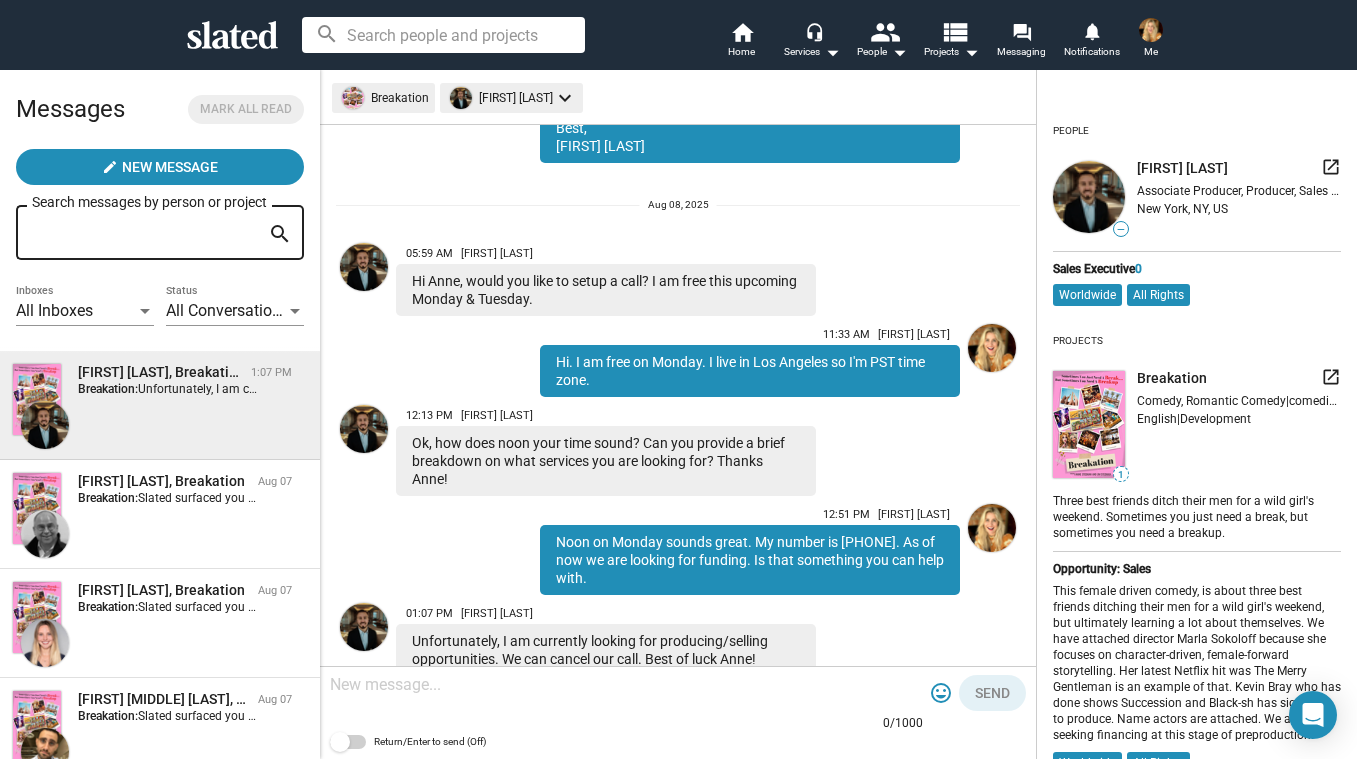 scroll, scrollTop: 480, scrollLeft: 0, axis: vertical 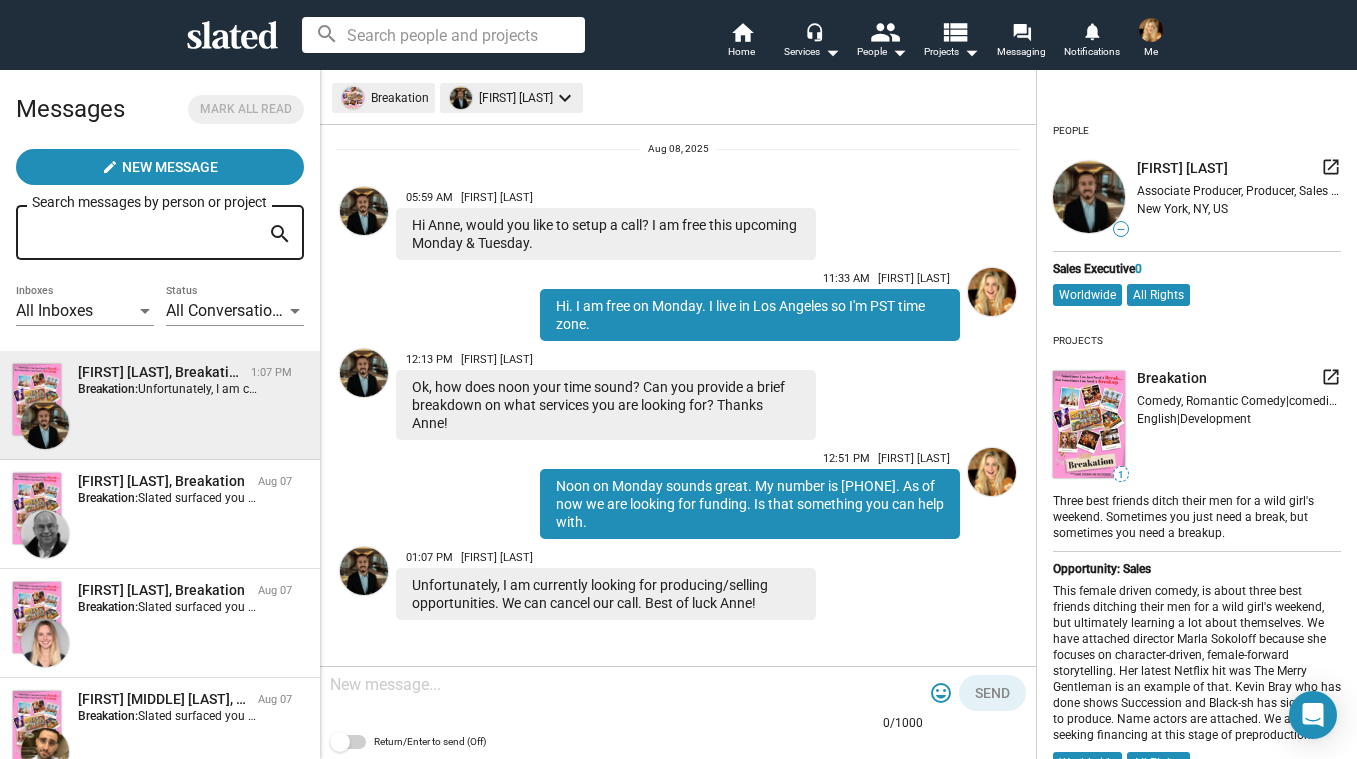 click 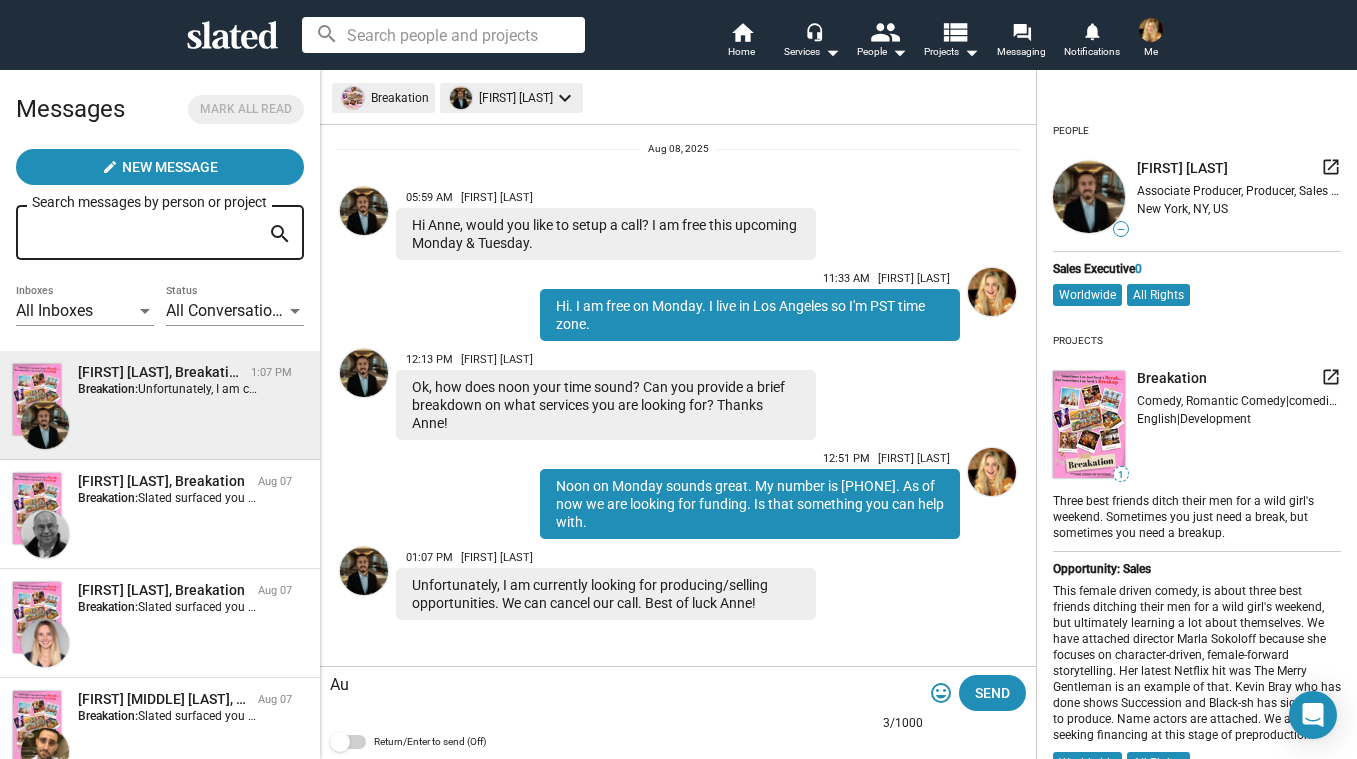 type on "A" 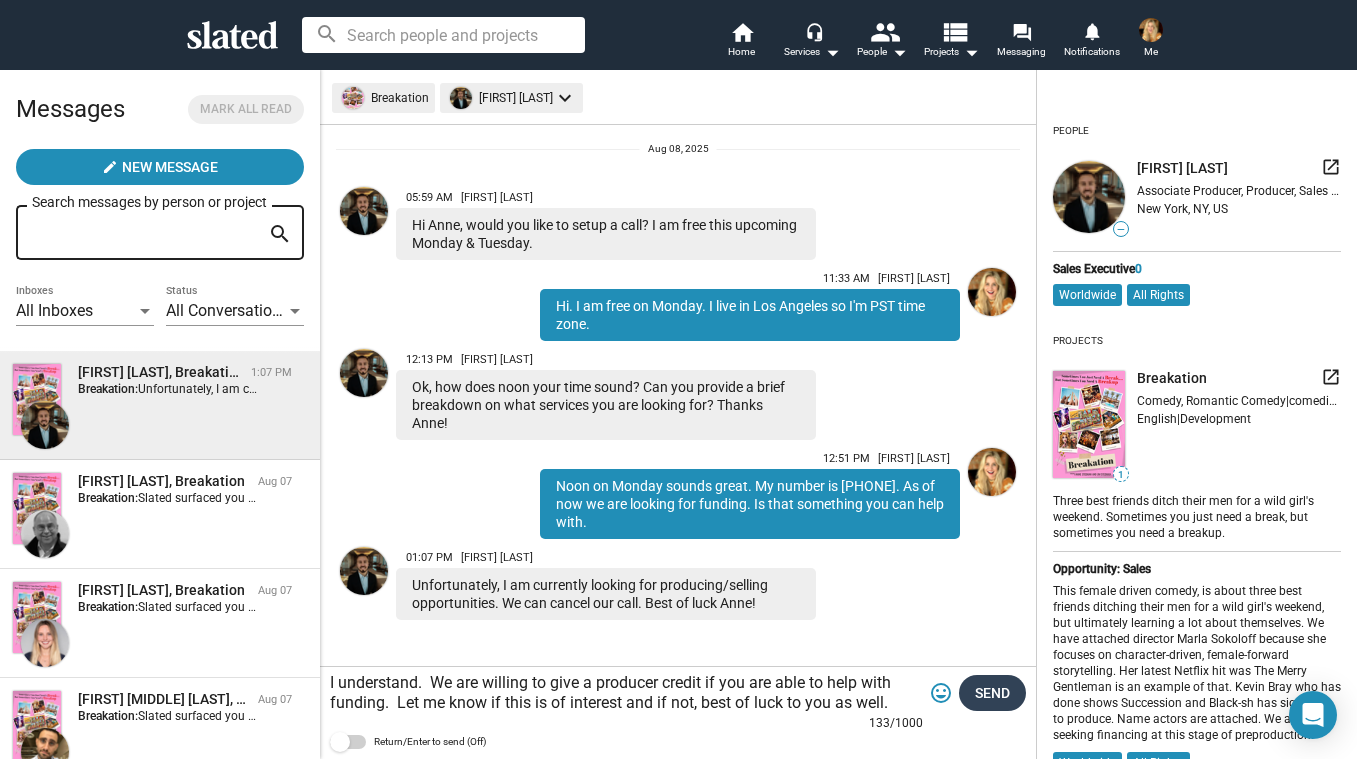 type on "I understand.  We are willing to give a producer credit if you are able to help with funding.  Let me know if this is of interest and if not, best of luck to you as well." 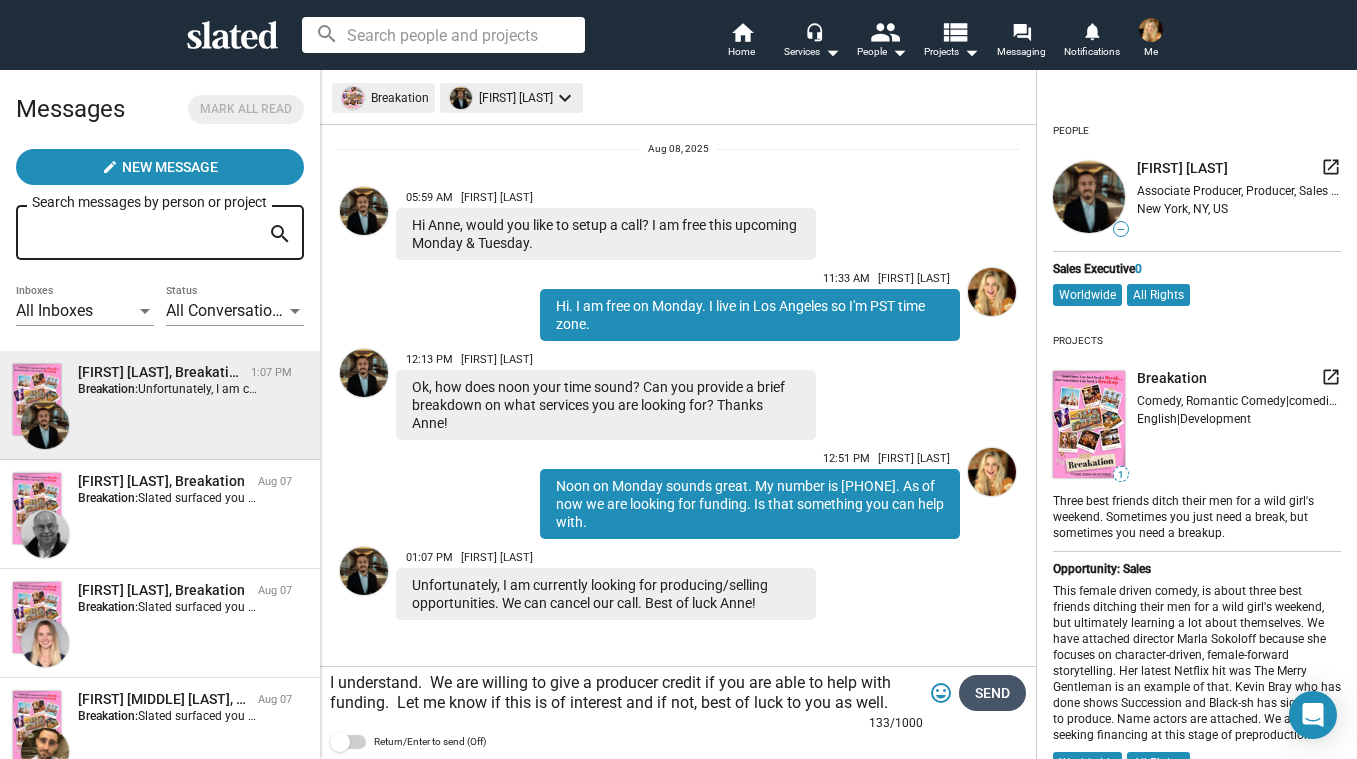 click on "Send" 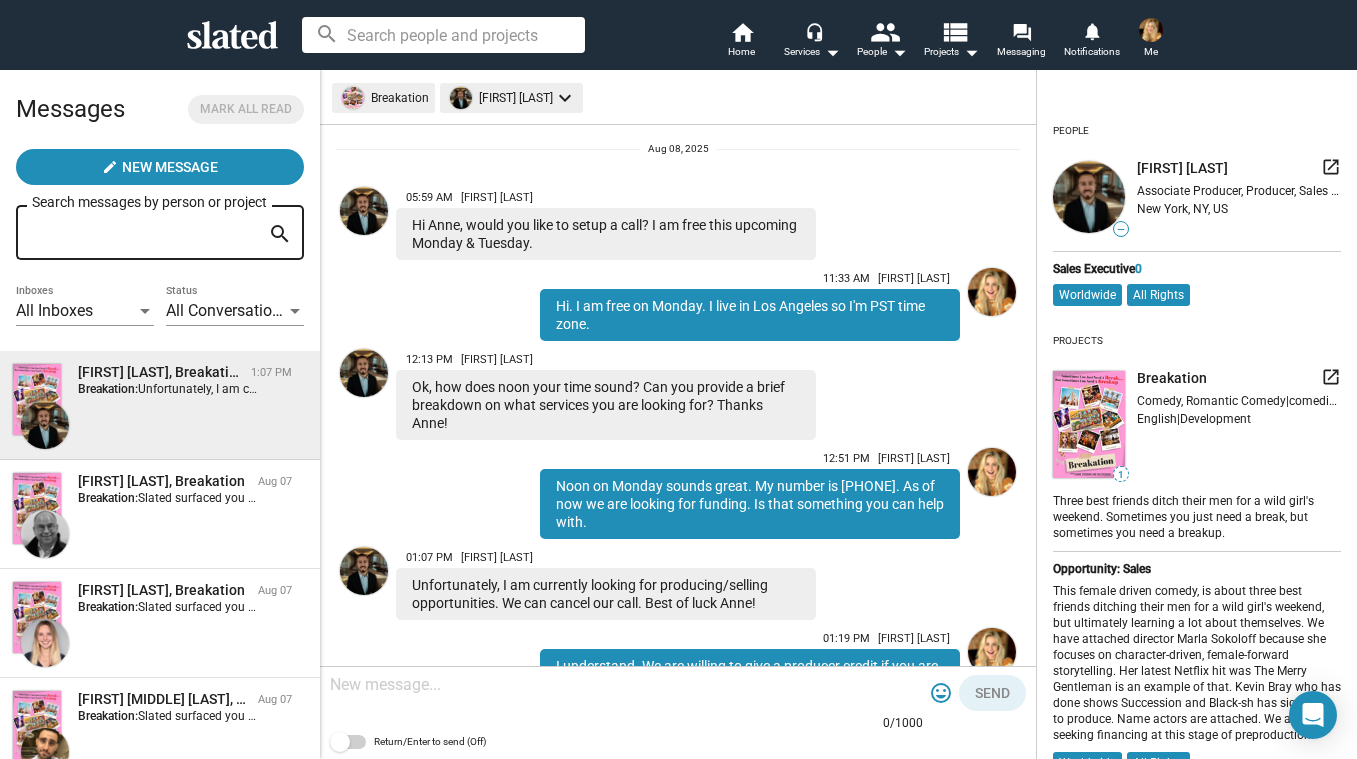 scroll, scrollTop: 604, scrollLeft: 0, axis: vertical 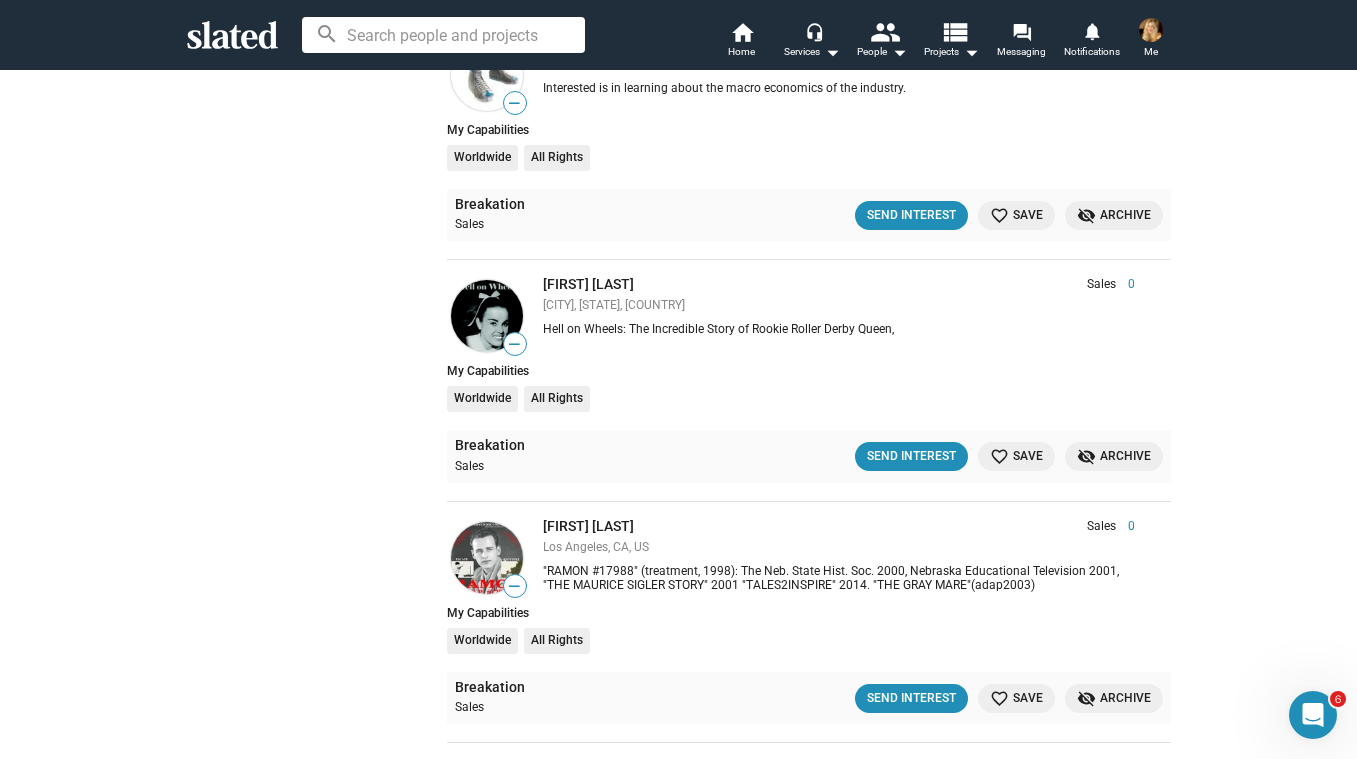 click 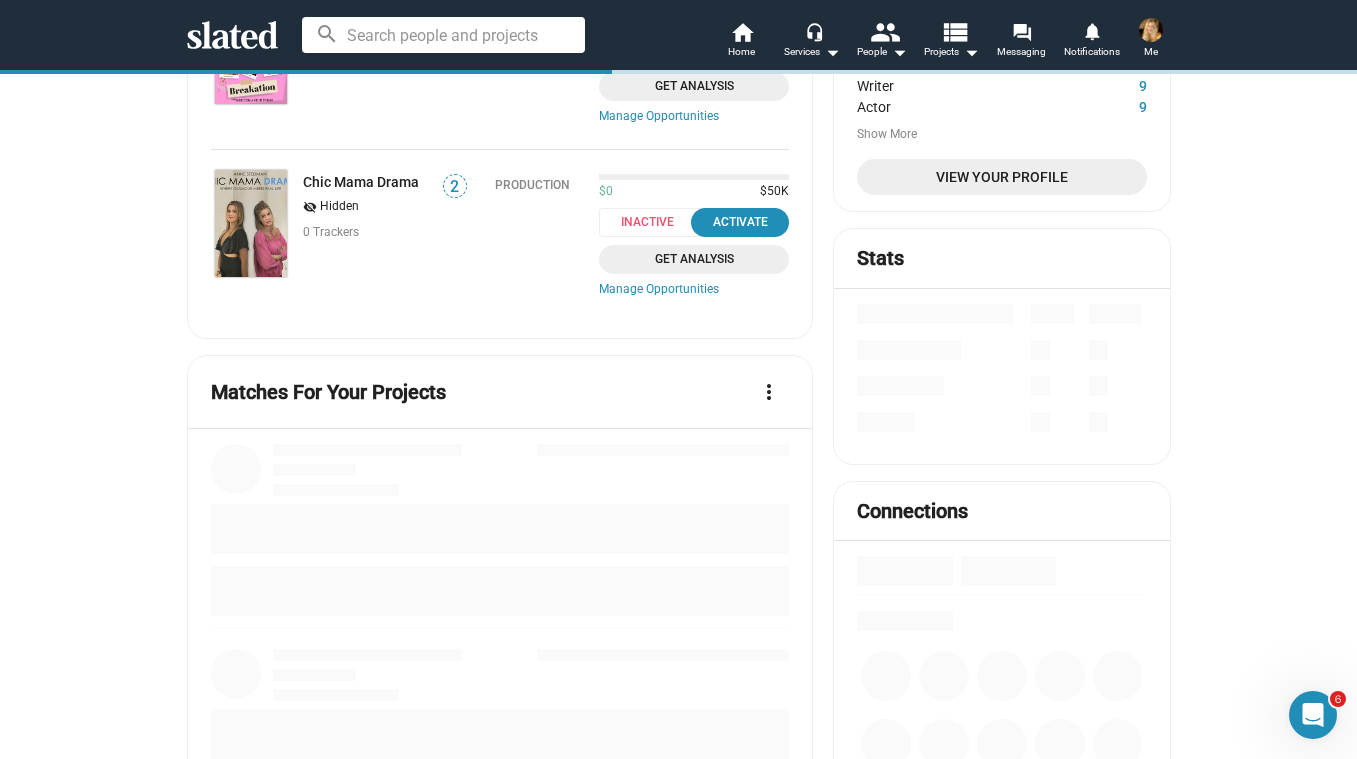 scroll, scrollTop: 0, scrollLeft: 0, axis: both 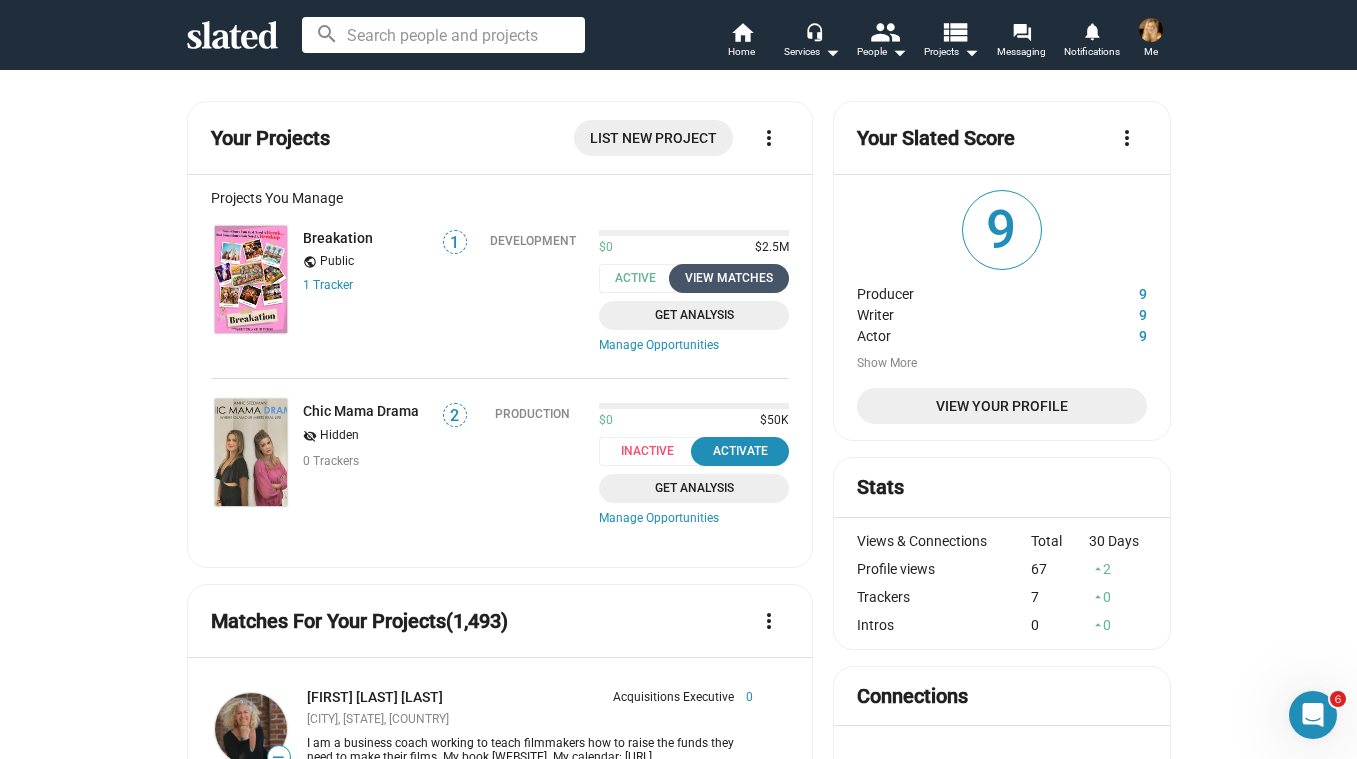 click on "View Matches" 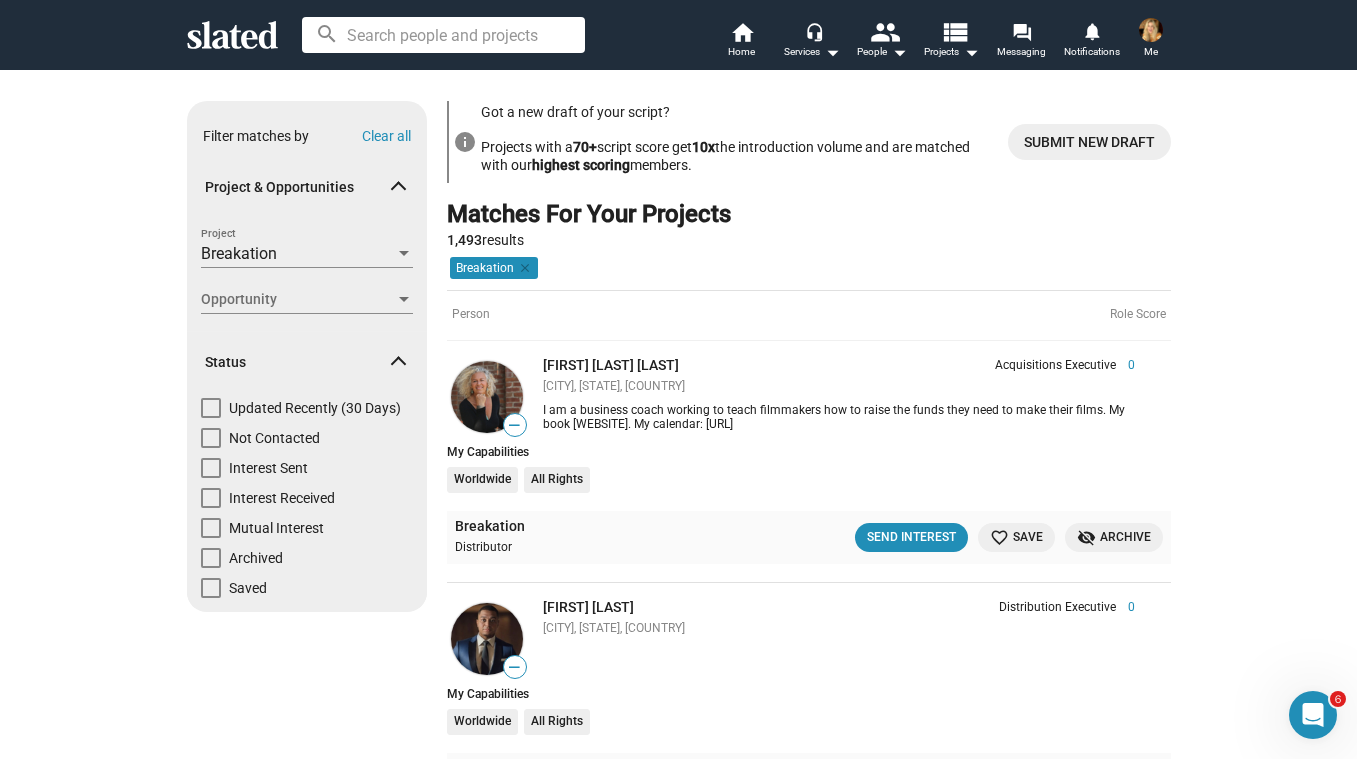 click 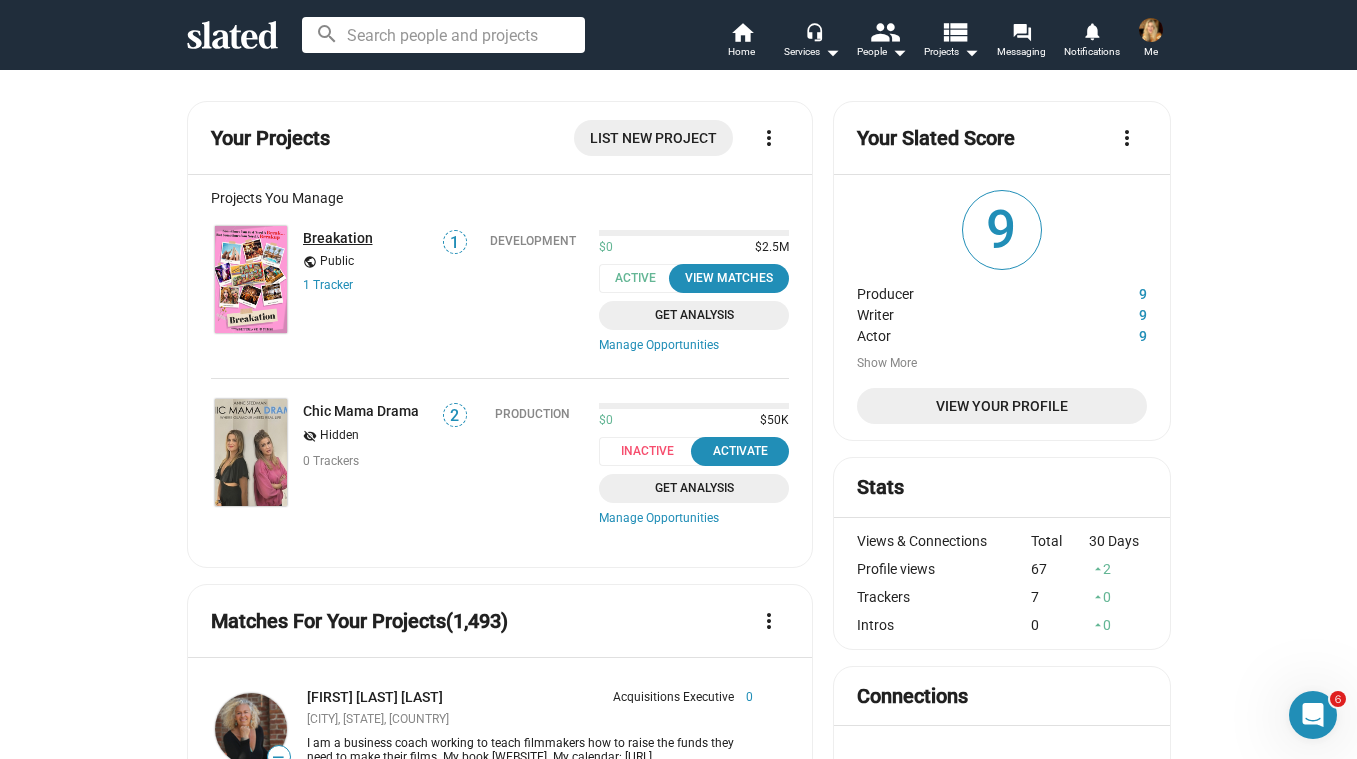 click on "Breakation" 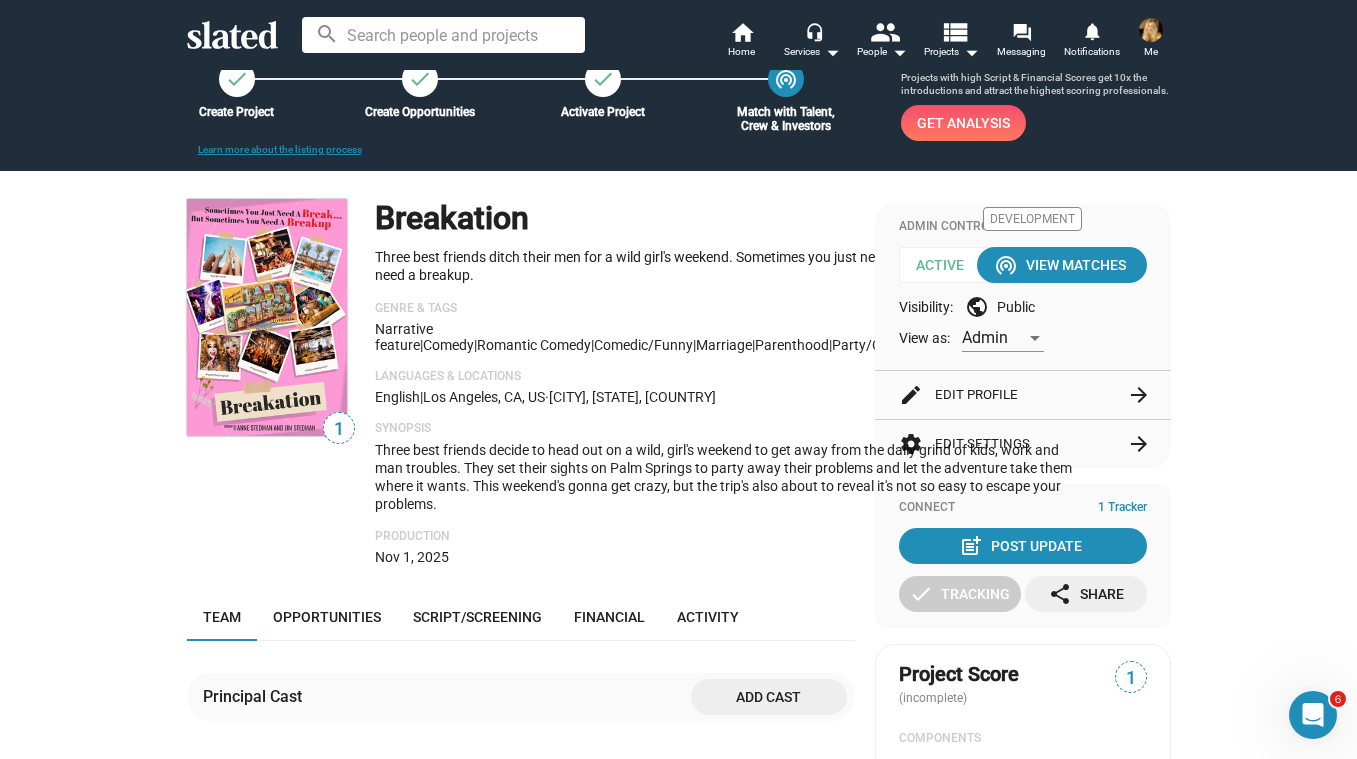 scroll, scrollTop: 55, scrollLeft: 0, axis: vertical 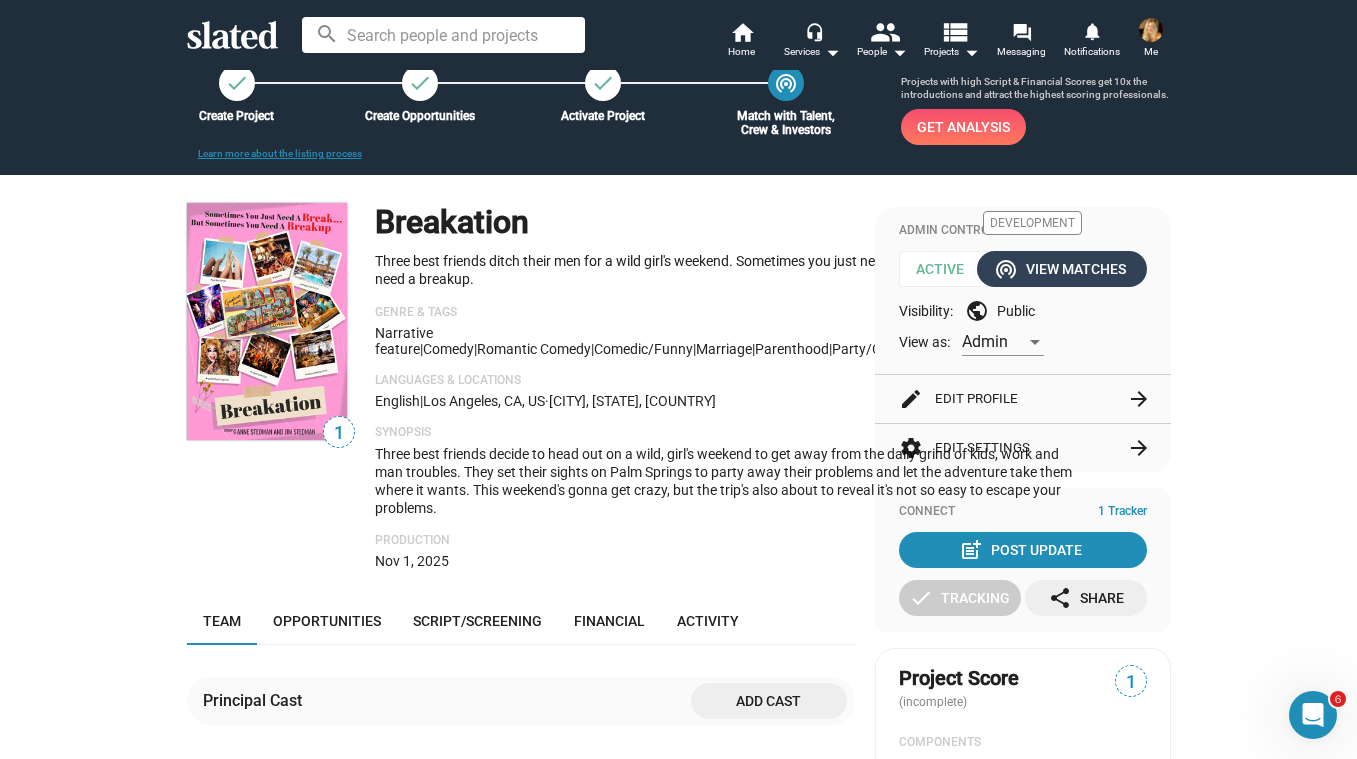 click on "wifi_tethering  View Matches" 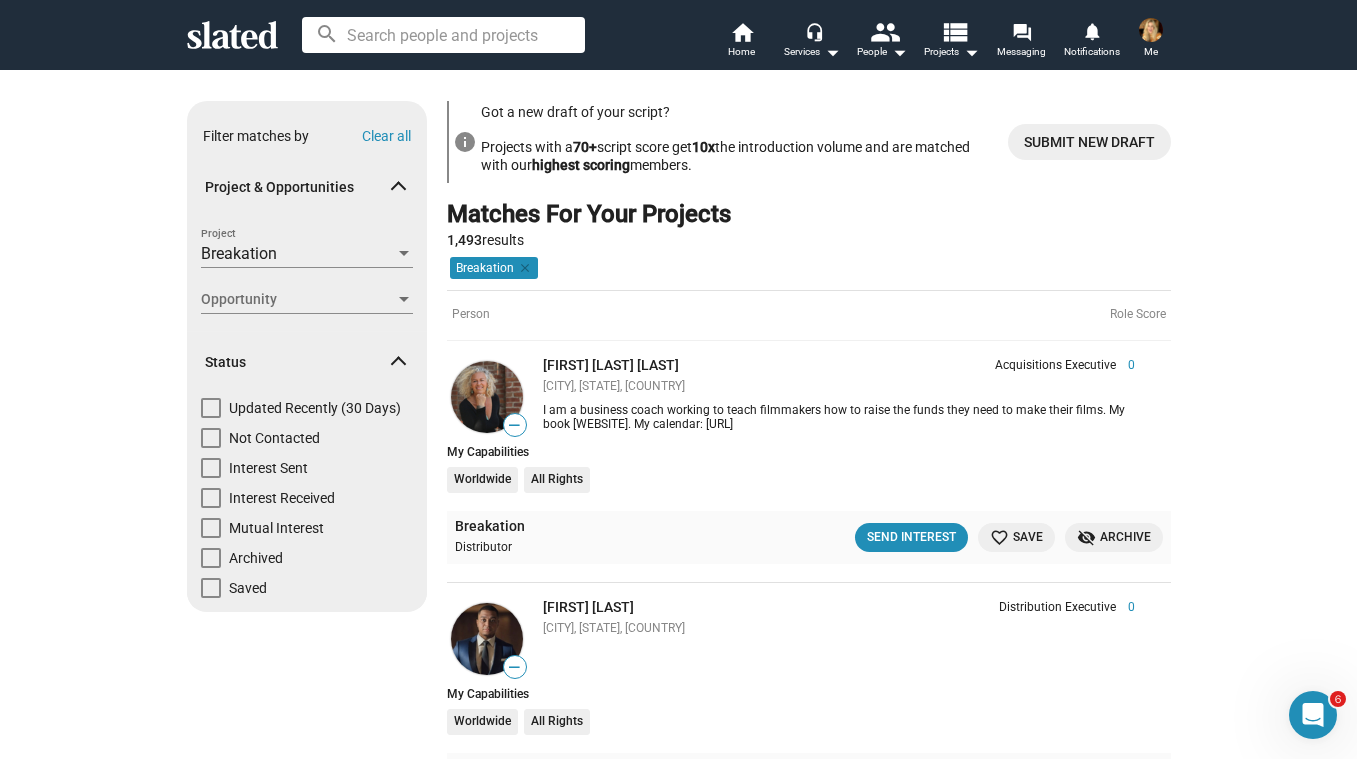 click on "Opportunity" at bounding box center (298, 299) 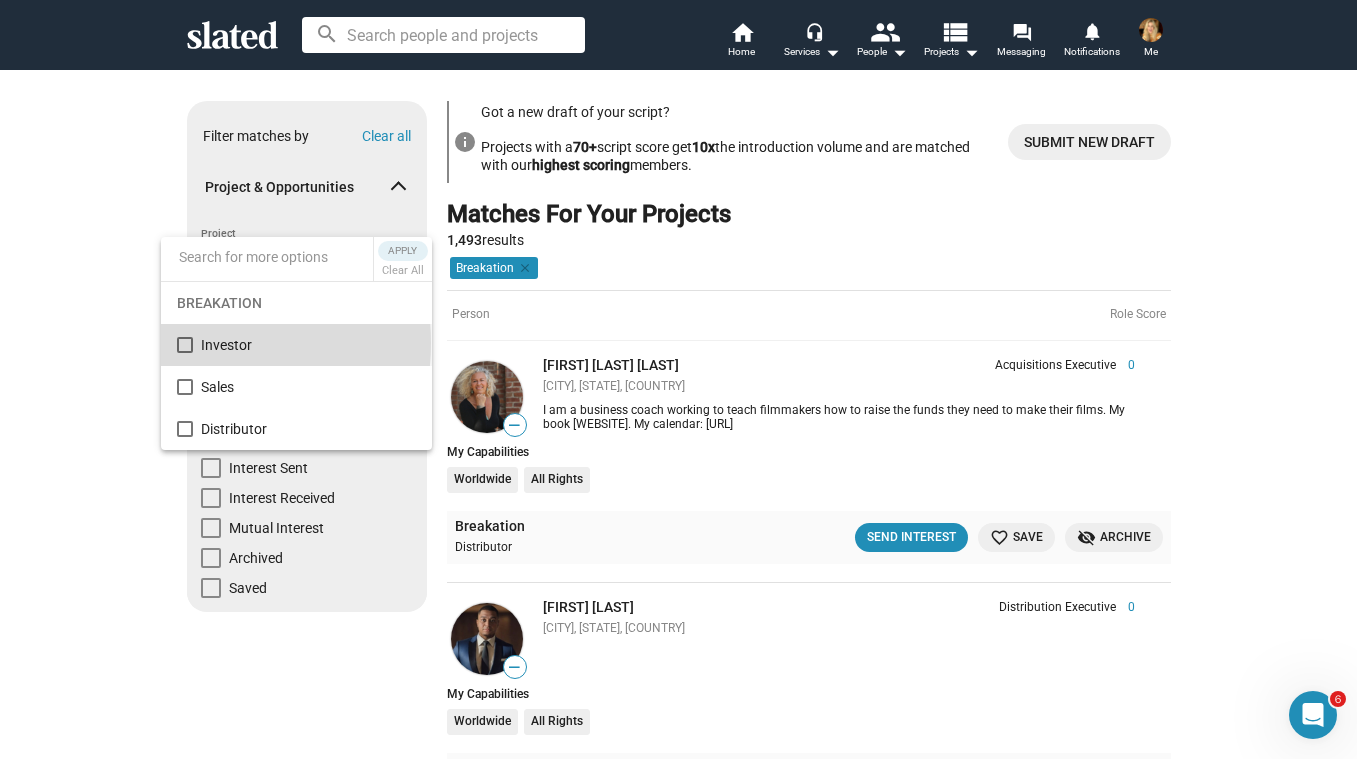 click at bounding box center [185, 345] 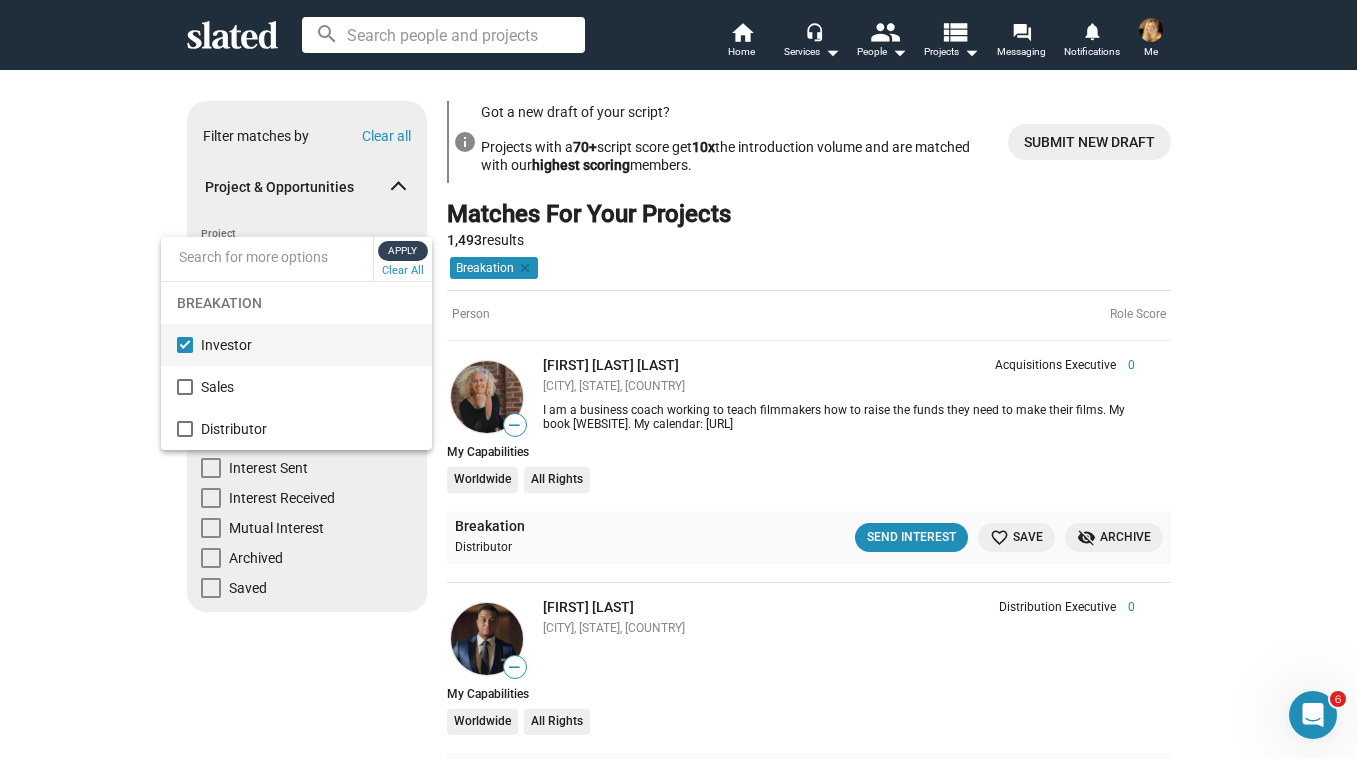 click on "Apply" at bounding box center [403, 251] 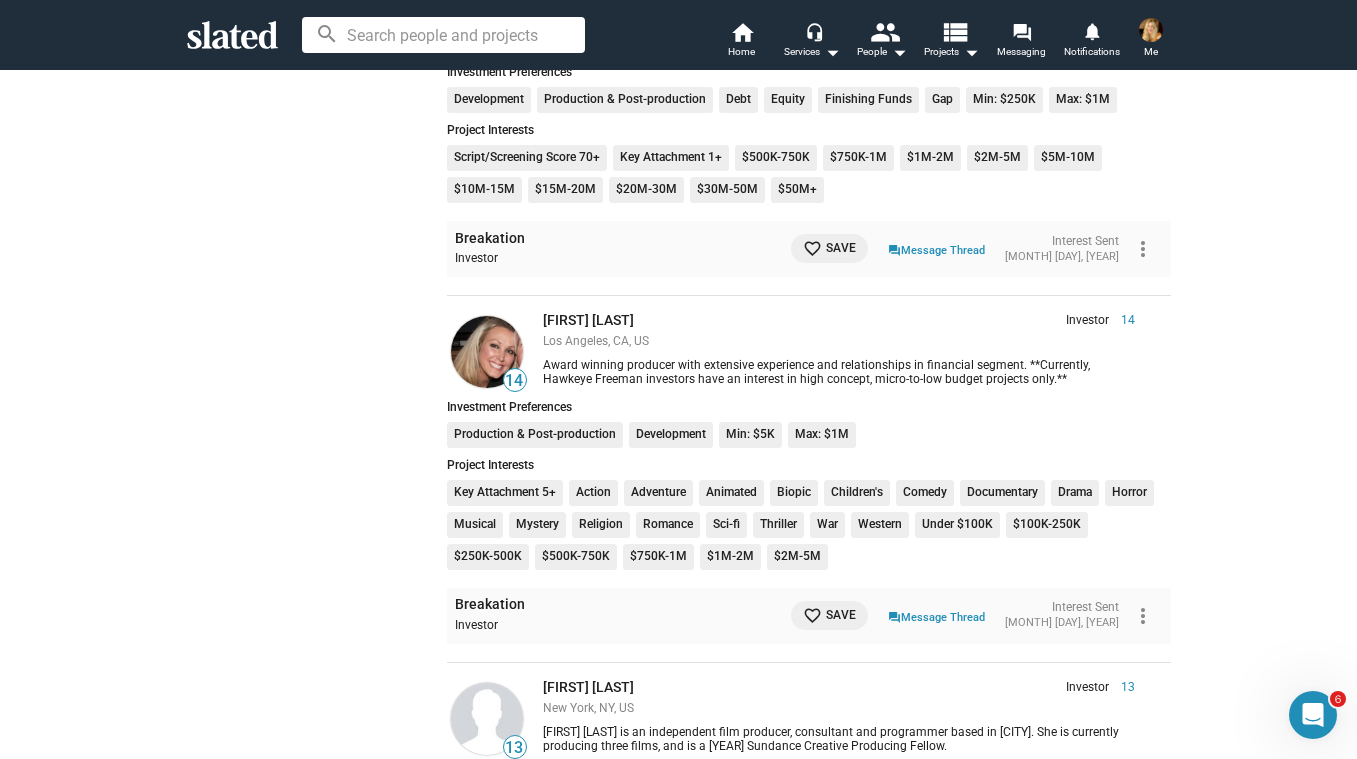 scroll, scrollTop: 3460, scrollLeft: 0, axis: vertical 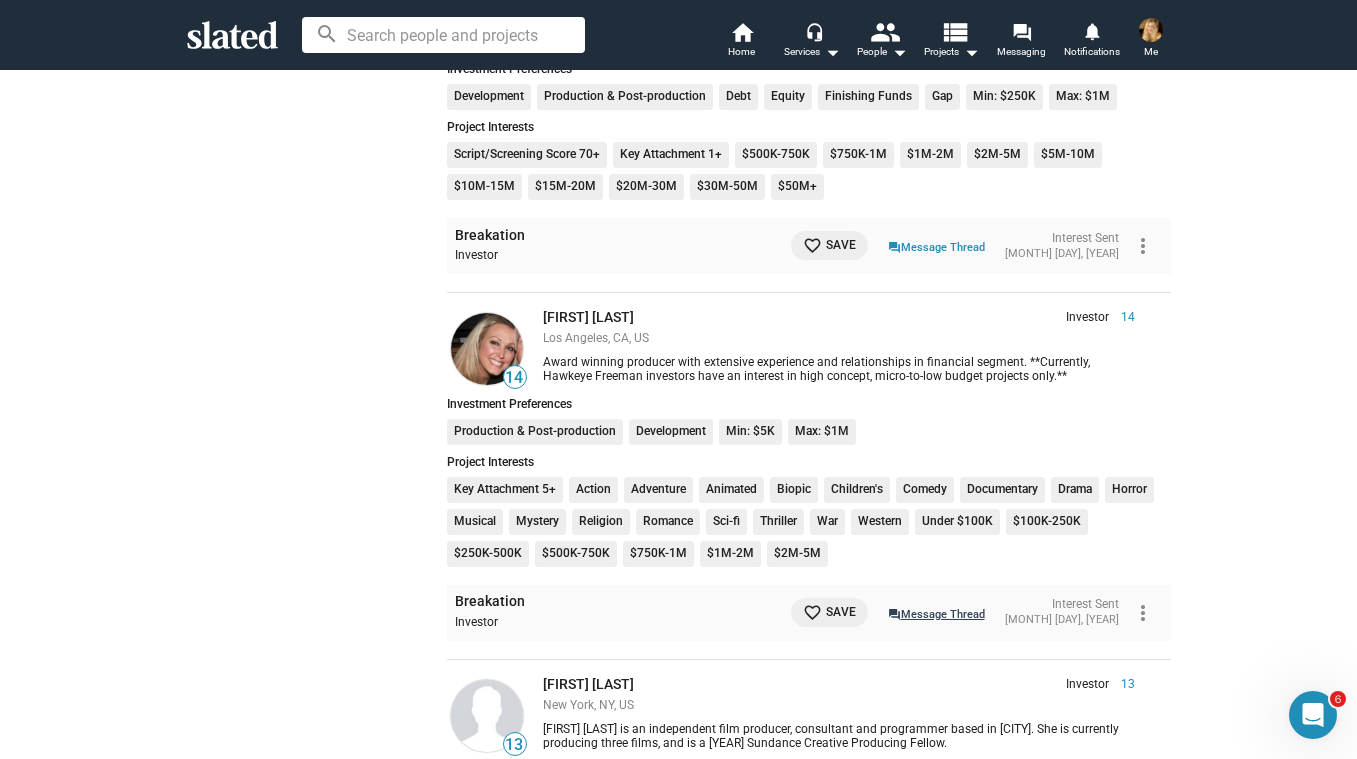 click on "question_answer  Message Thread" 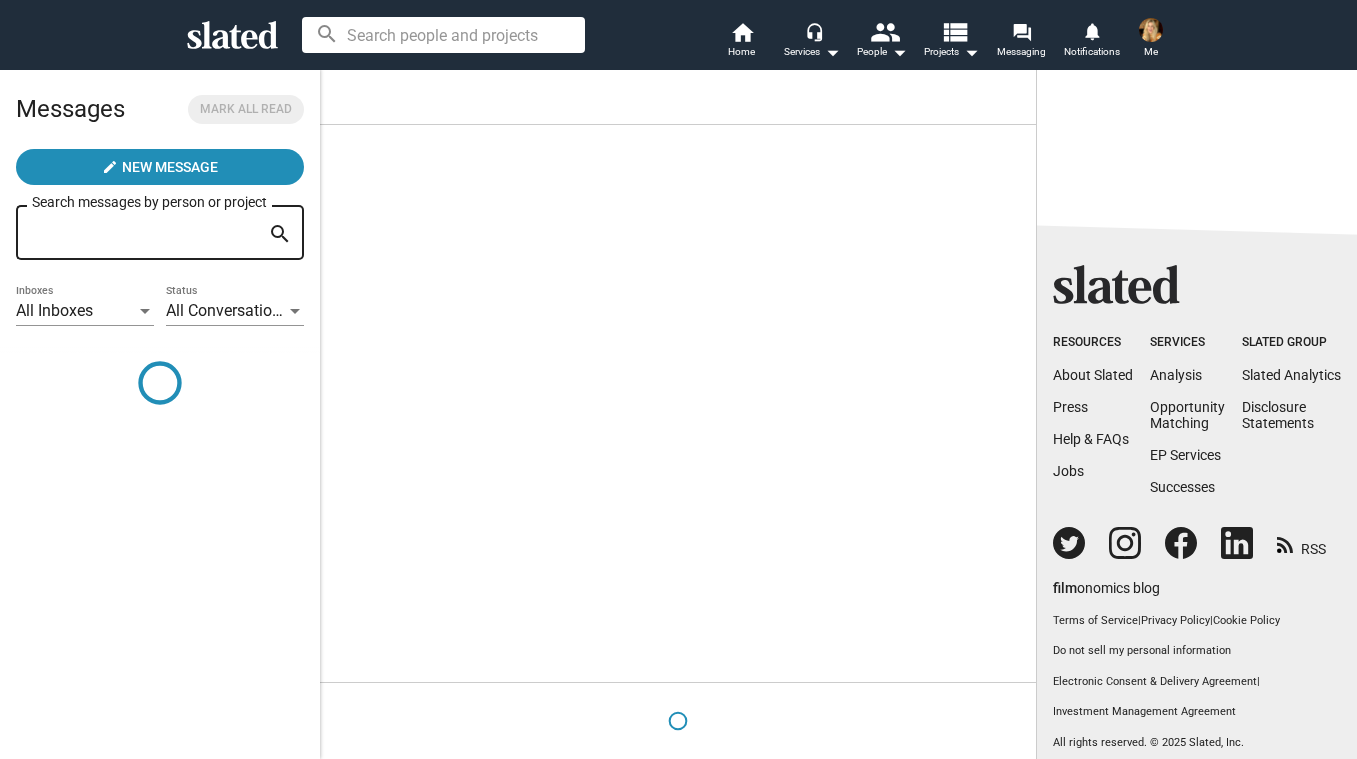 scroll, scrollTop: 0, scrollLeft: 0, axis: both 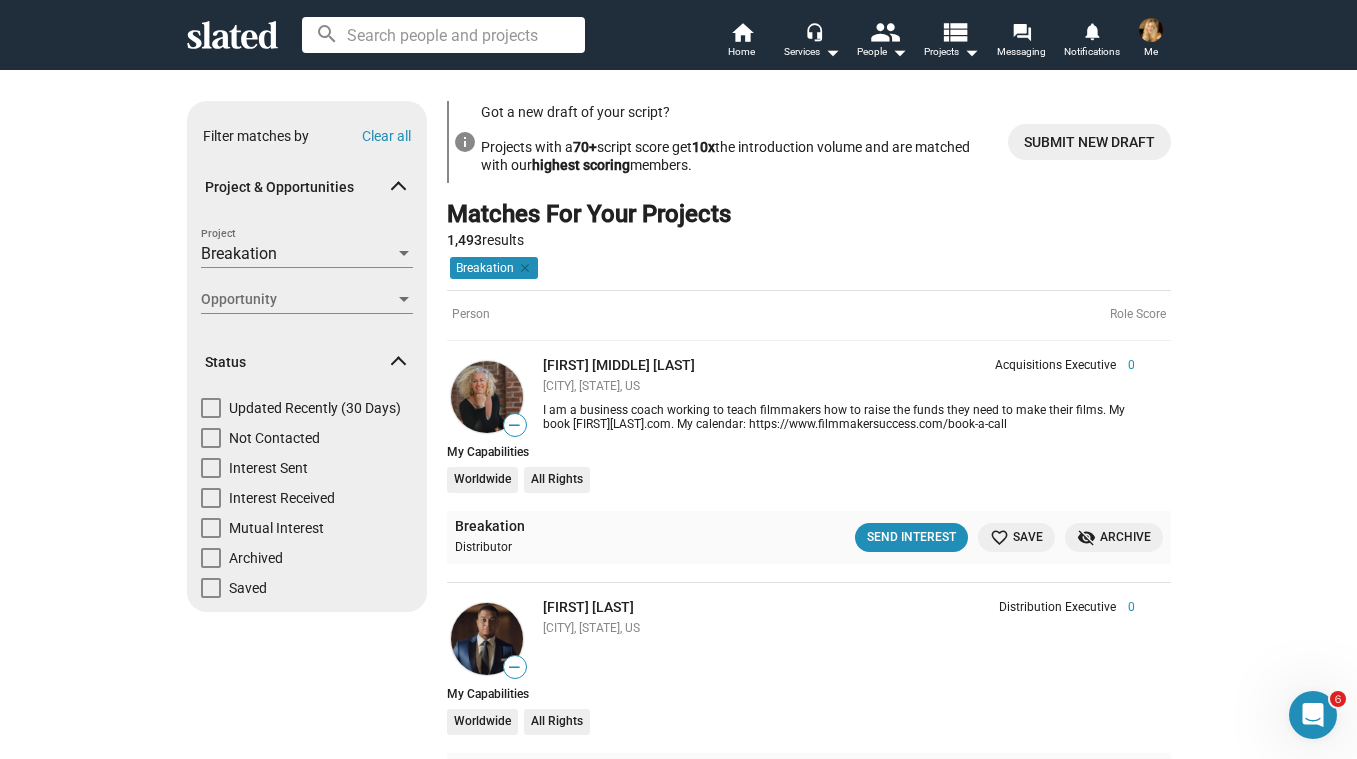 click 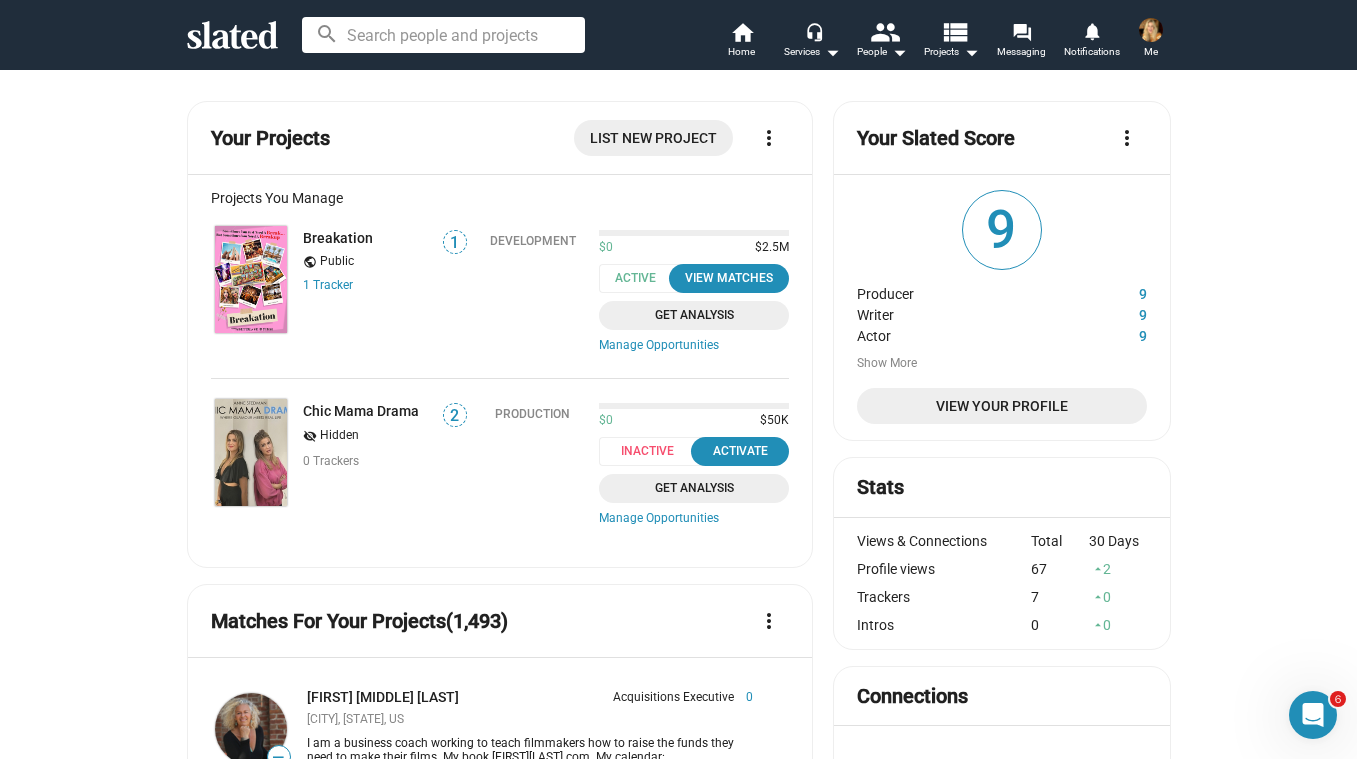click 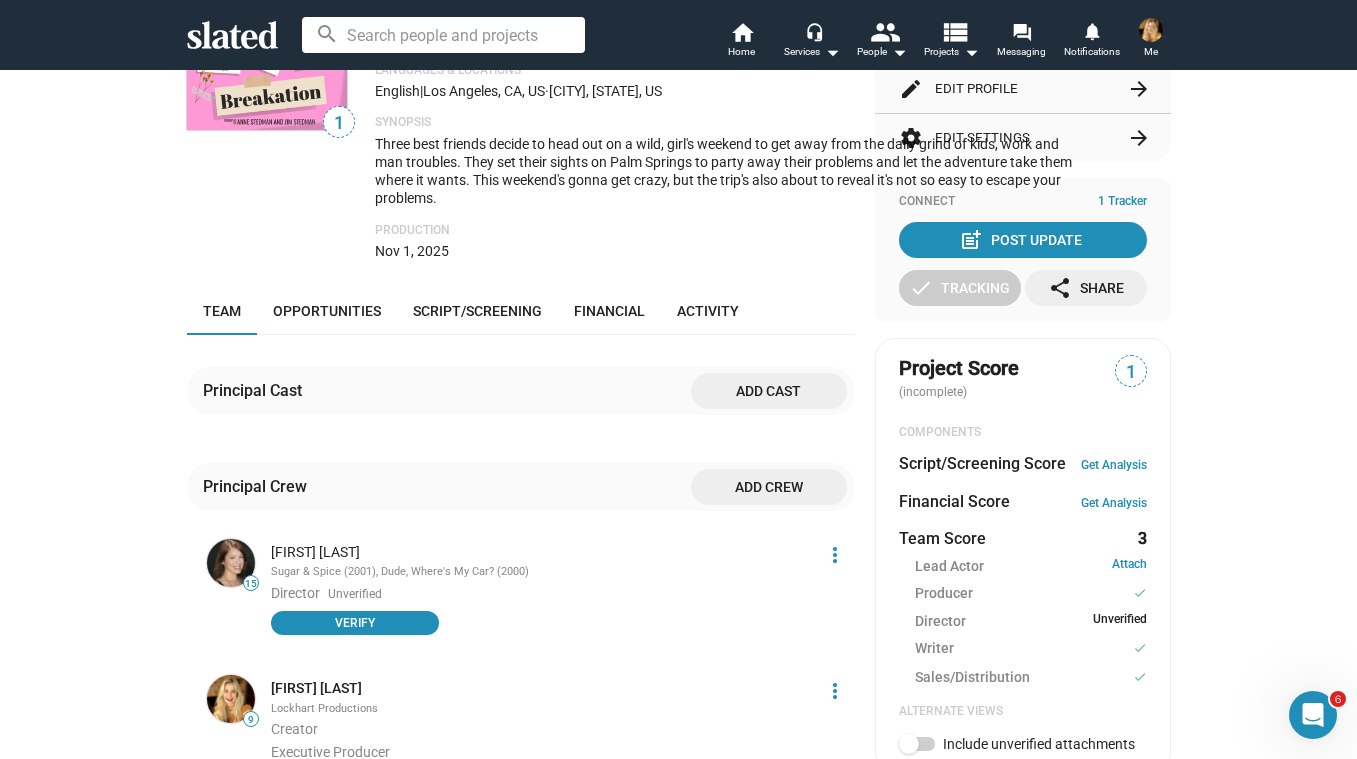 scroll, scrollTop: 370, scrollLeft: 0, axis: vertical 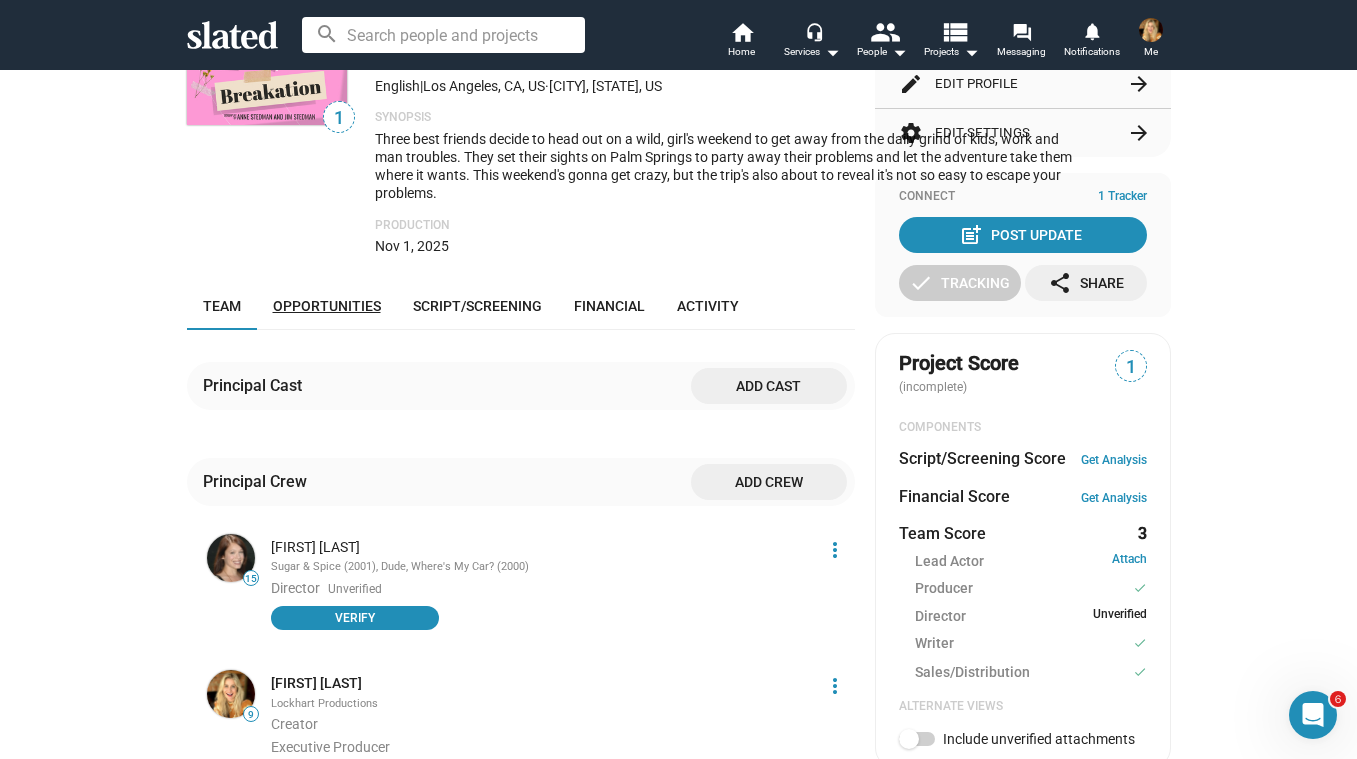click on "Opportunities" at bounding box center (327, 306) 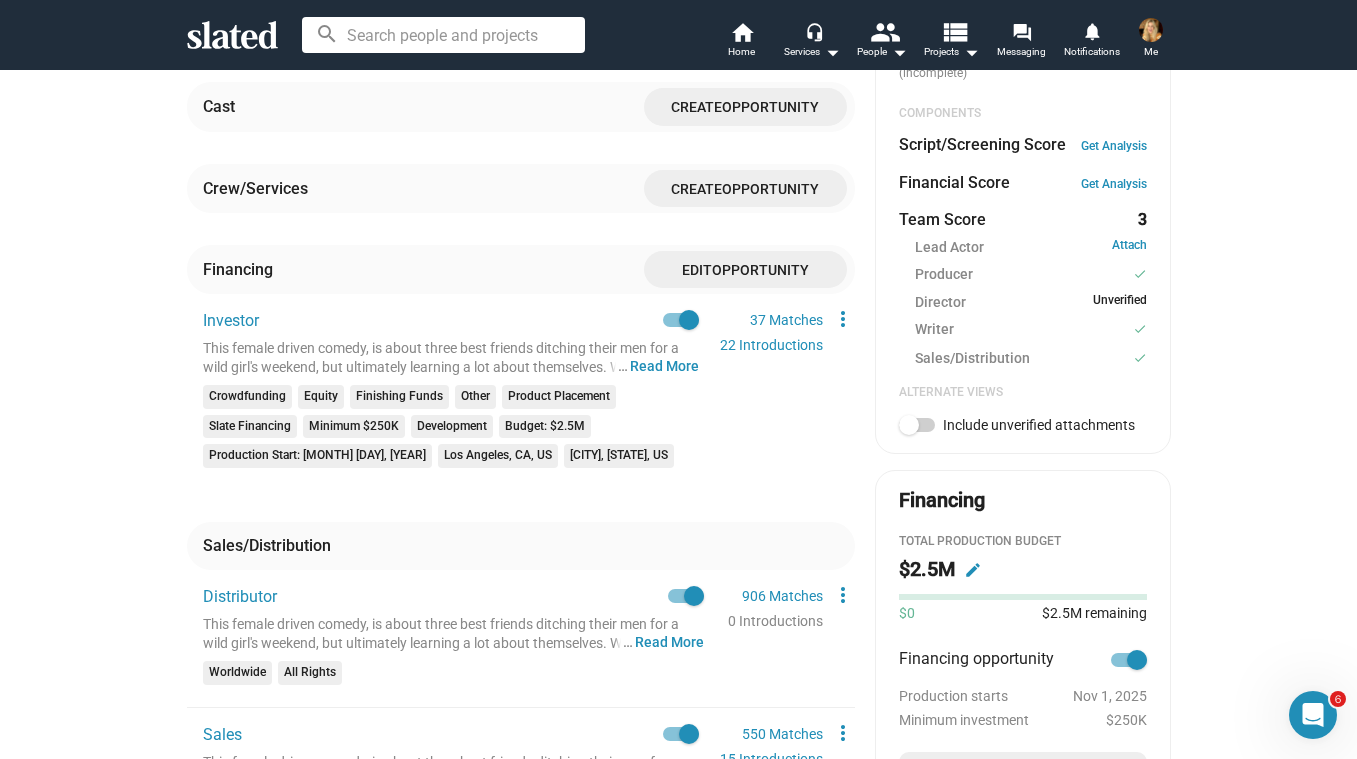 scroll, scrollTop: 672, scrollLeft: 0, axis: vertical 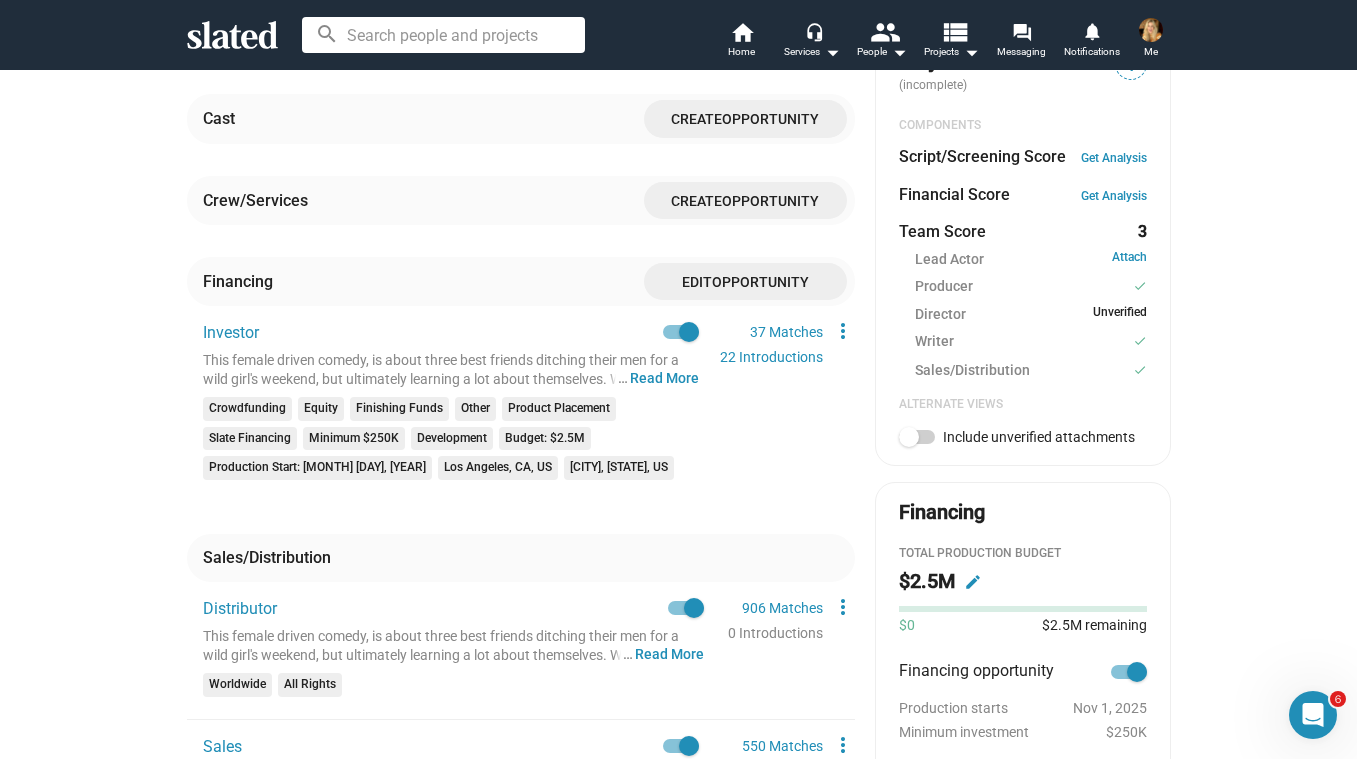 click on "Opportunity" 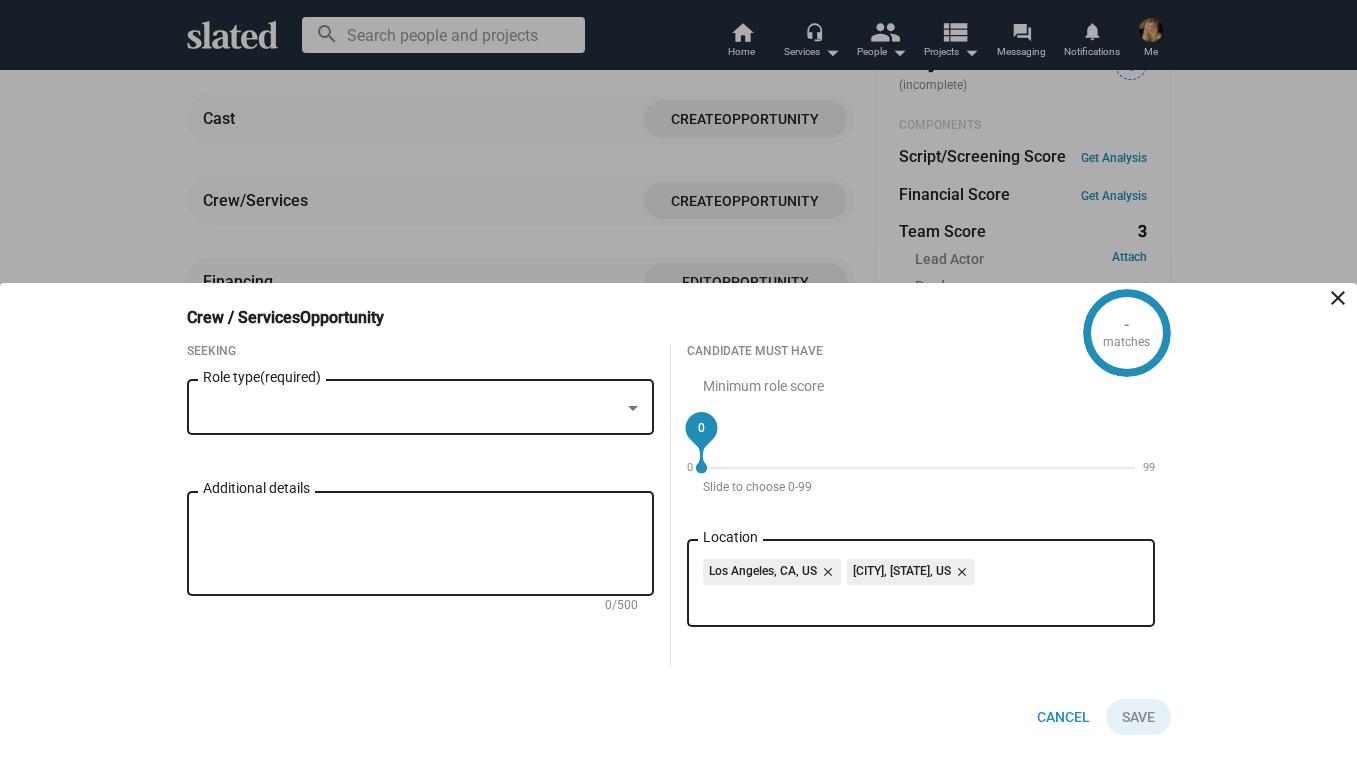 click at bounding box center [412, 408] 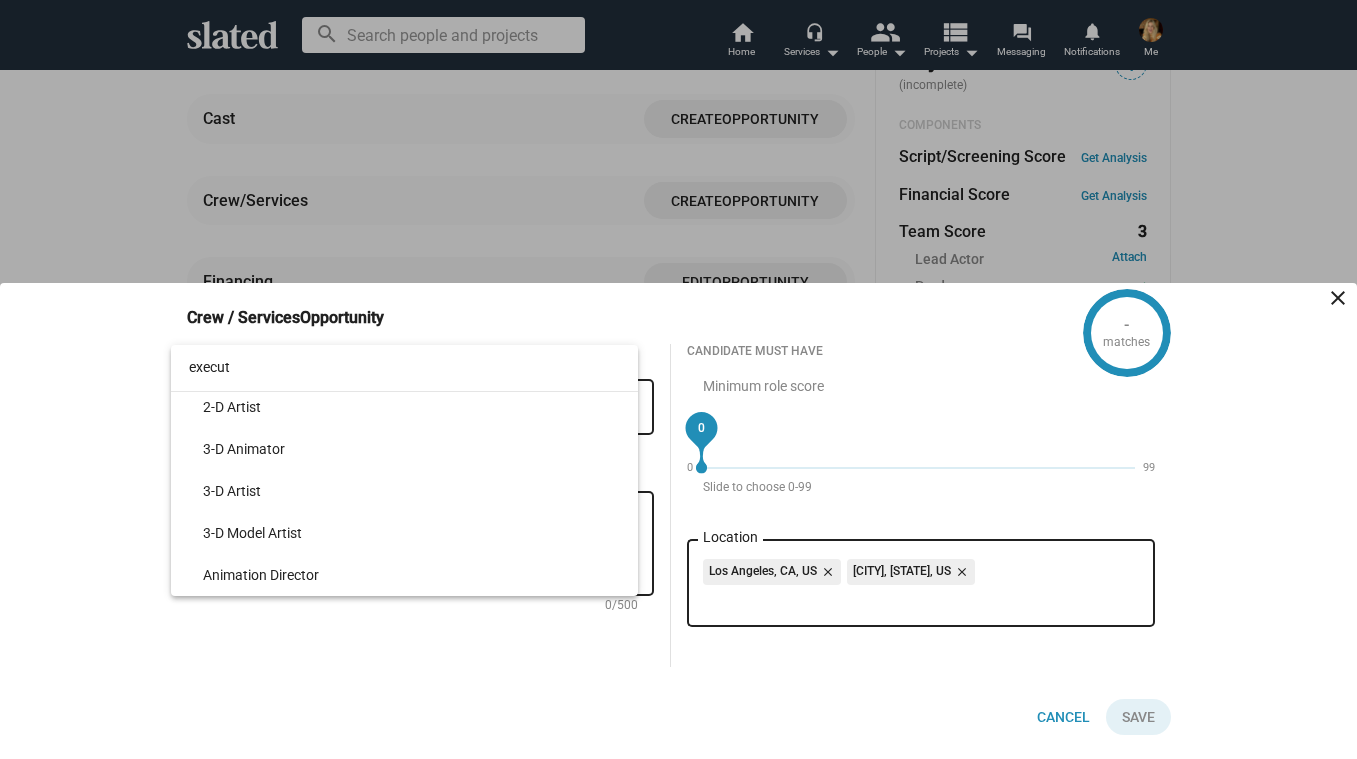 scroll, scrollTop: 5801, scrollLeft: 0, axis: vertical 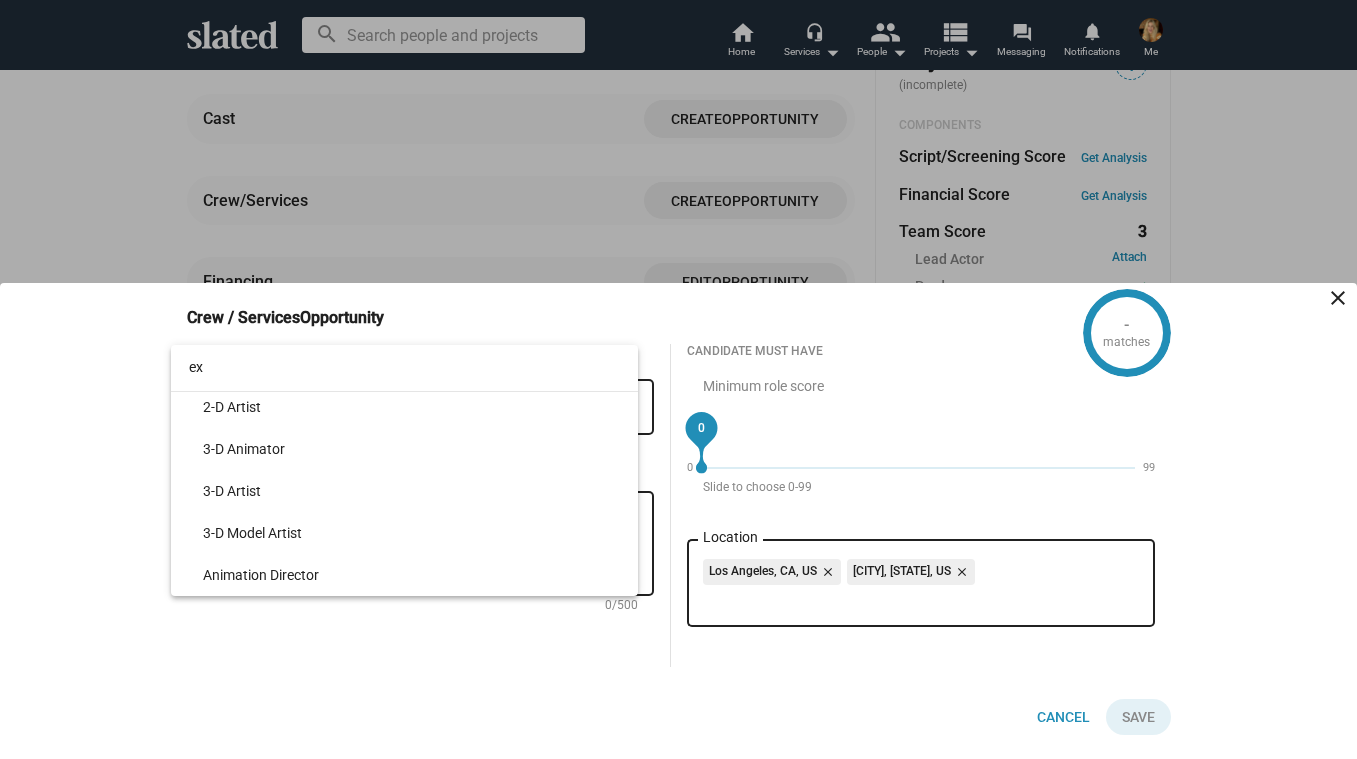 type on "e" 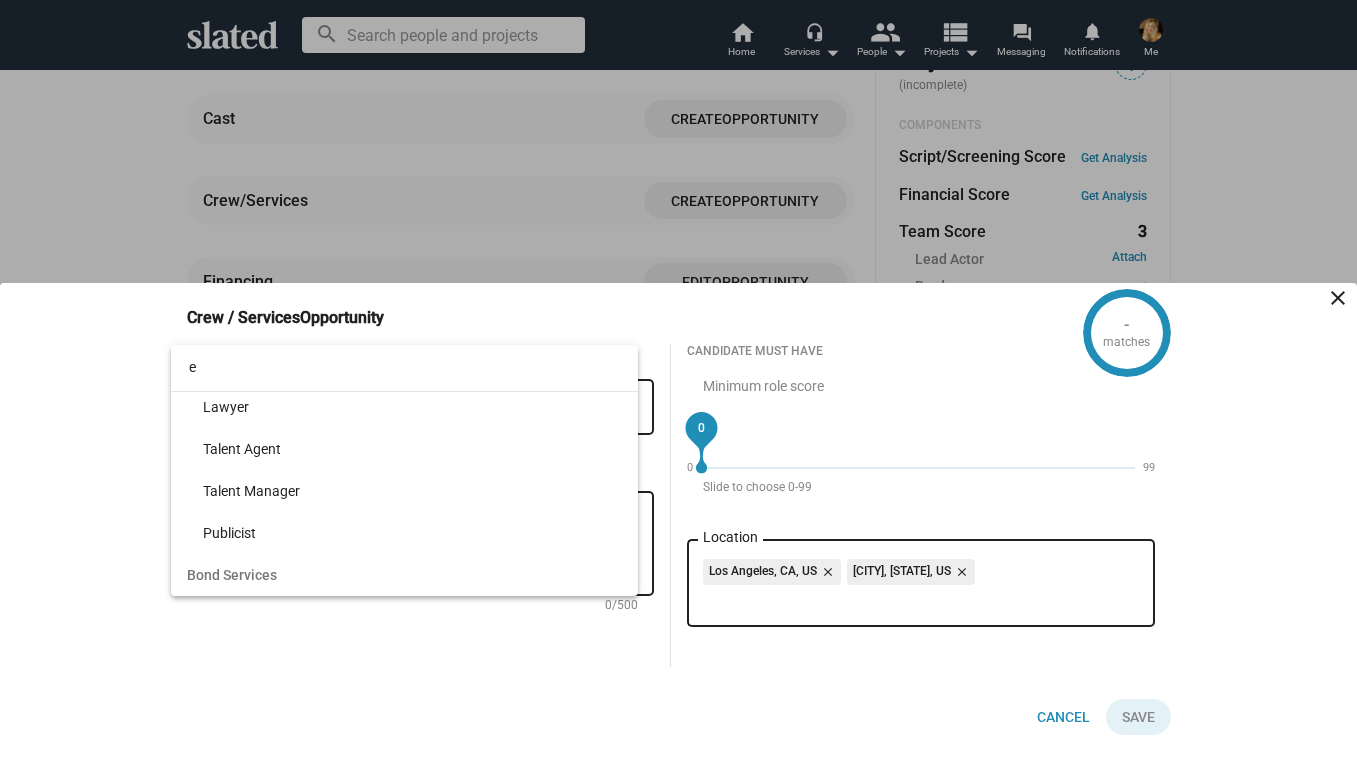 type 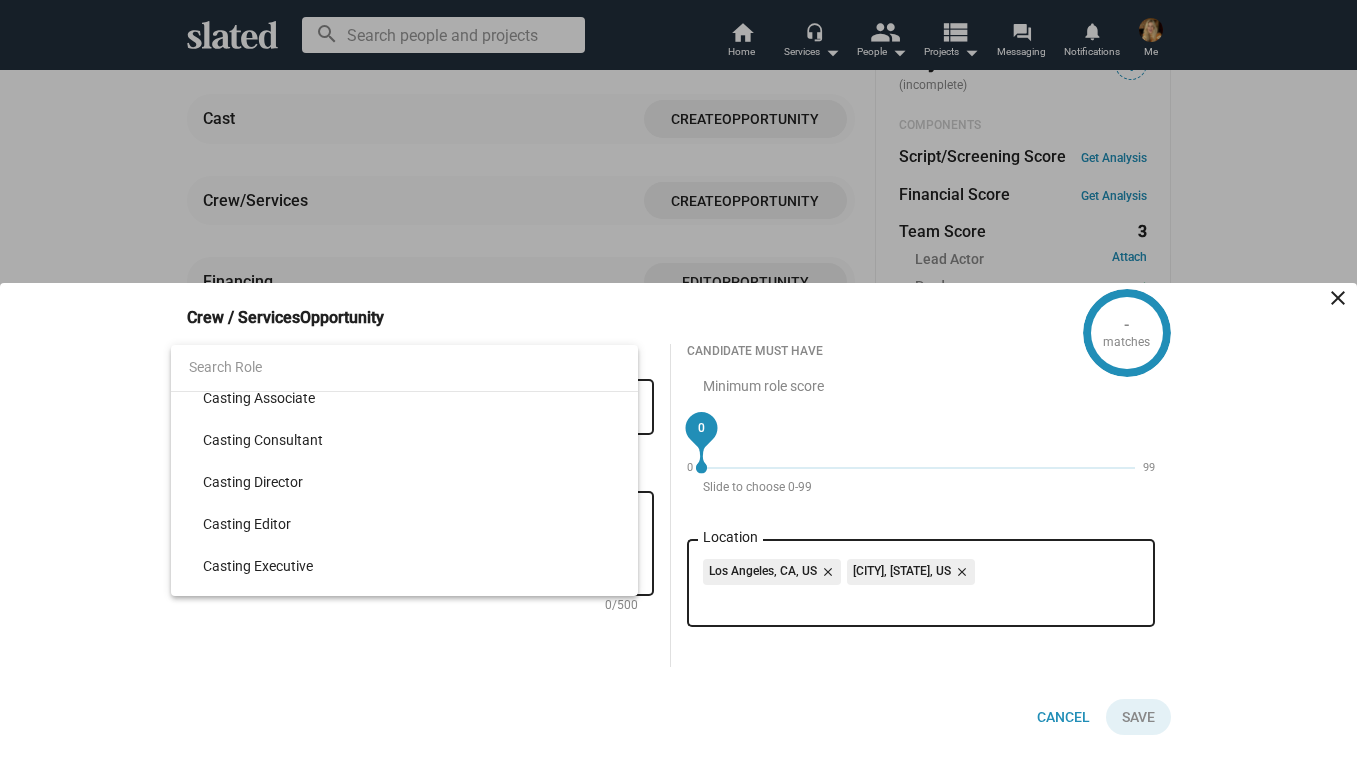 scroll, scrollTop: 3880, scrollLeft: 0, axis: vertical 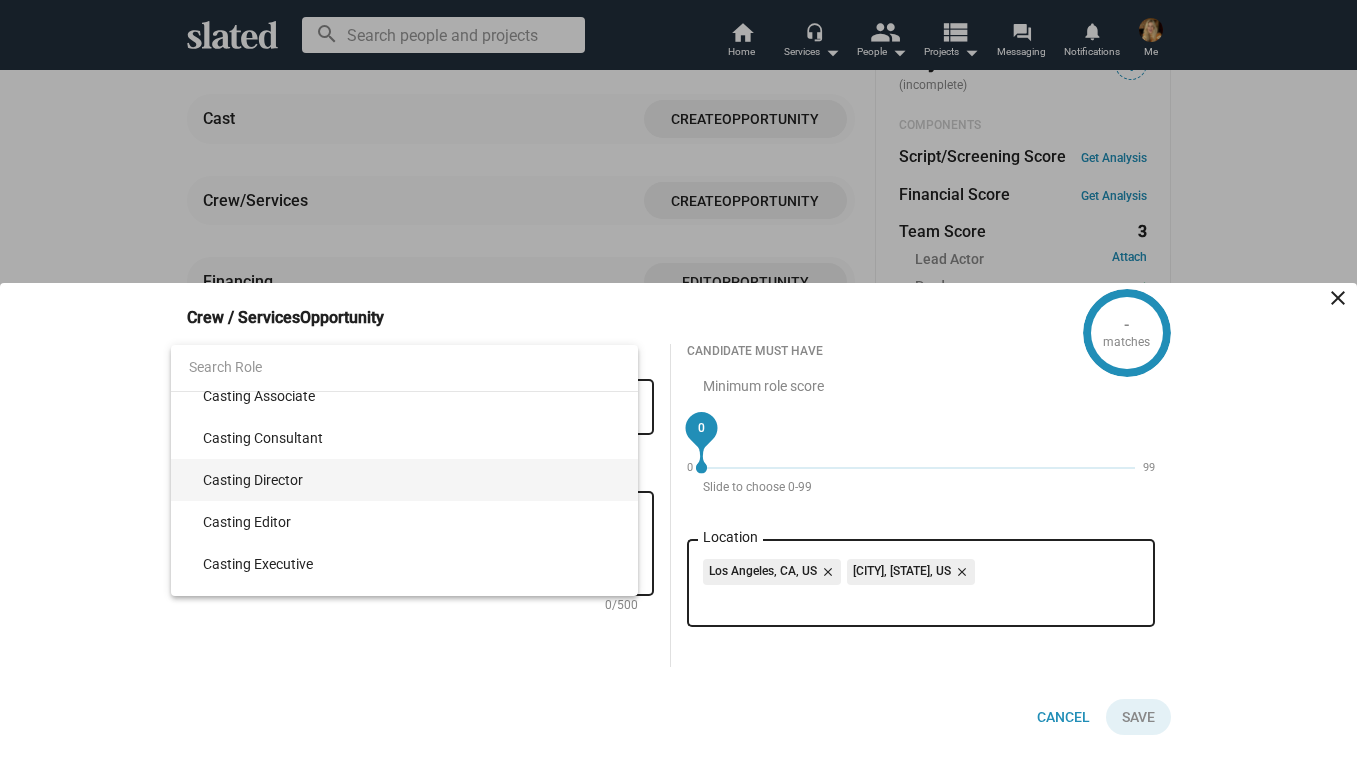 click on "Casting Director" at bounding box center (413, 480) 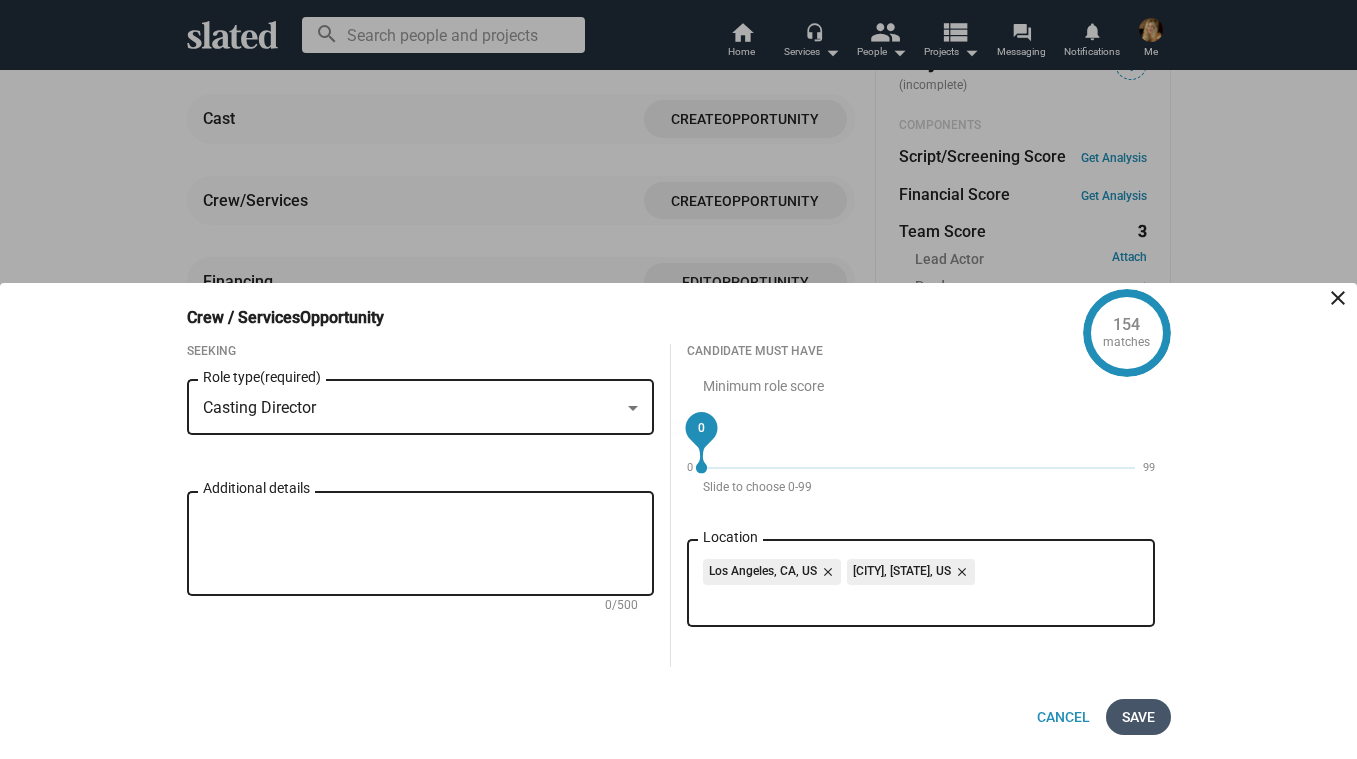 click on "Save" at bounding box center (1138, 717) 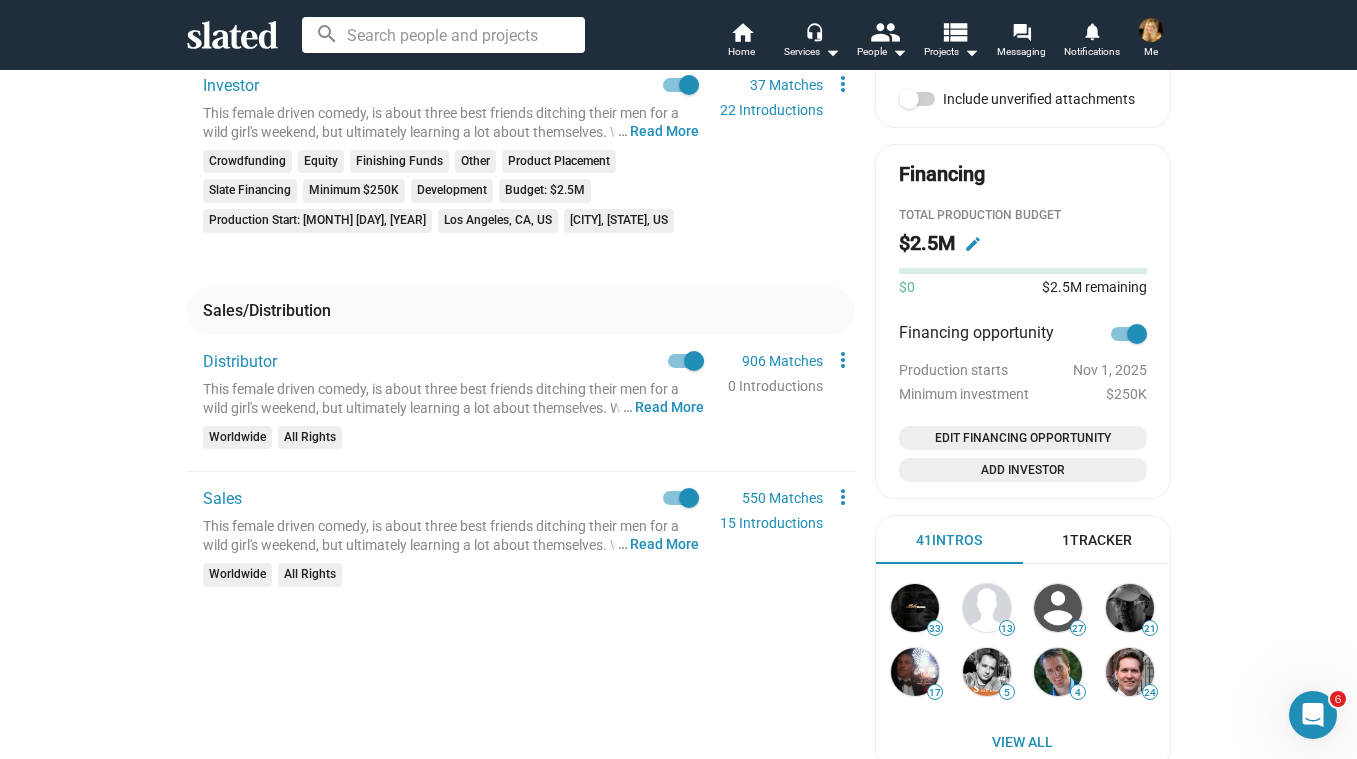 scroll, scrollTop: 1015, scrollLeft: 0, axis: vertical 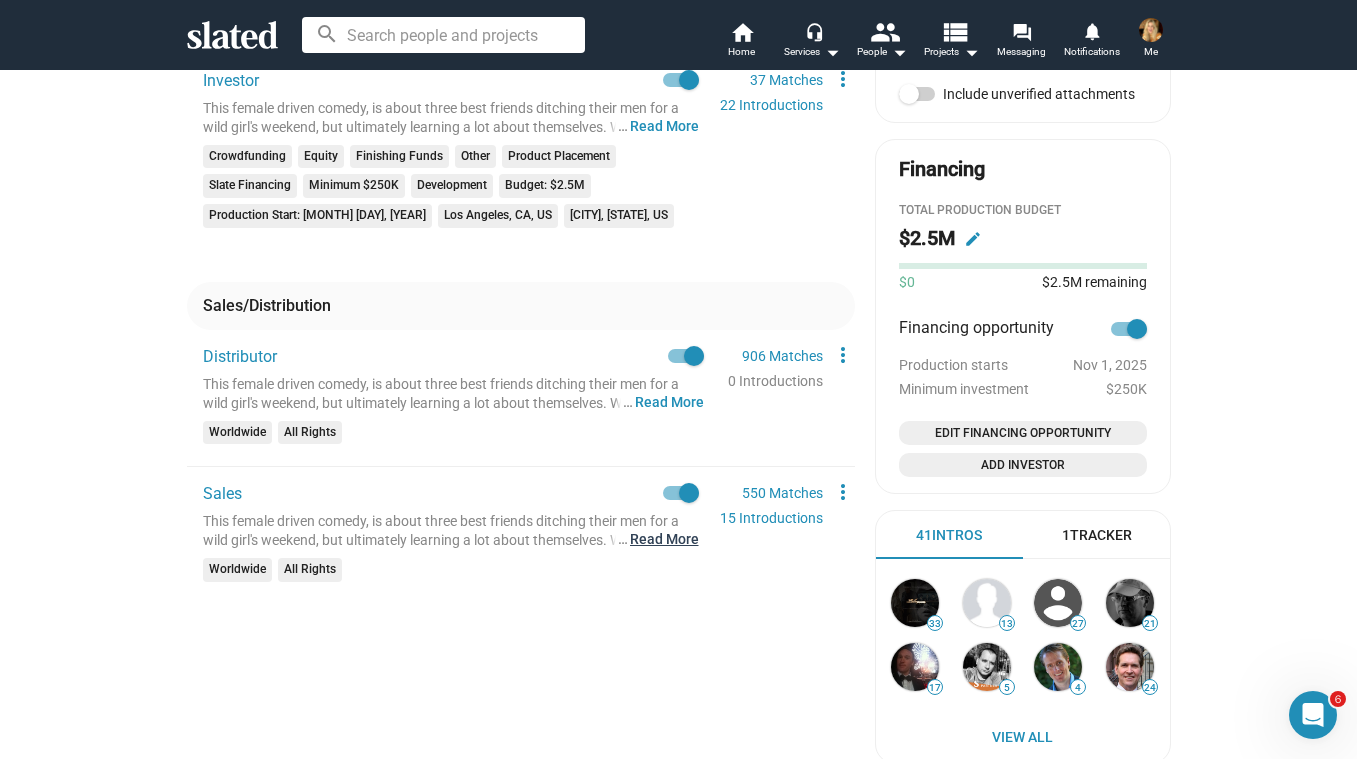 click on "… Read More" 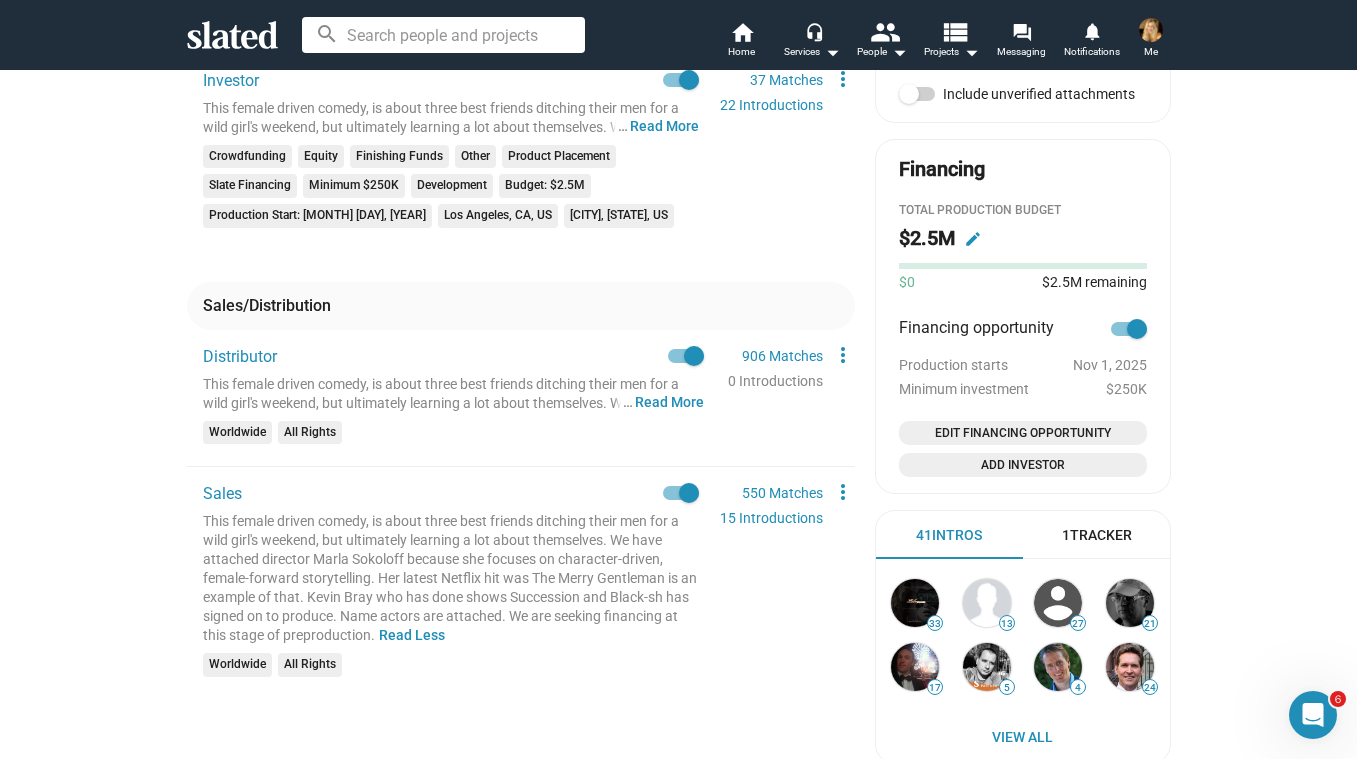 drag, startPoint x: 205, startPoint y: 538, endPoint x: 388, endPoint y: 654, distance: 216.66795 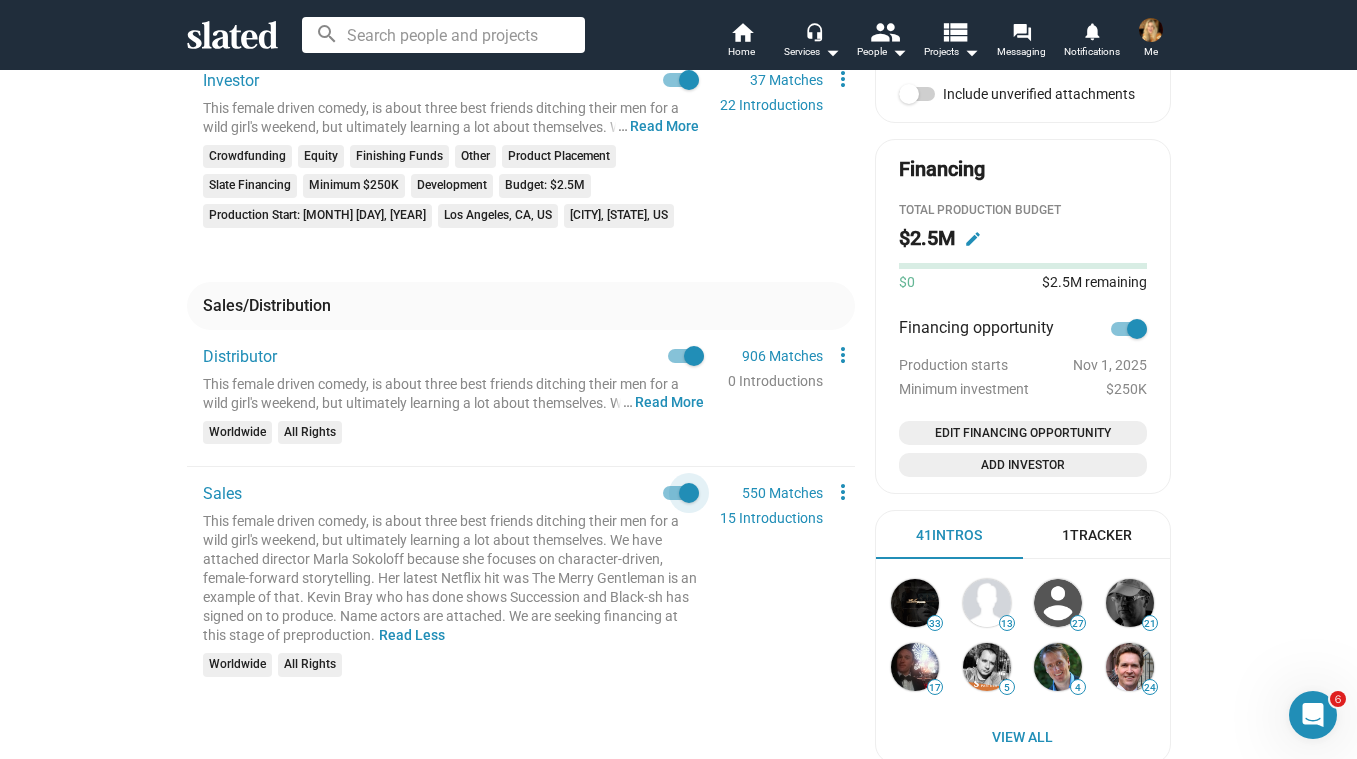 click at bounding box center [681, 493] 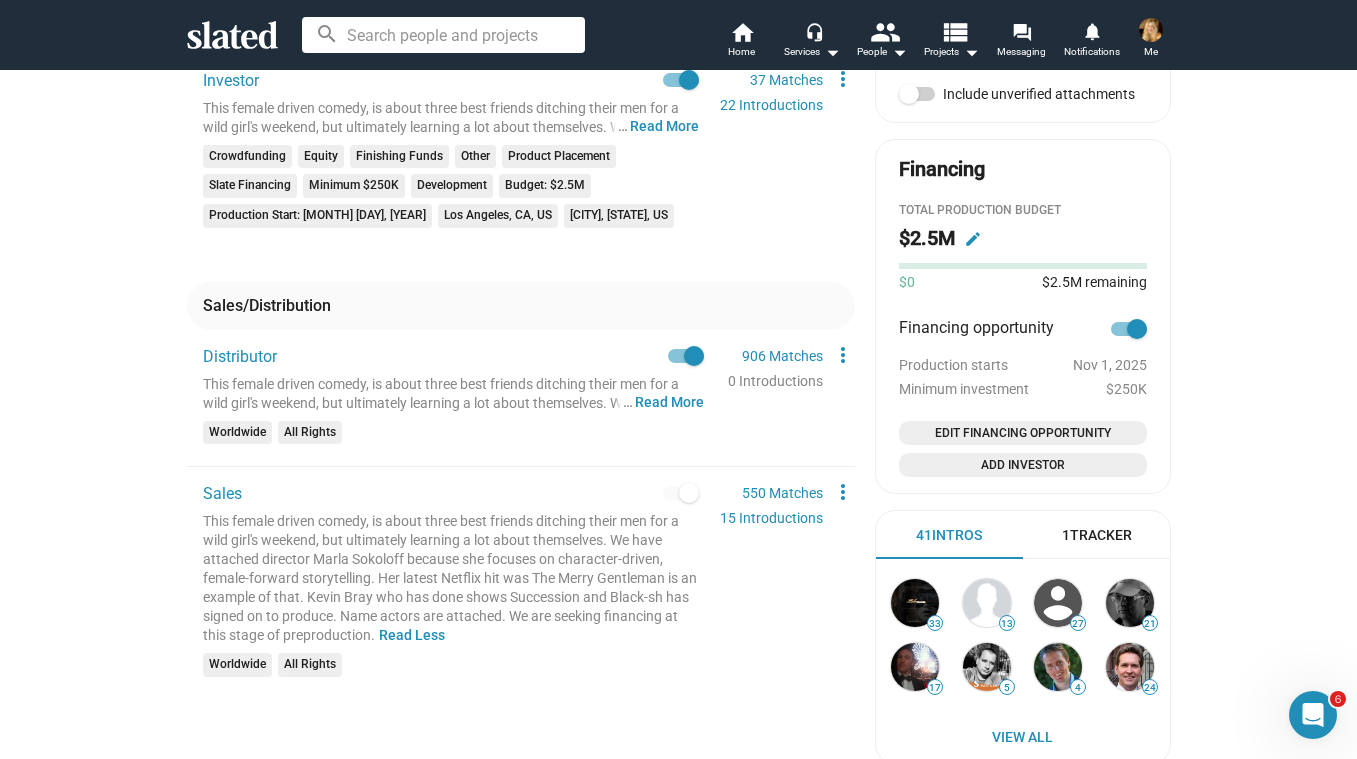checkbox on "false" 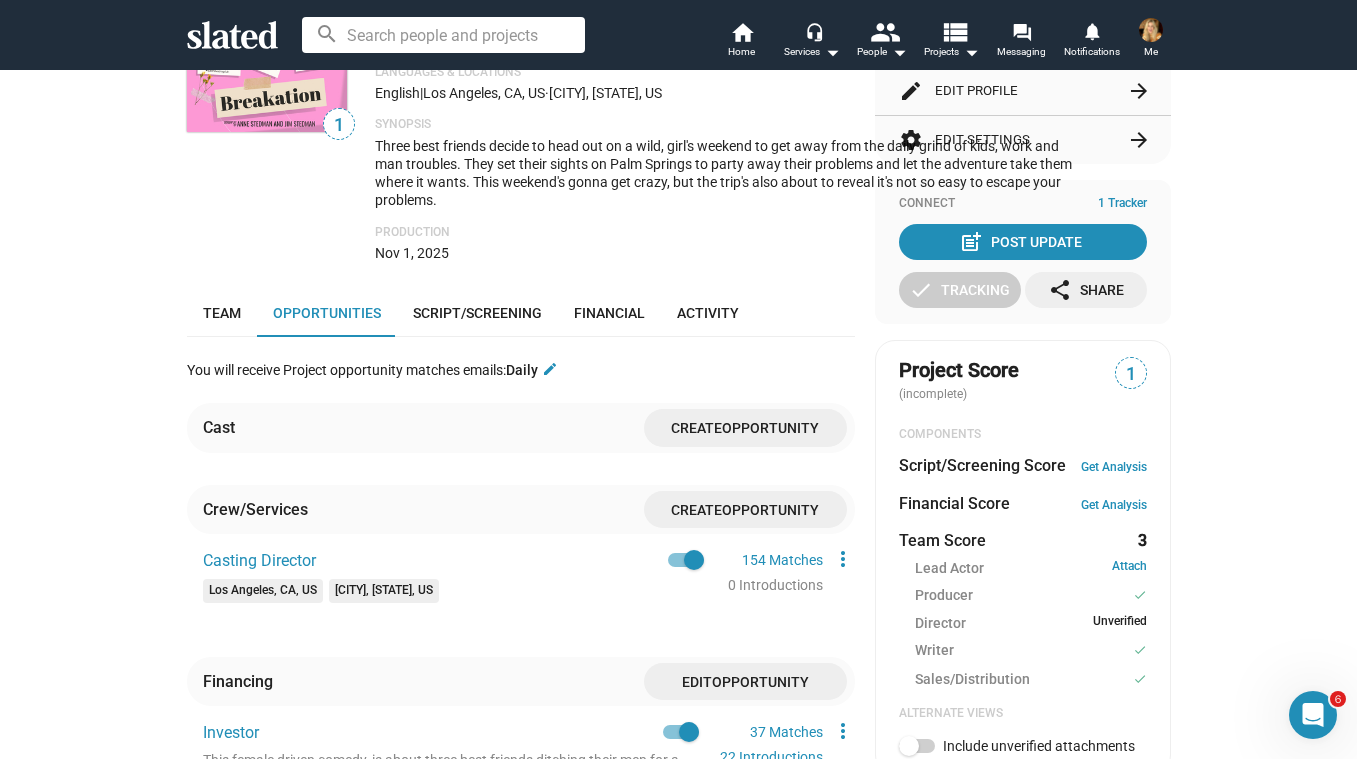 scroll, scrollTop: 355, scrollLeft: 0, axis: vertical 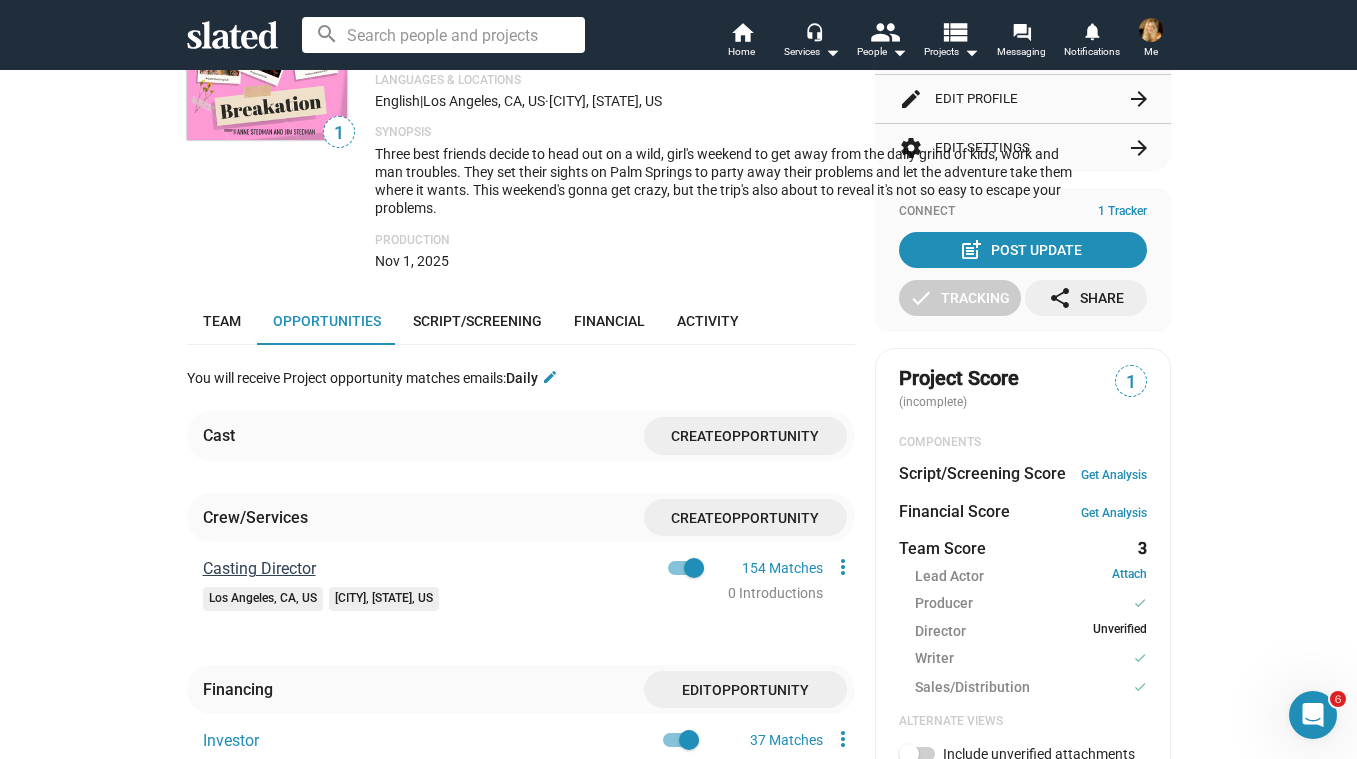 click on "Casting Director" 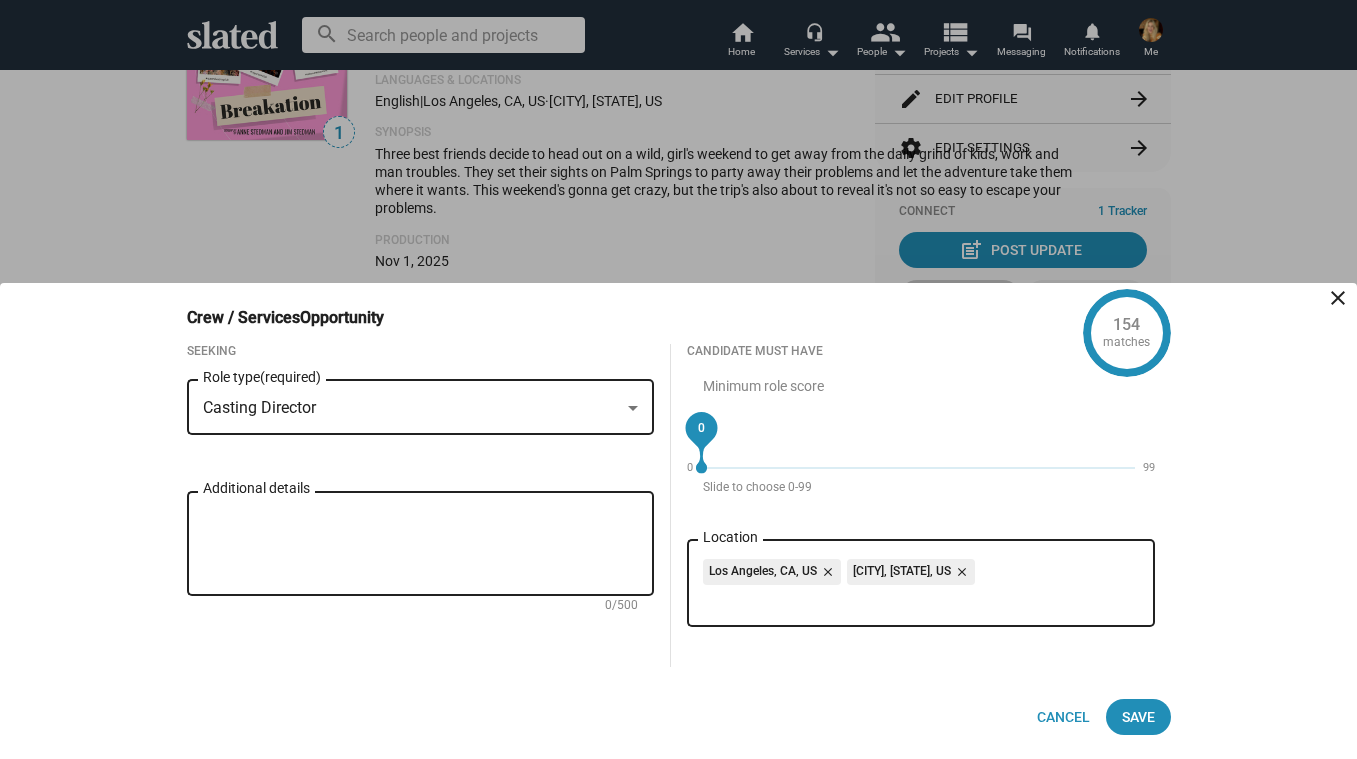 click on "Additional details" at bounding box center [421, 544] 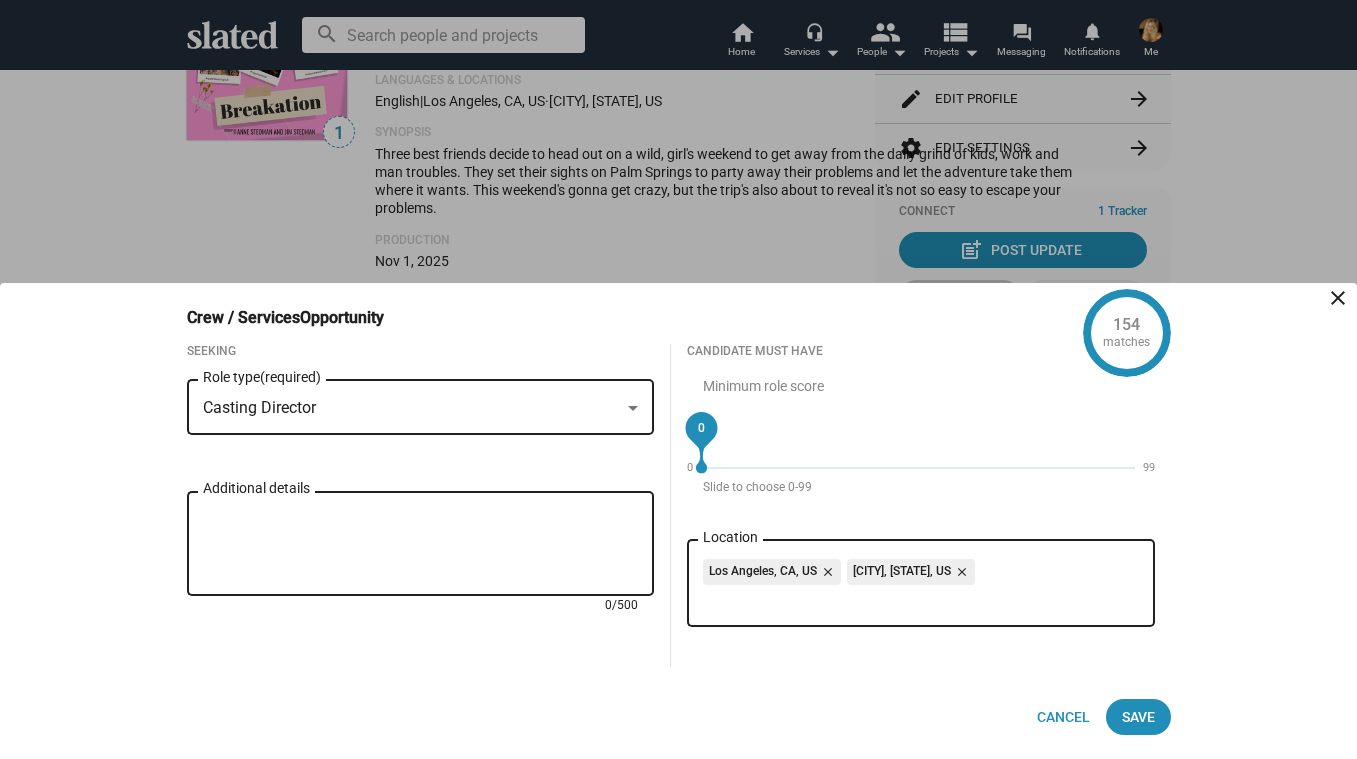 paste on "This female driven comedy, is about three best friends ditching their men for a wild girl's weekend, but ultimately learning a lot about themselves. We have attached director Marla Sokoloff because she focuses on character-driven, female-forward storytelling. Her latest Netflix hit was The Merry Gentleman is an example of that. Kevin Bray who has done shows Succession and Black-sh has signed on to produce. Name actors are attached. We are seeking financing at this stage of preproduction." 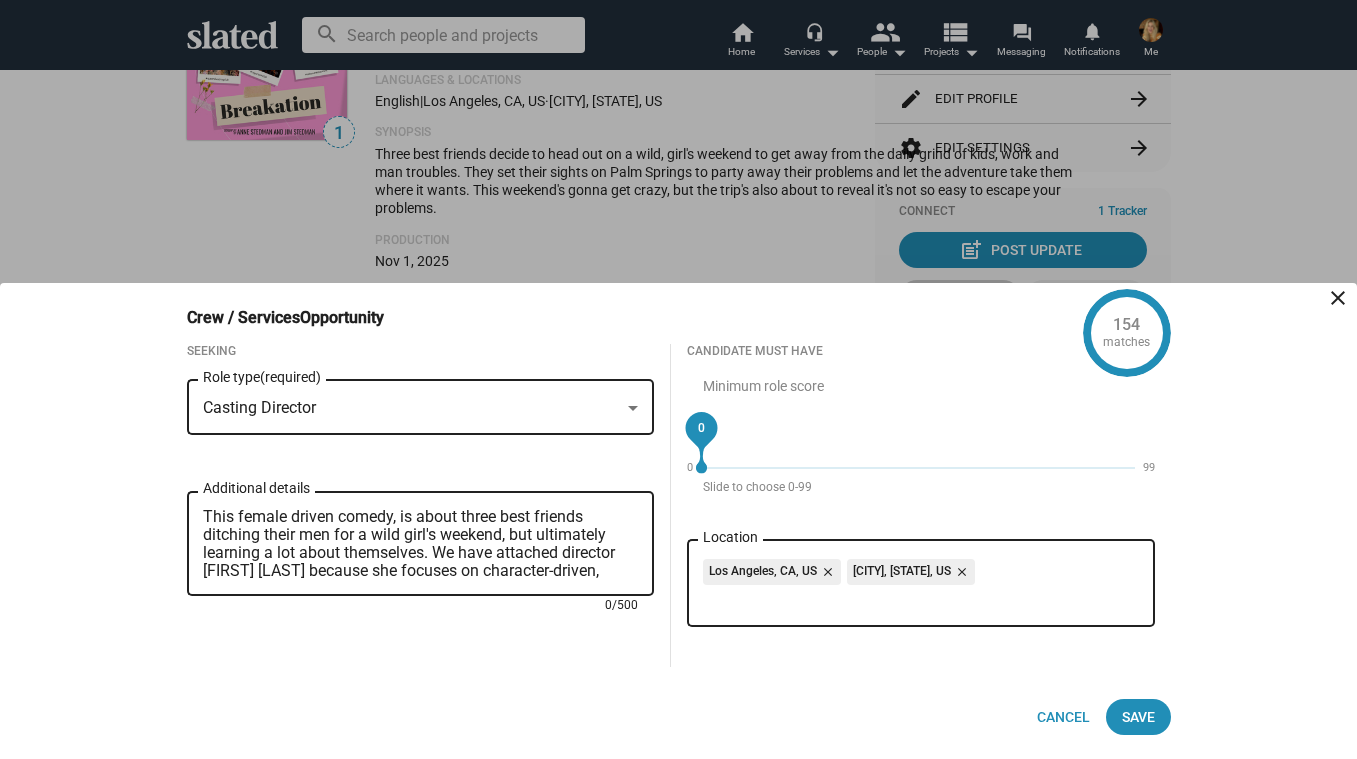 scroll, scrollTop: 36, scrollLeft: 0, axis: vertical 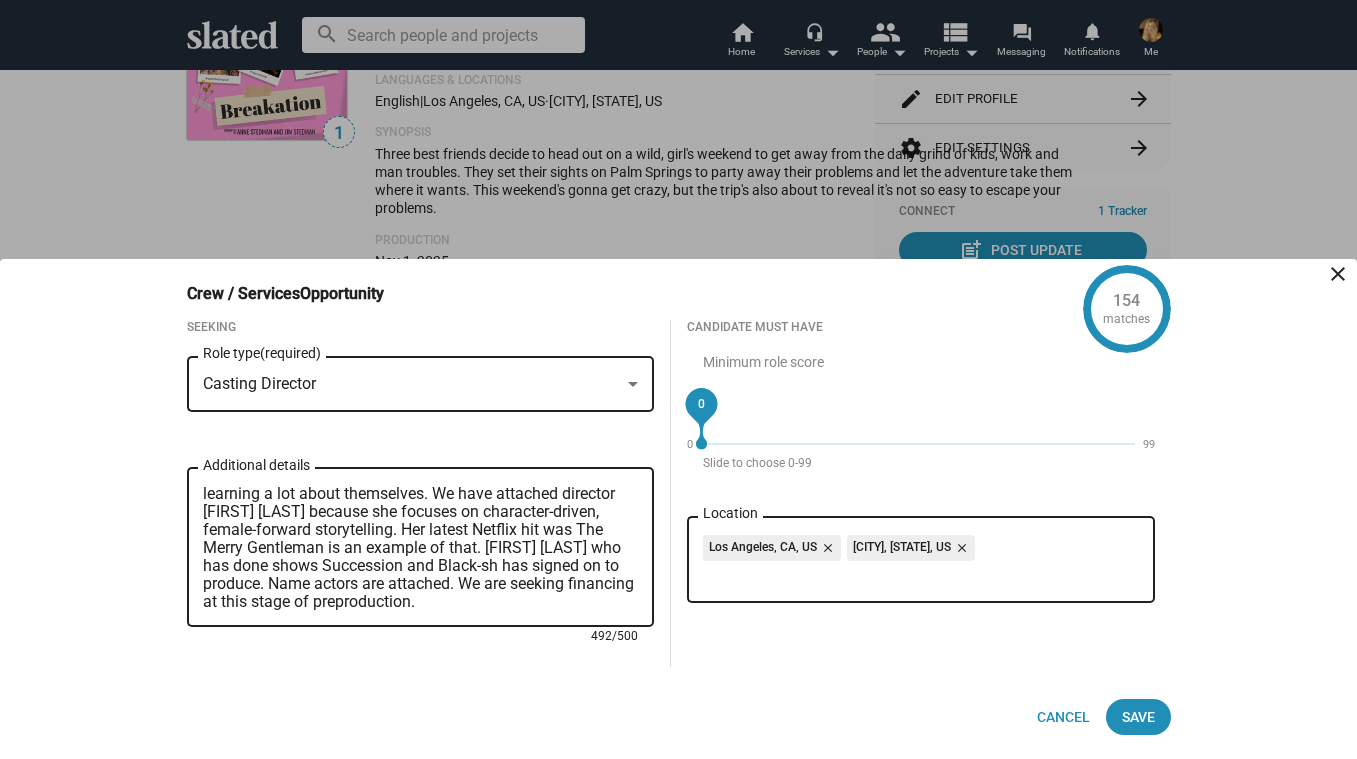 drag, startPoint x: 463, startPoint y: 585, endPoint x: 497, endPoint y: 610, distance: 42.201897 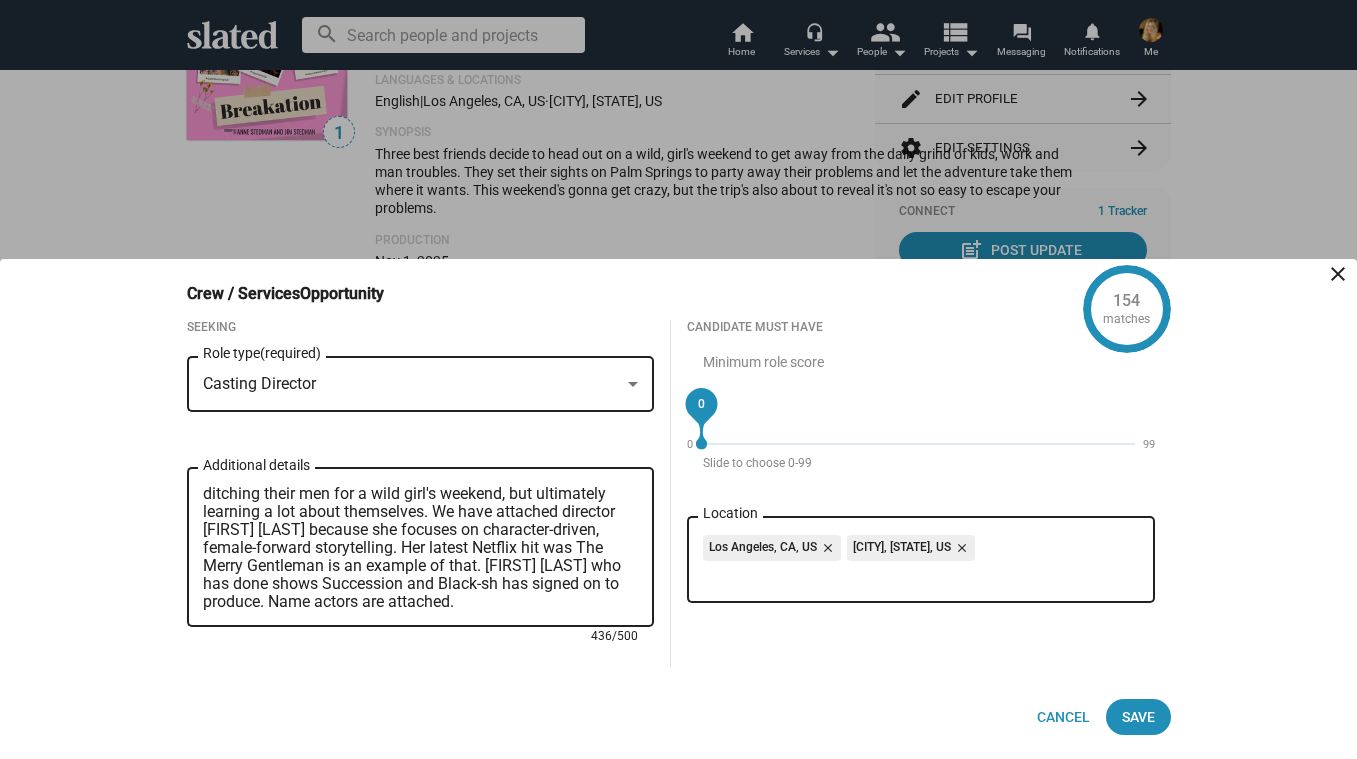 scroll, scrollTop: 0, scrollLeft: 0, axis: both 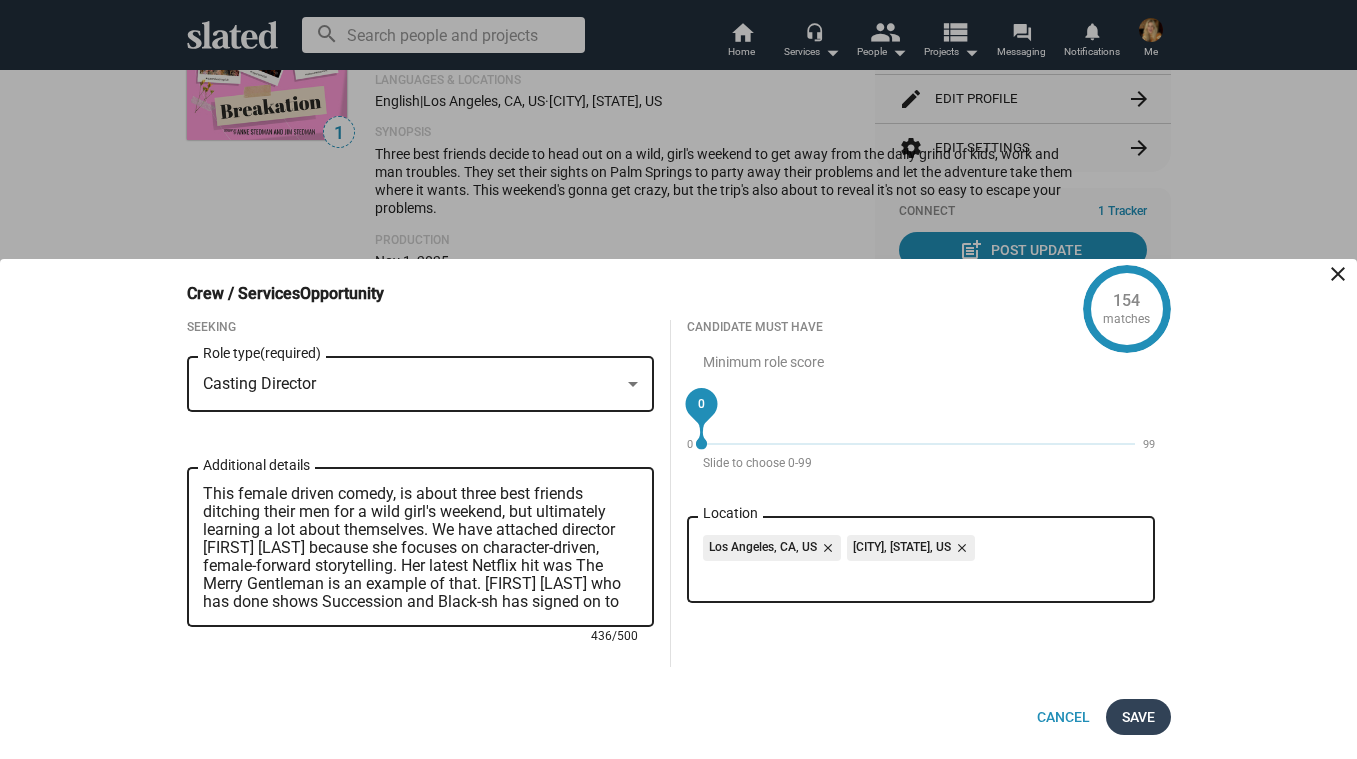 type on "This female driven comedy, is about three best friends ditching their men for a wild girl's weekend, but ultimately learning a lot about themselves. We have attached director Marla Sokoloff because she focuses on character-driven, female-forward storytelling. Her latest Netflix hit was The Merry Gentleman is an example of that. Kevin Bray who has done shows Succession and Black-sh has signed on to produce. Name actors are attached." 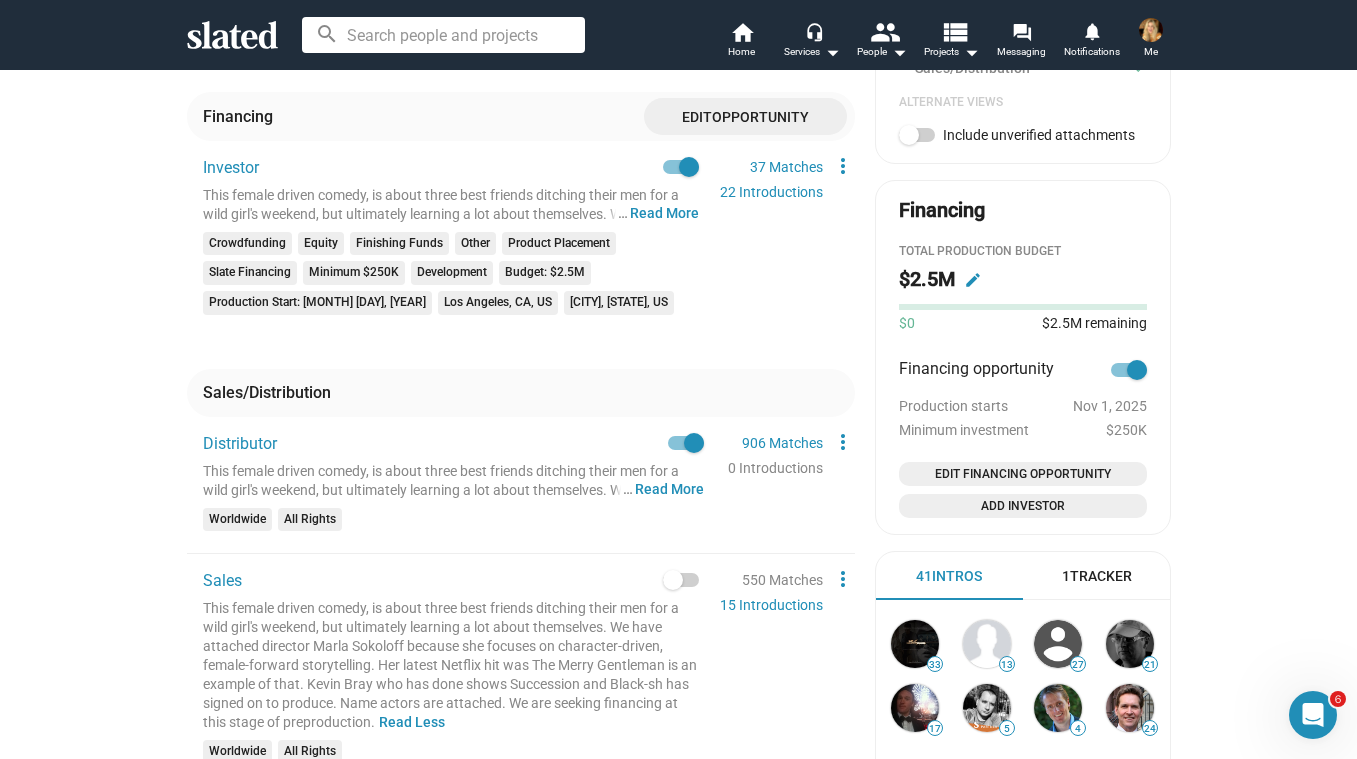 scroll, scrollTop: 976, scrollLeft: 0, axis: vertical 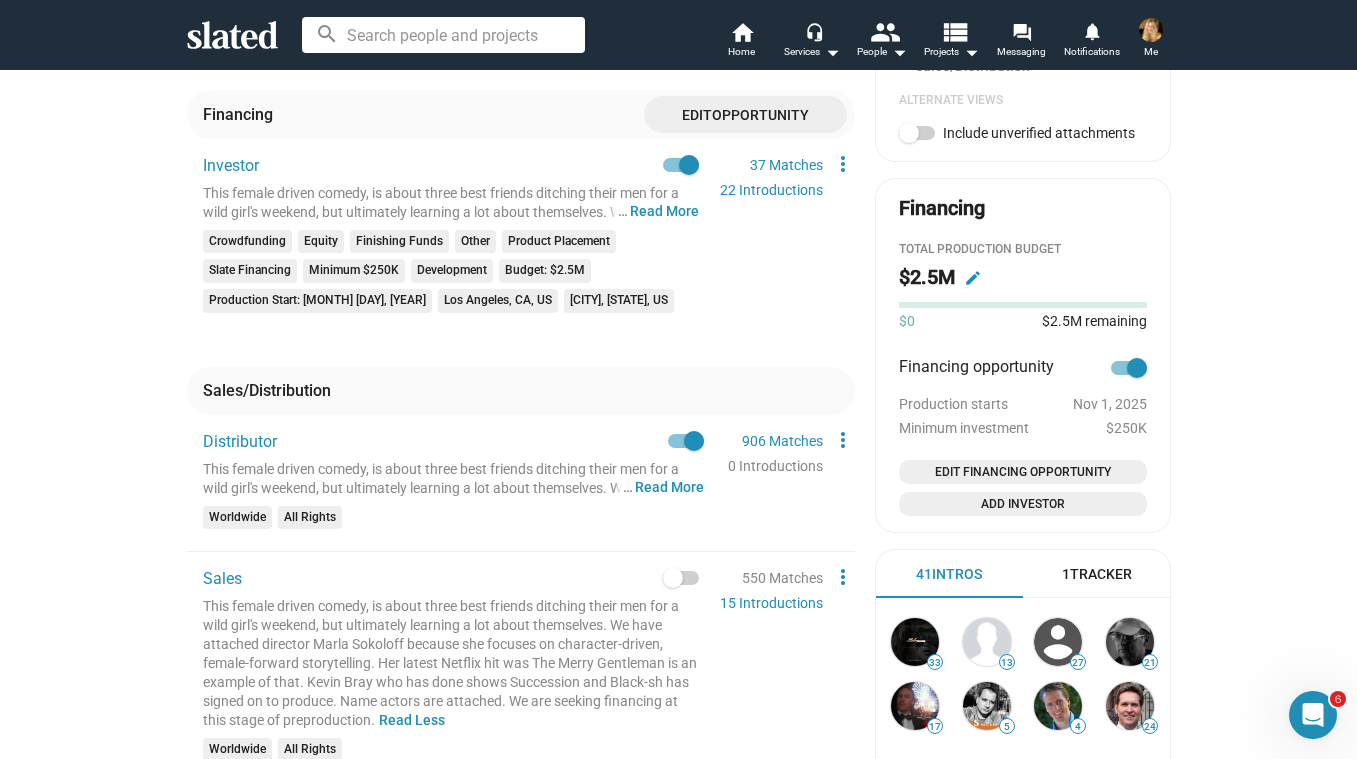 click at bounding box center (686, 441) 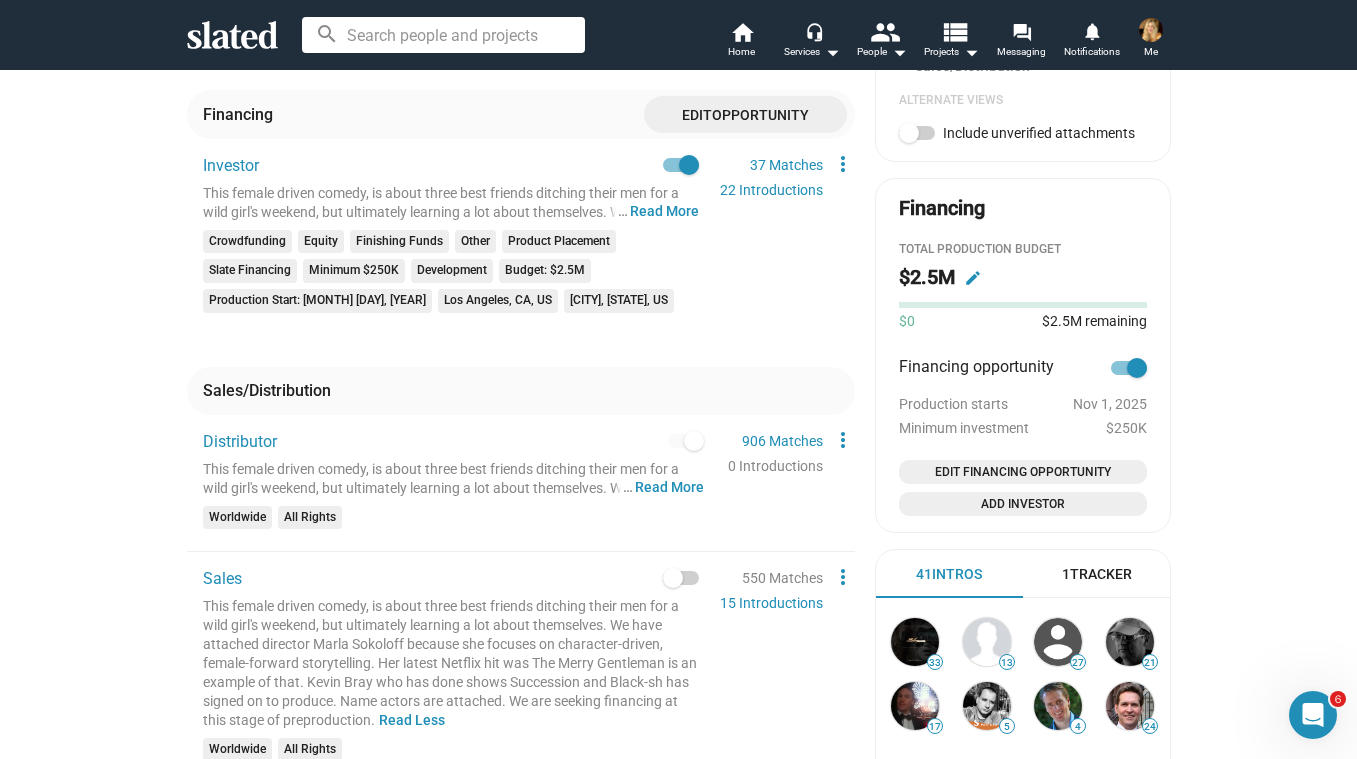 checkbox on "false" 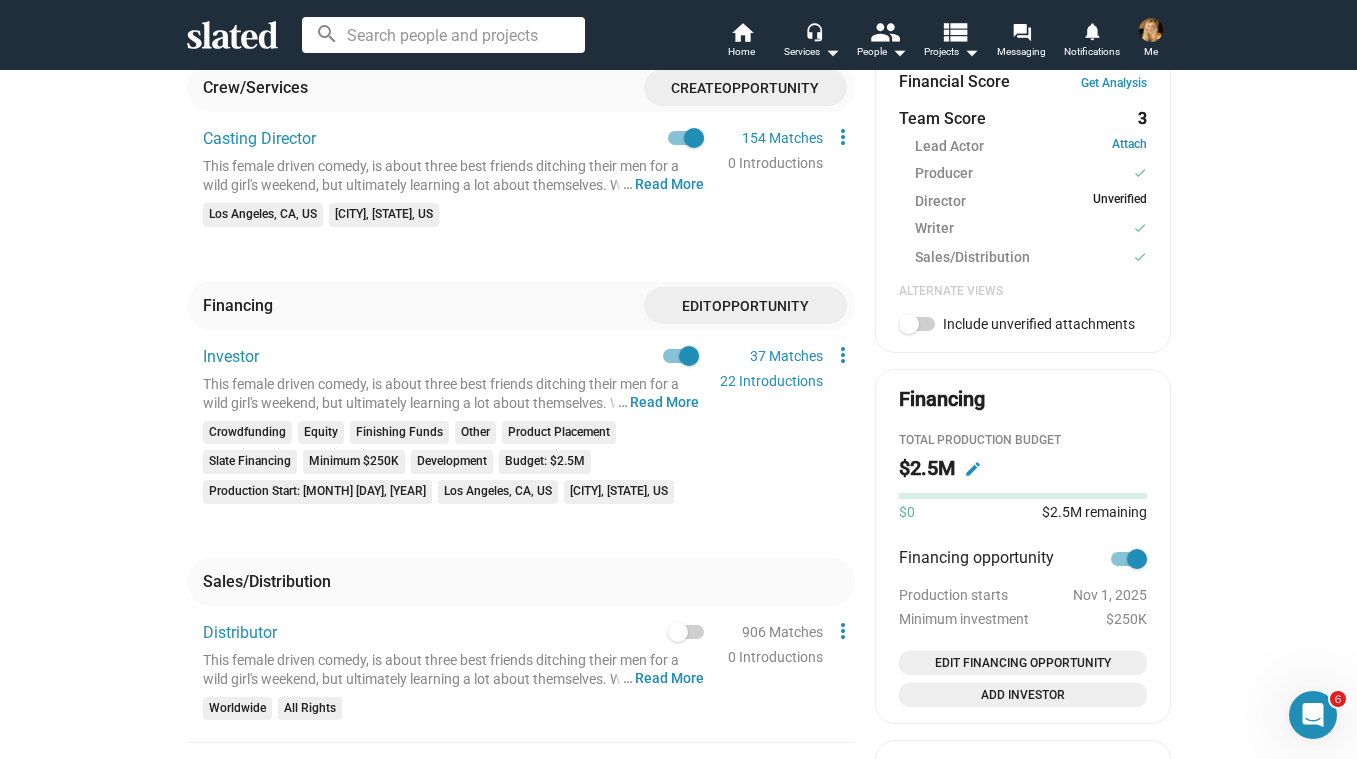 scroll, scrollTop: 784, scrollLeft: 0, axis: vertical 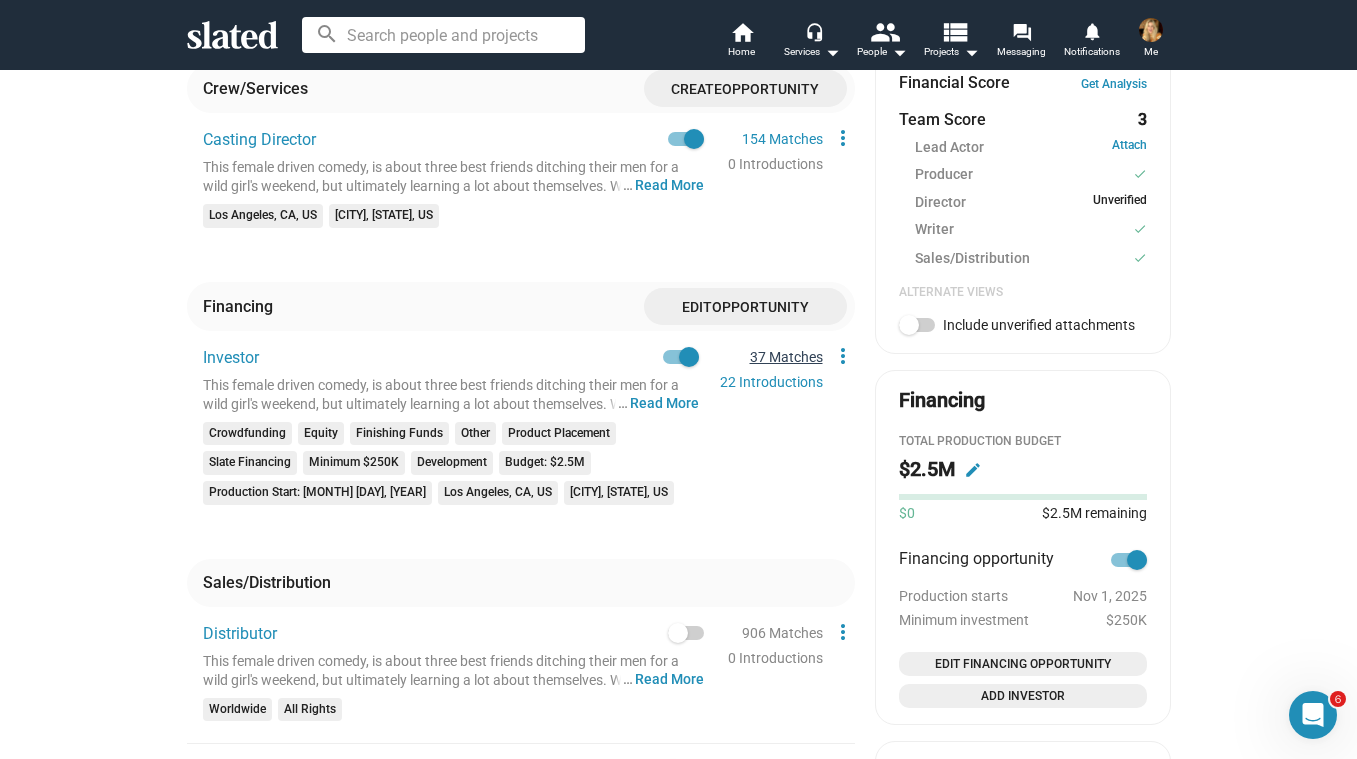 click on "37 Matches" 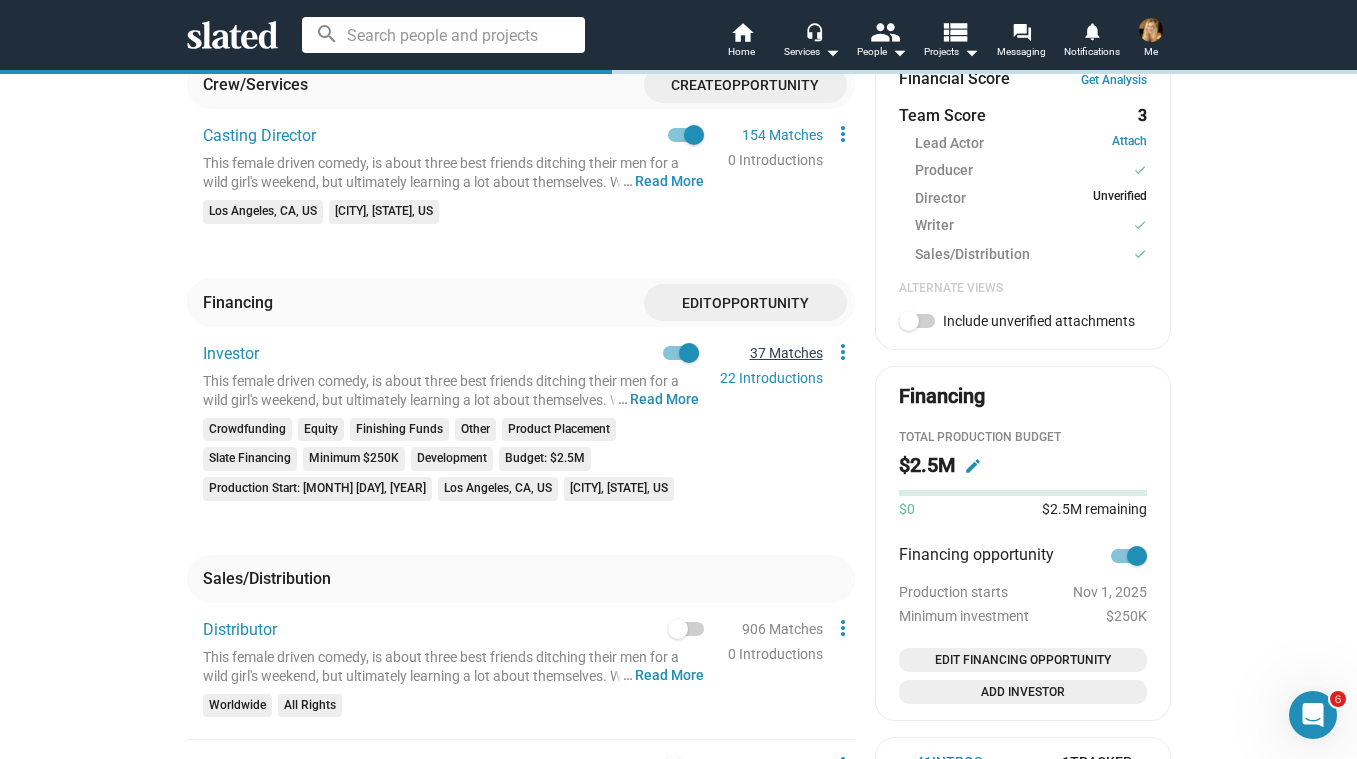 scroll, scrollTop: 0, scrollLeft: 0, axis: both 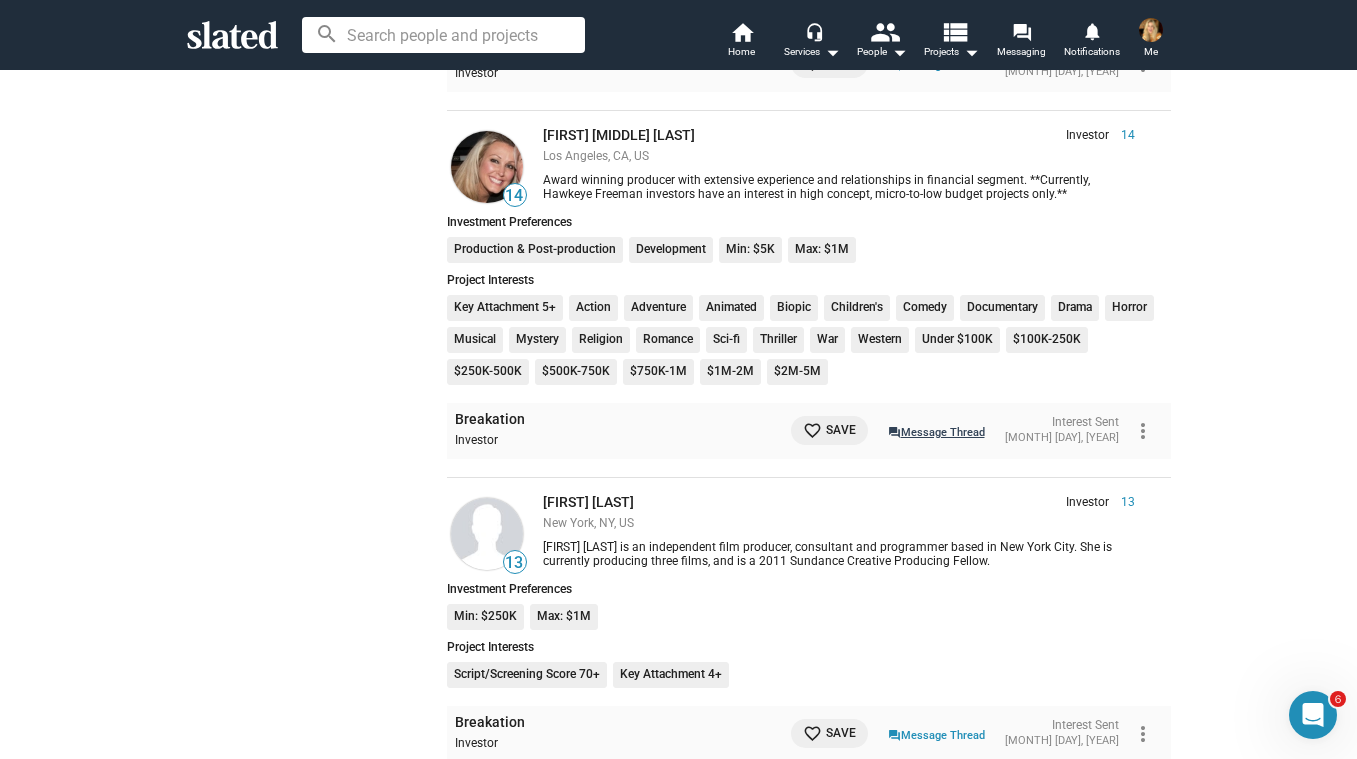 click on "question_answer  Message Thread" 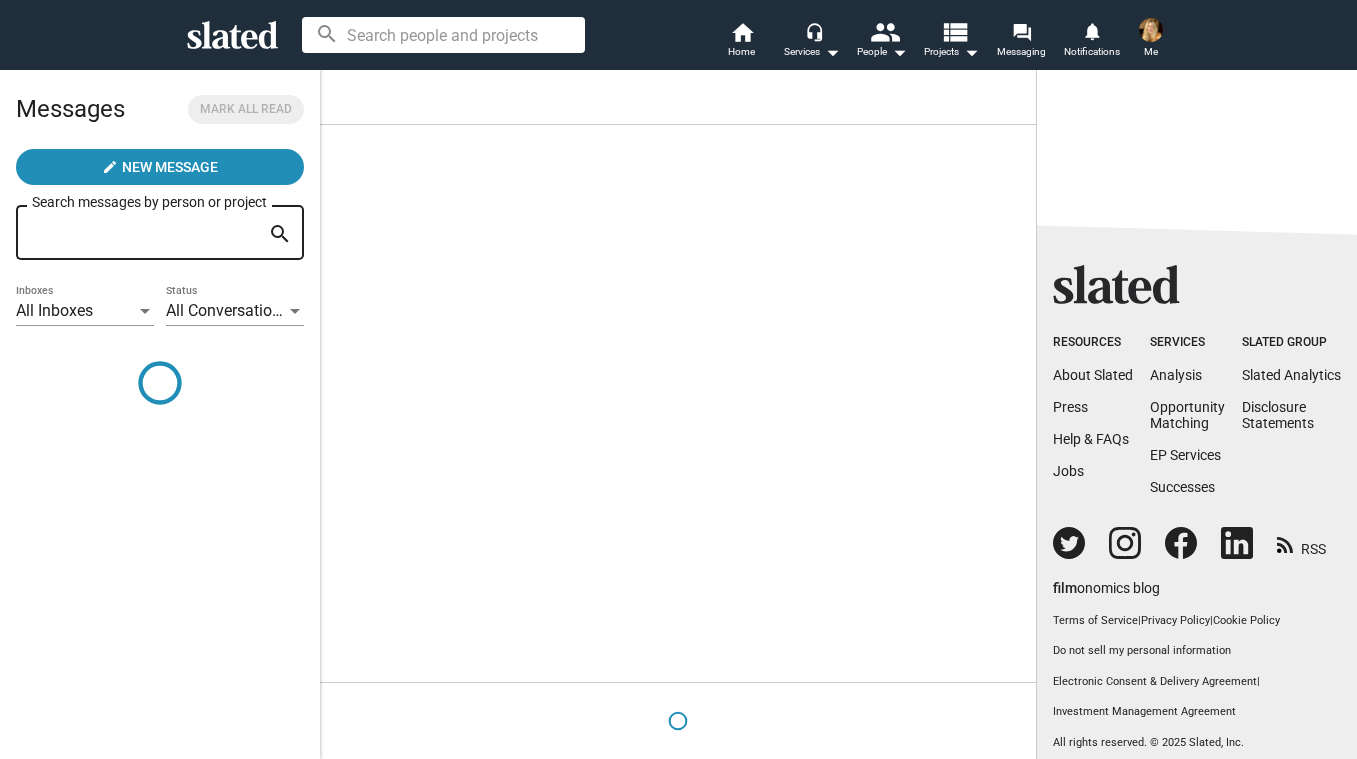 scroll, scrollTop: 0, scrollLeft: 0, axis: both 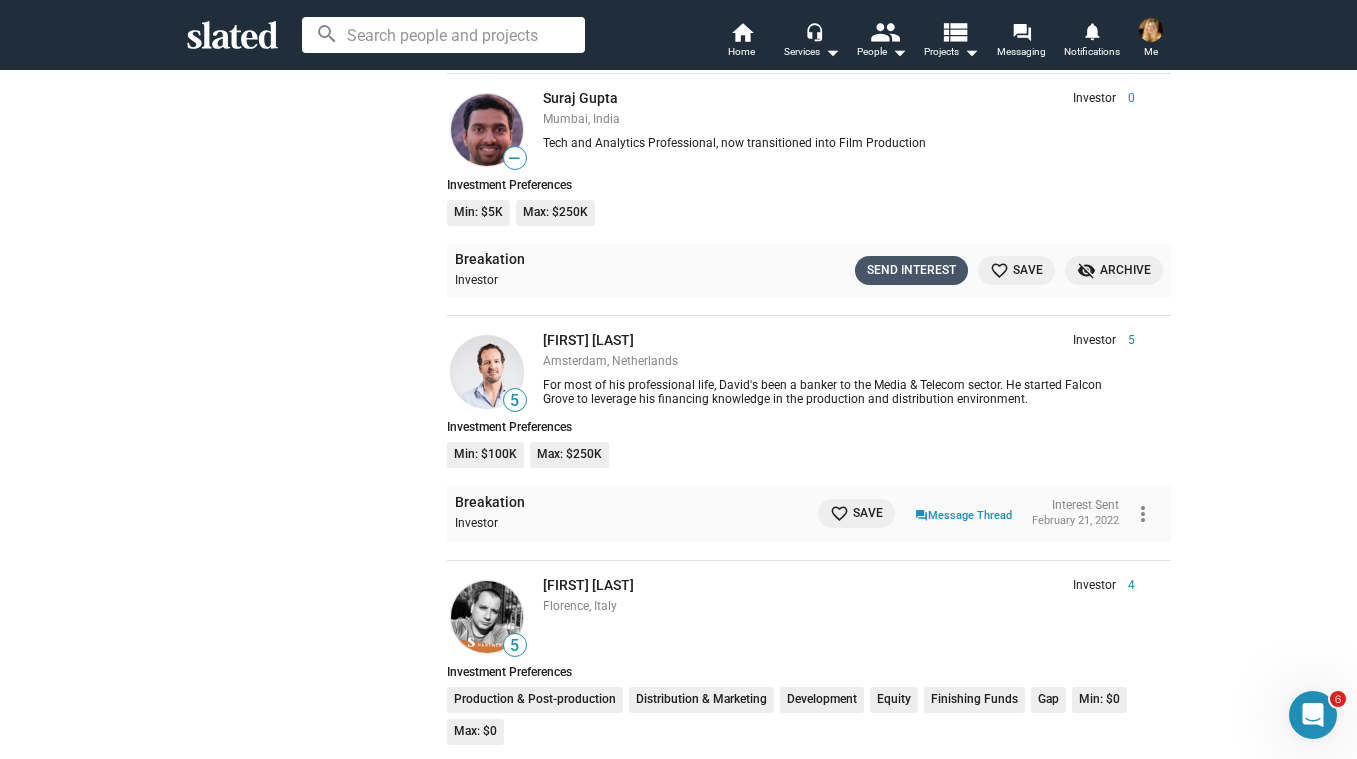 click on "Send Interest" 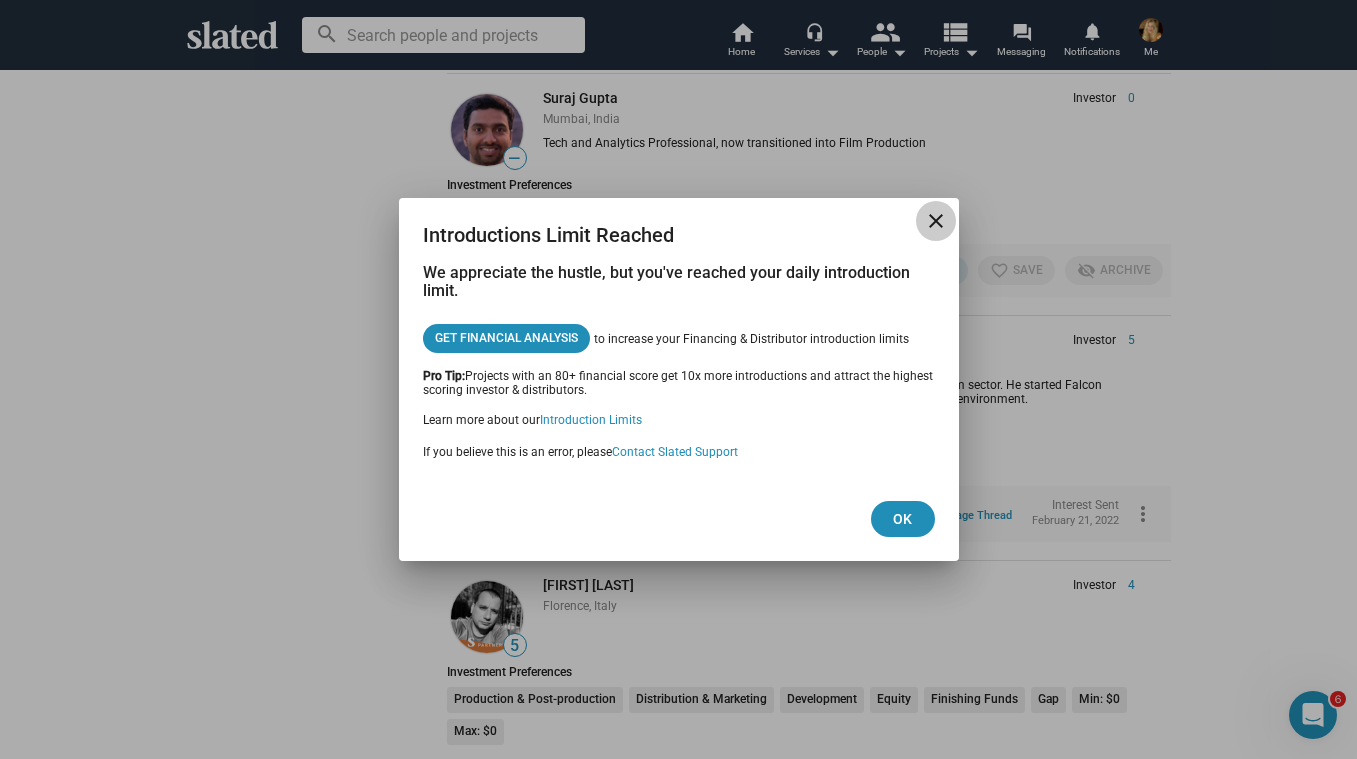 click on "close" at bounding box center (936, 221) 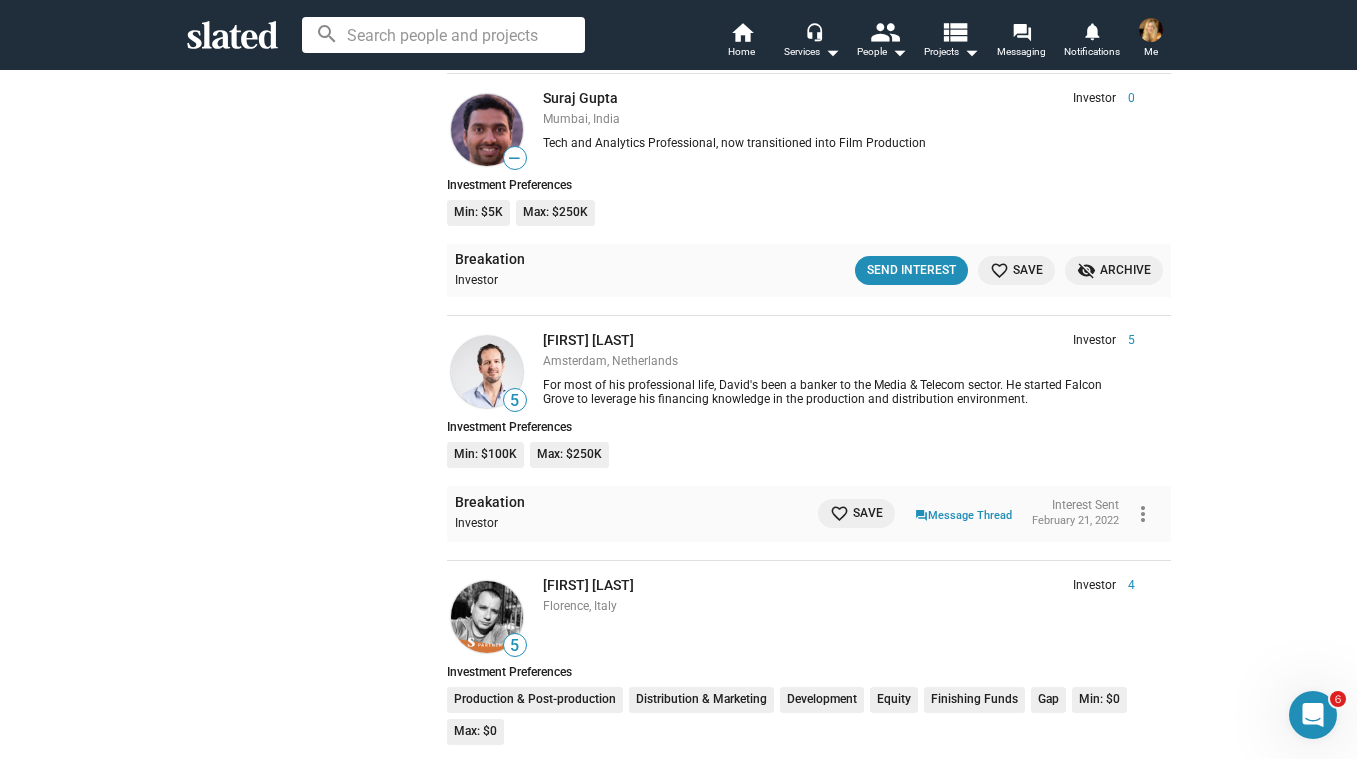 scroll, scrollTop: 0, scrollLeft: 0, axis: both 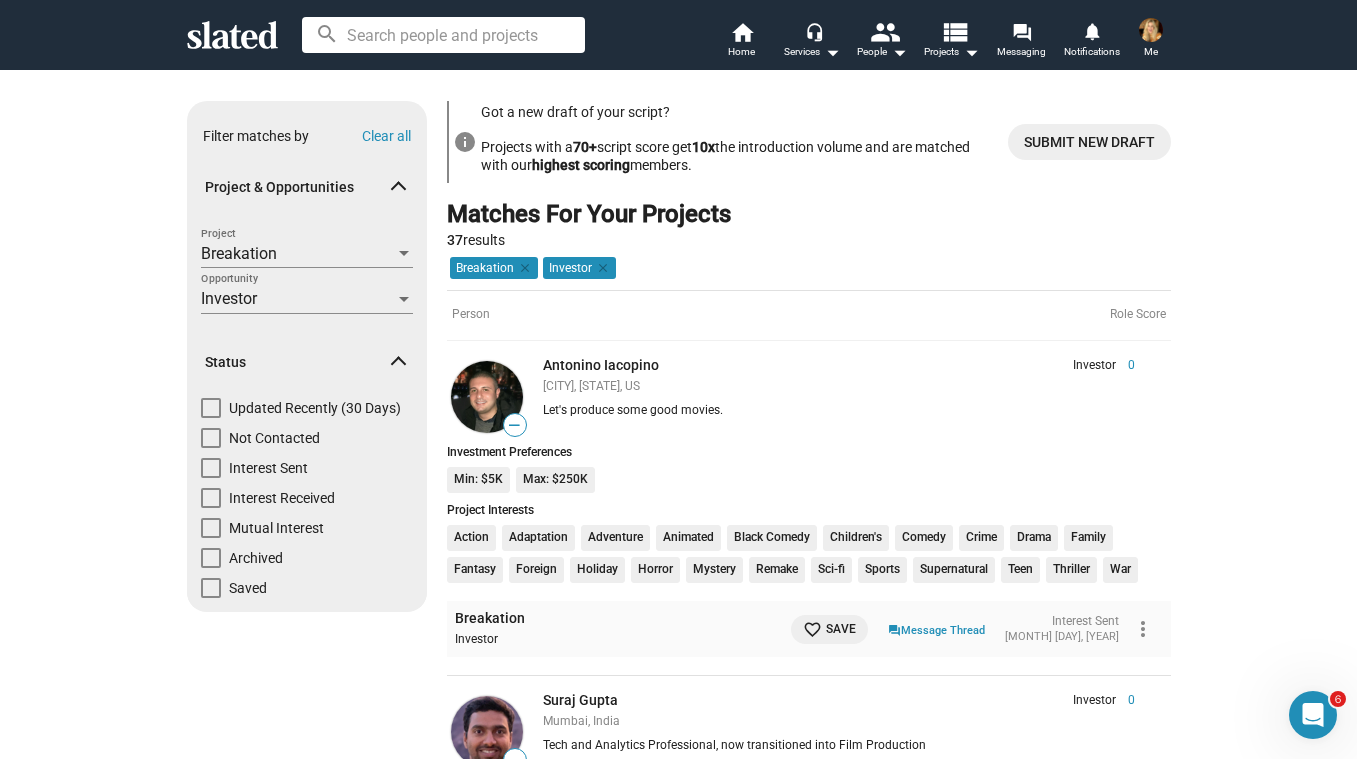 click 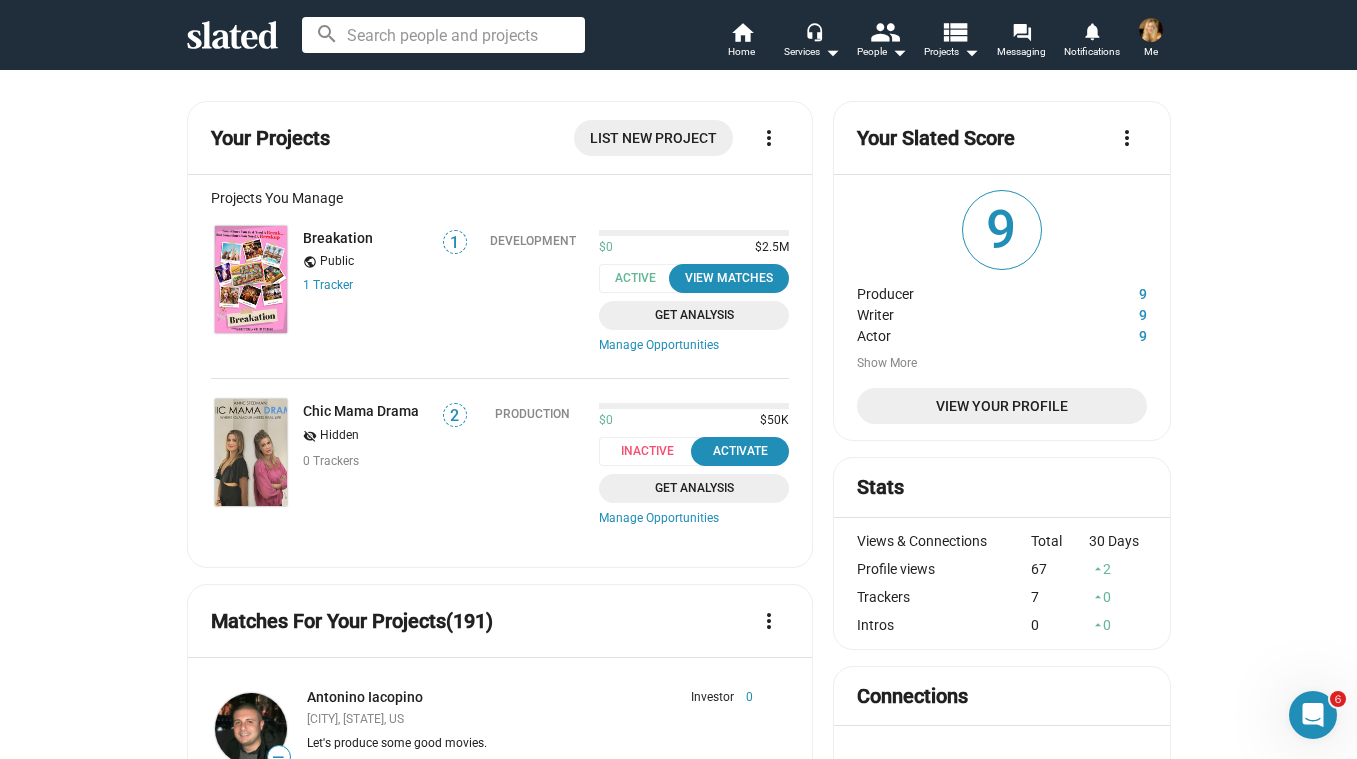click 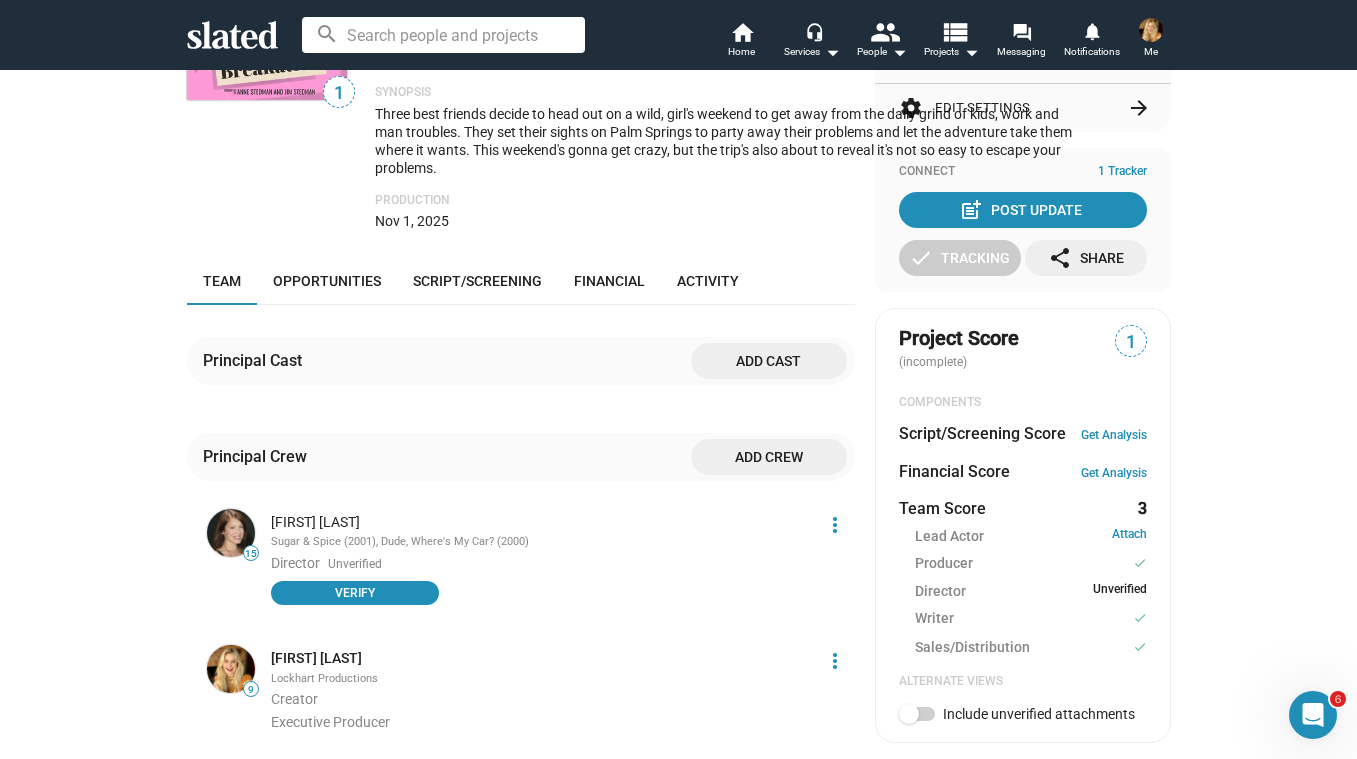 scroll, scrollTop: 399, scrollLeft: 0, axis: vertical 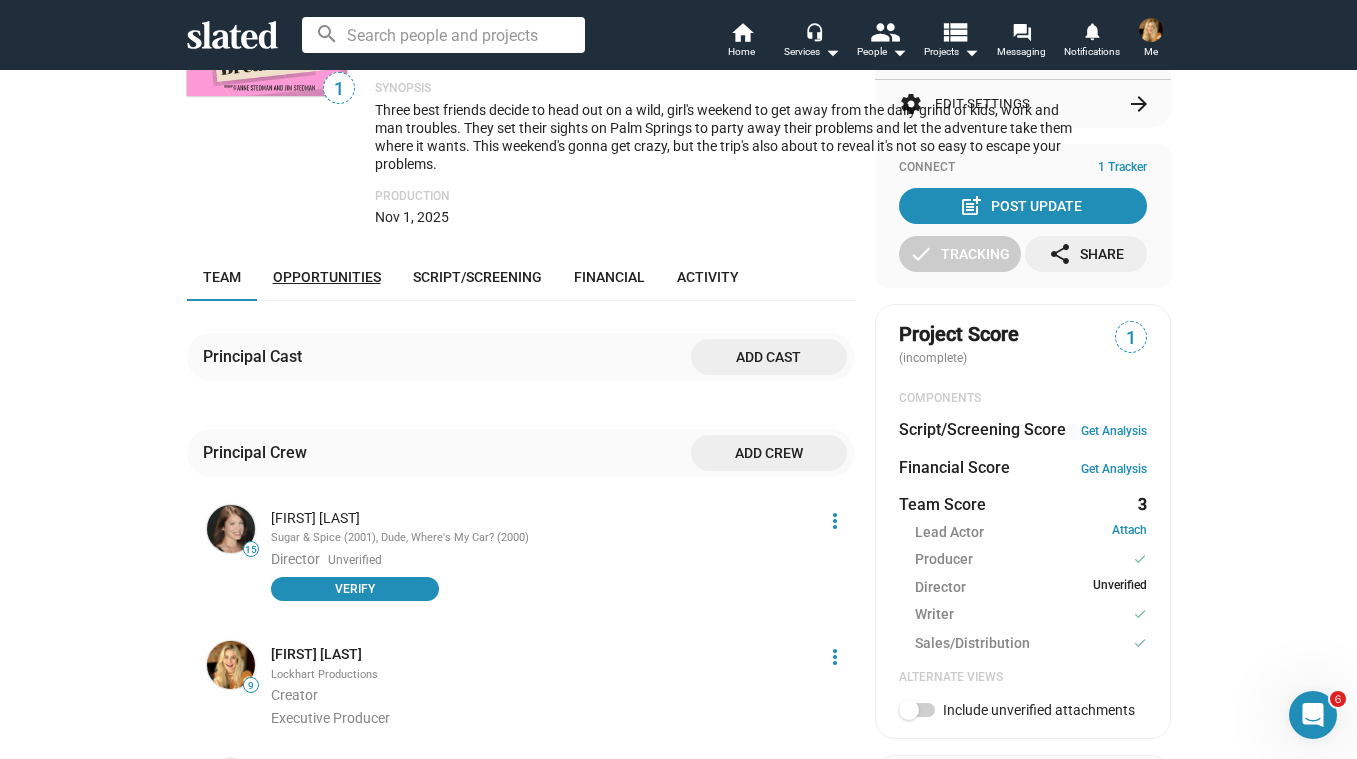 click on "Opportunities" at bounding box center [327, 277] 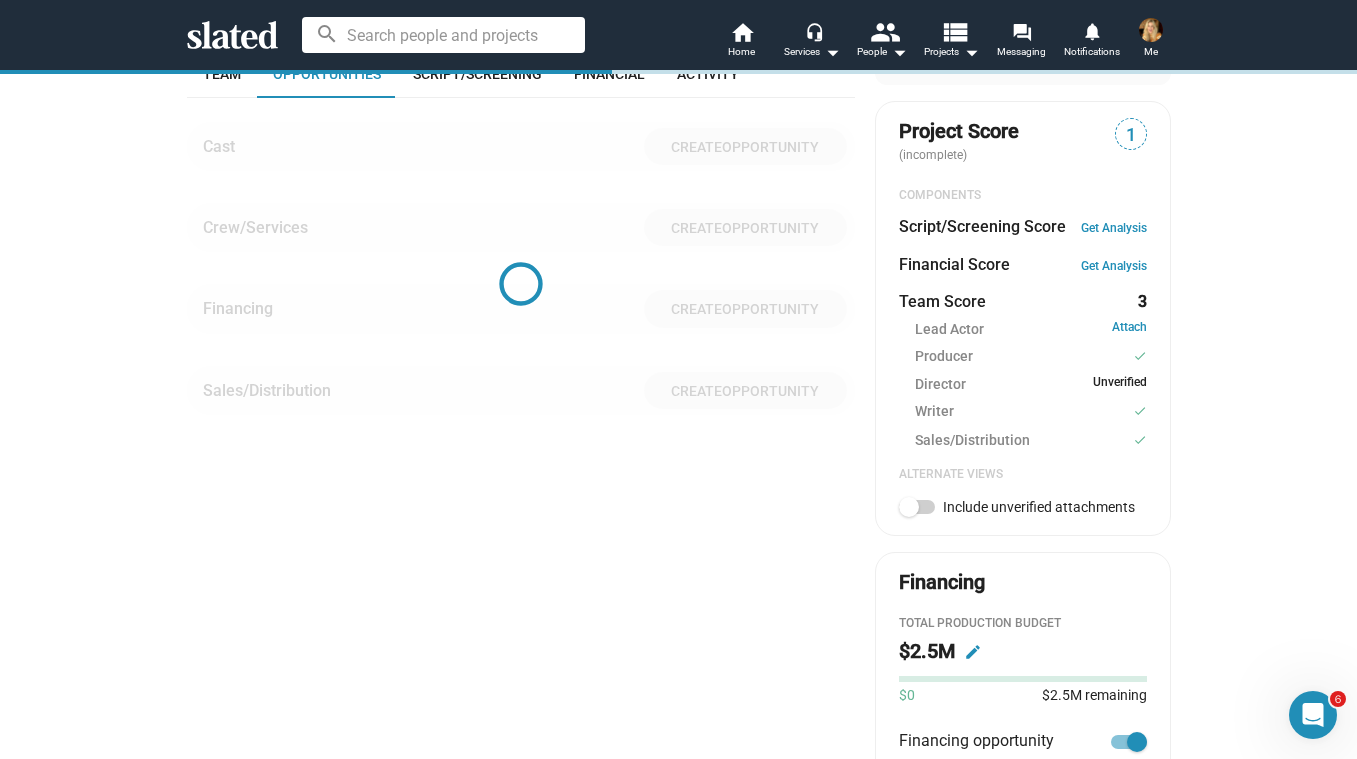 scroll, scrollTop: 601, scrollLeft: 0, axis: vertical 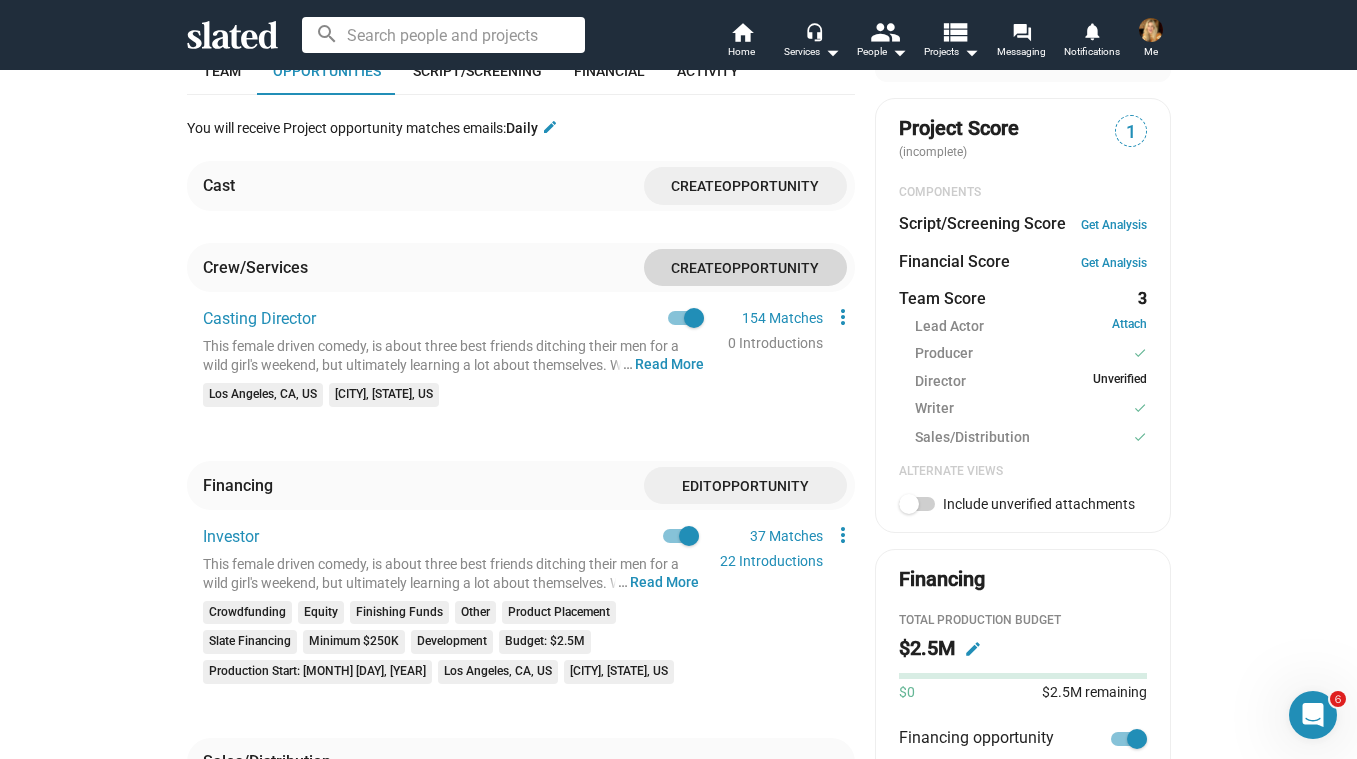 click on "Opportunity" 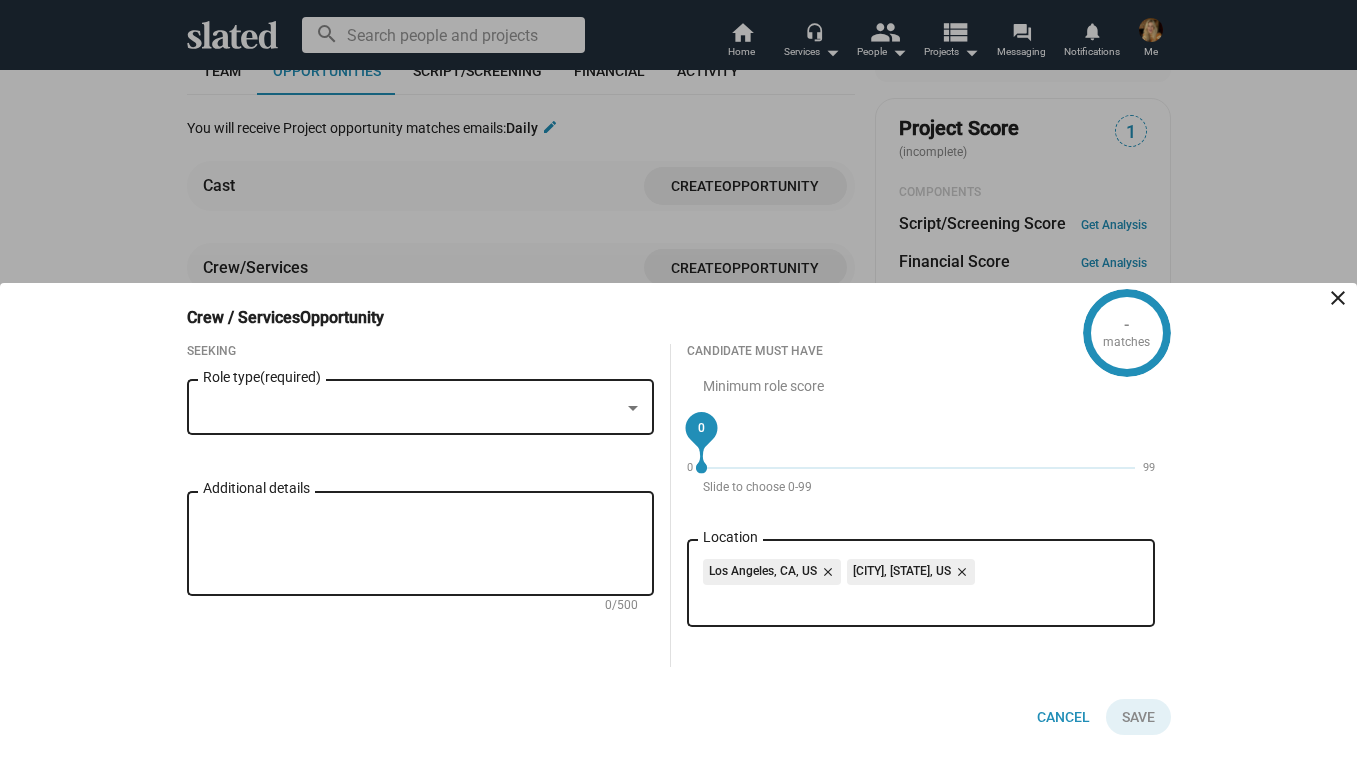 click at bounding box center [412, 408] 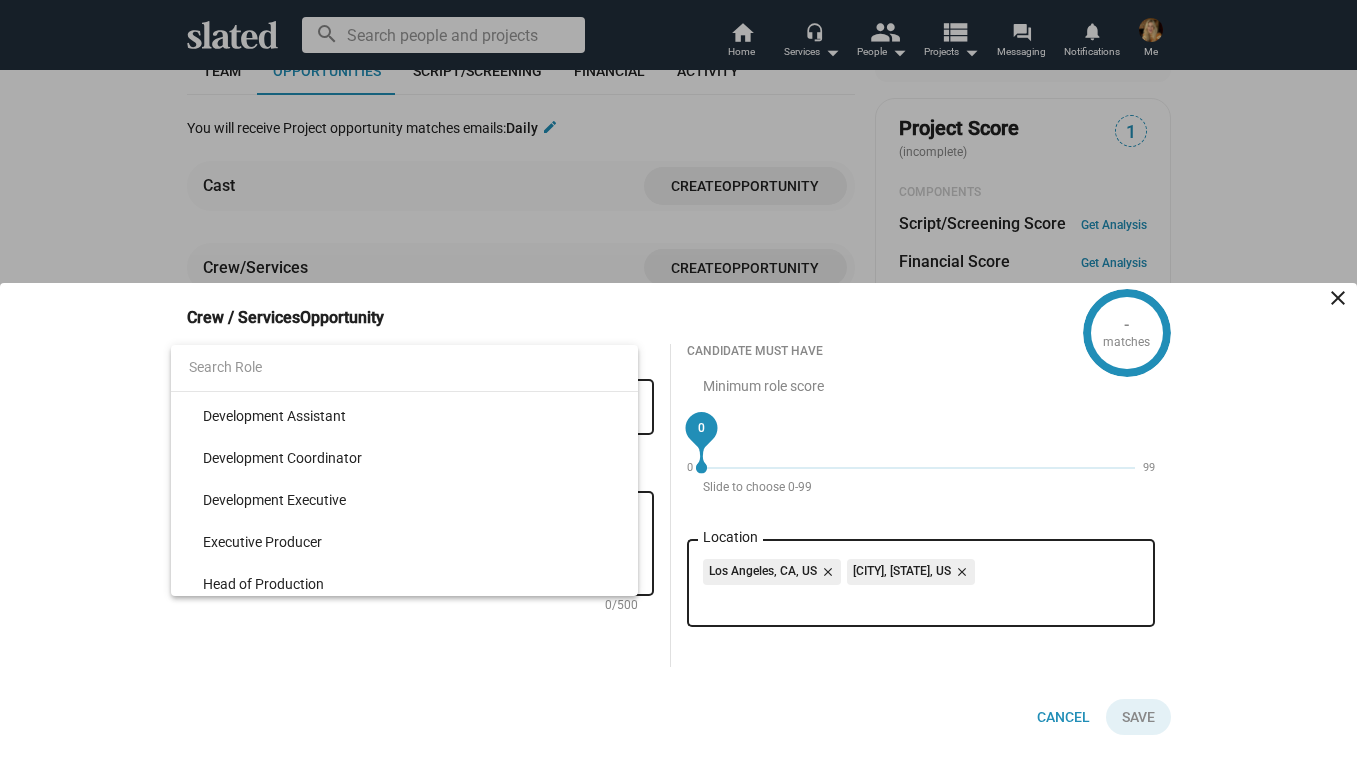 scroll, scrollTop: 12014, scrollLeft: 0, axis: vertical 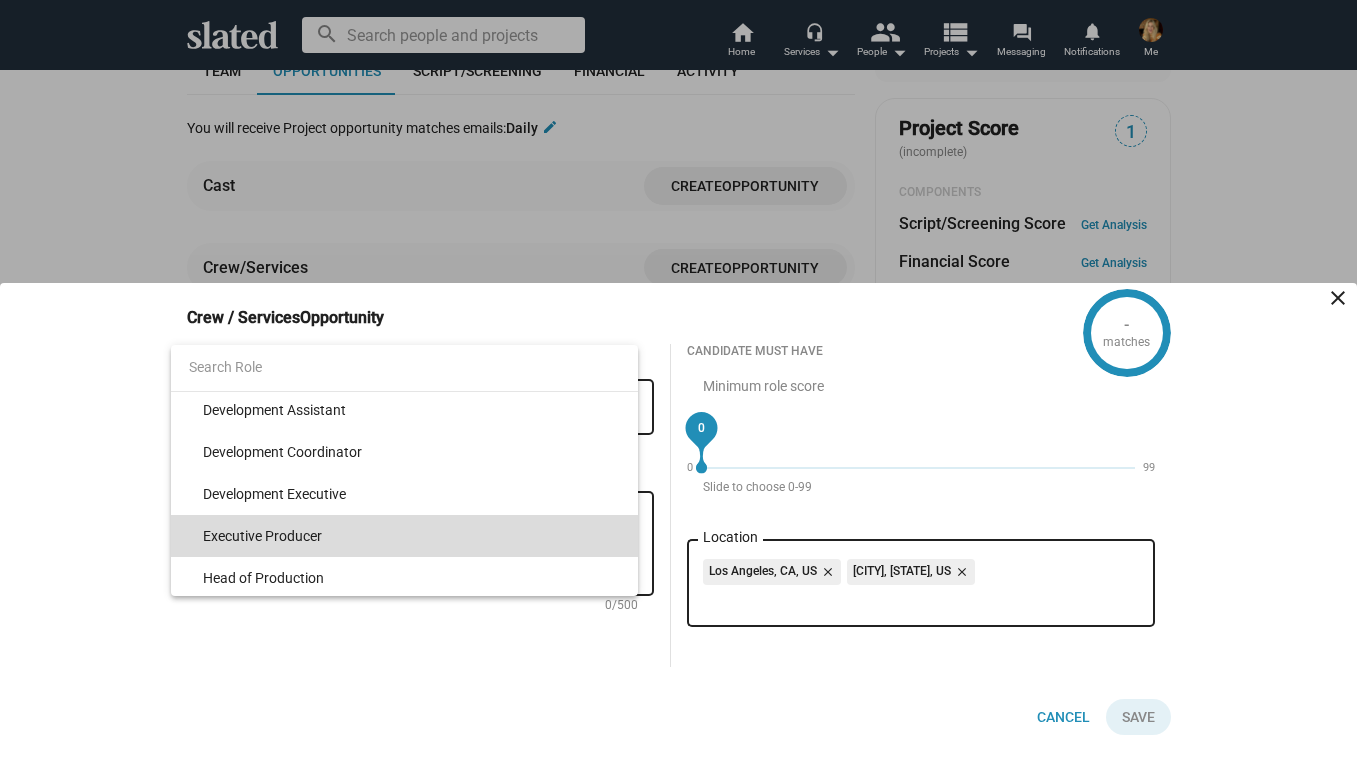 click on "Executive Producer" at bounding box center [413, 536] 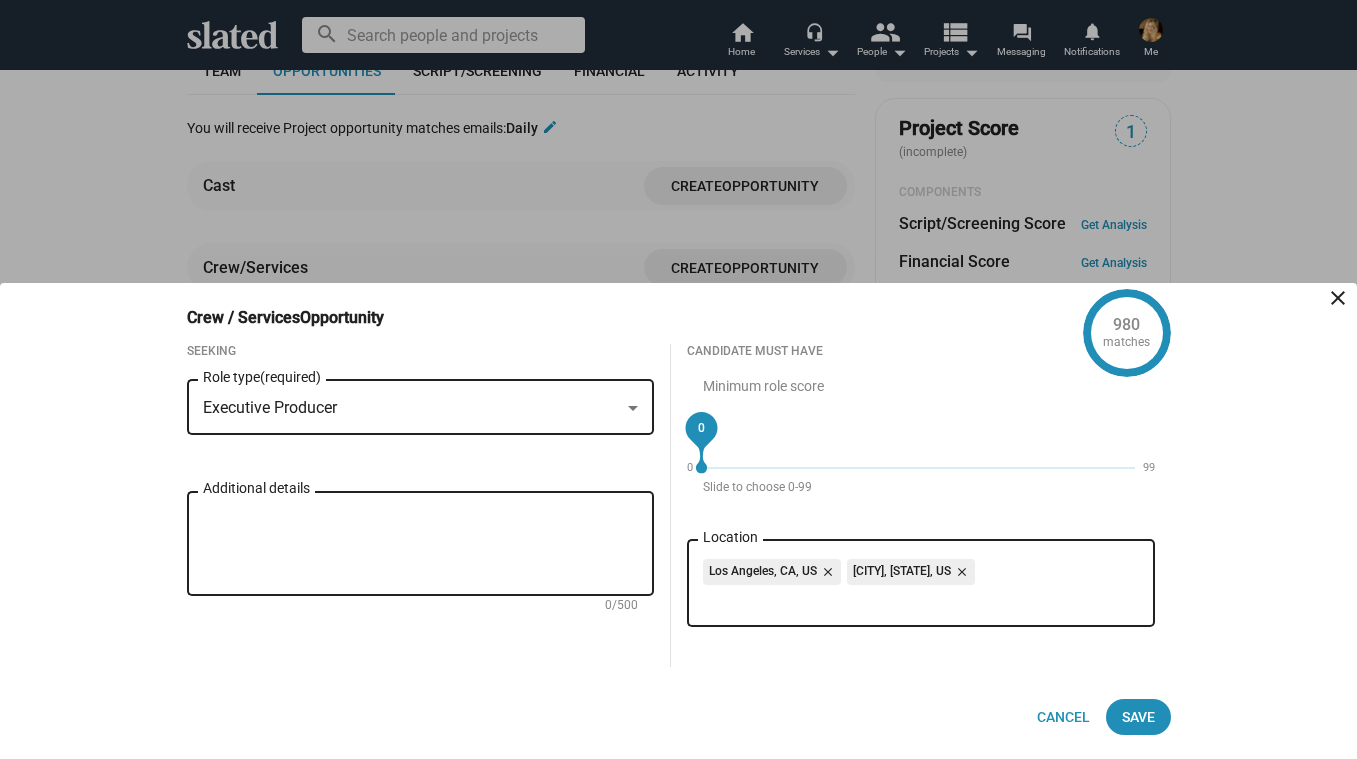click on "Additional details" at bounding box center [421, 544] 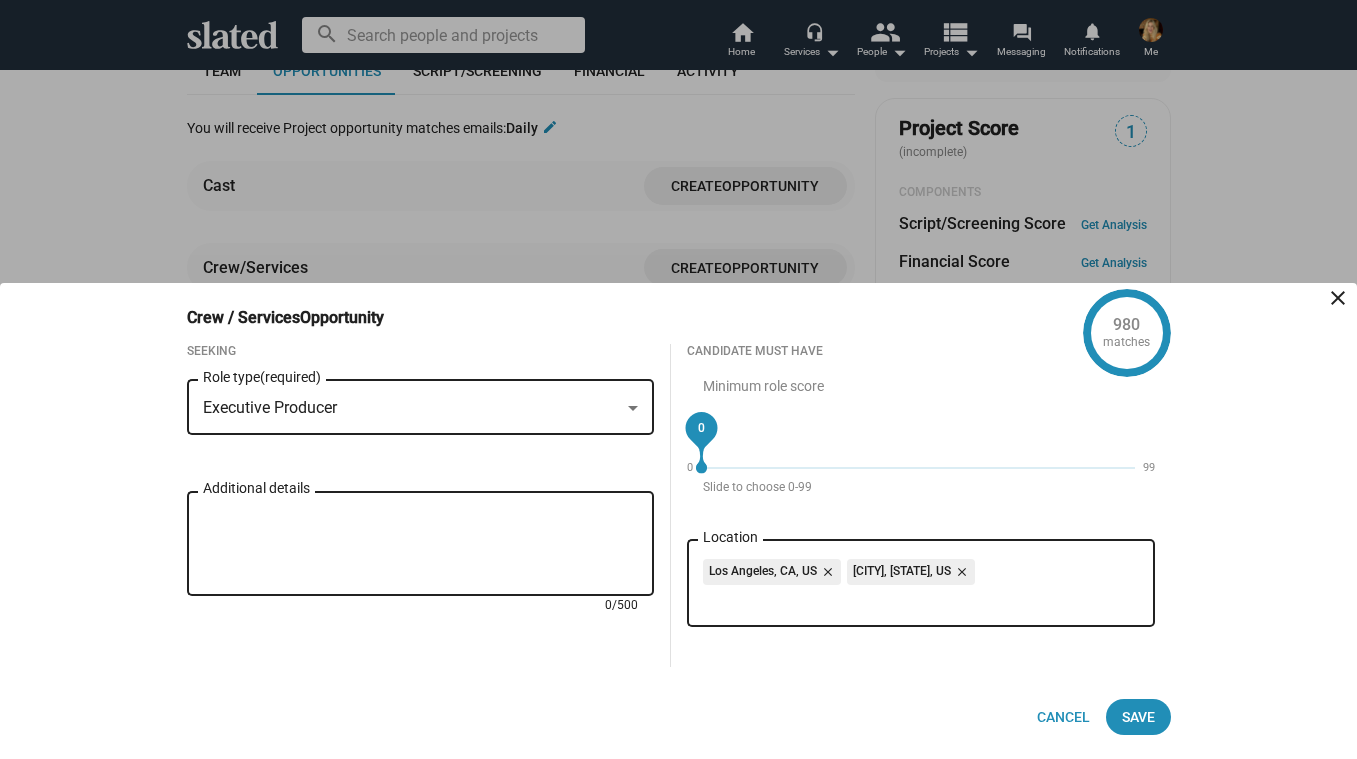 paste on "This female driven comedy, is about three best friends ditching their men for a wild girl's weekend, but ultimately learning a lot about themselves. We have attached director Marla Sokoloff because she focuses on character-driven, female-forward storytelling. Her latest Netflix hit was The Merry Gentleman is an example of that. Kevin Bray who has done shows Succession and Black-sh has signed on to produce. Name actors are attached. We are seeking financing at this stage of preproduction." 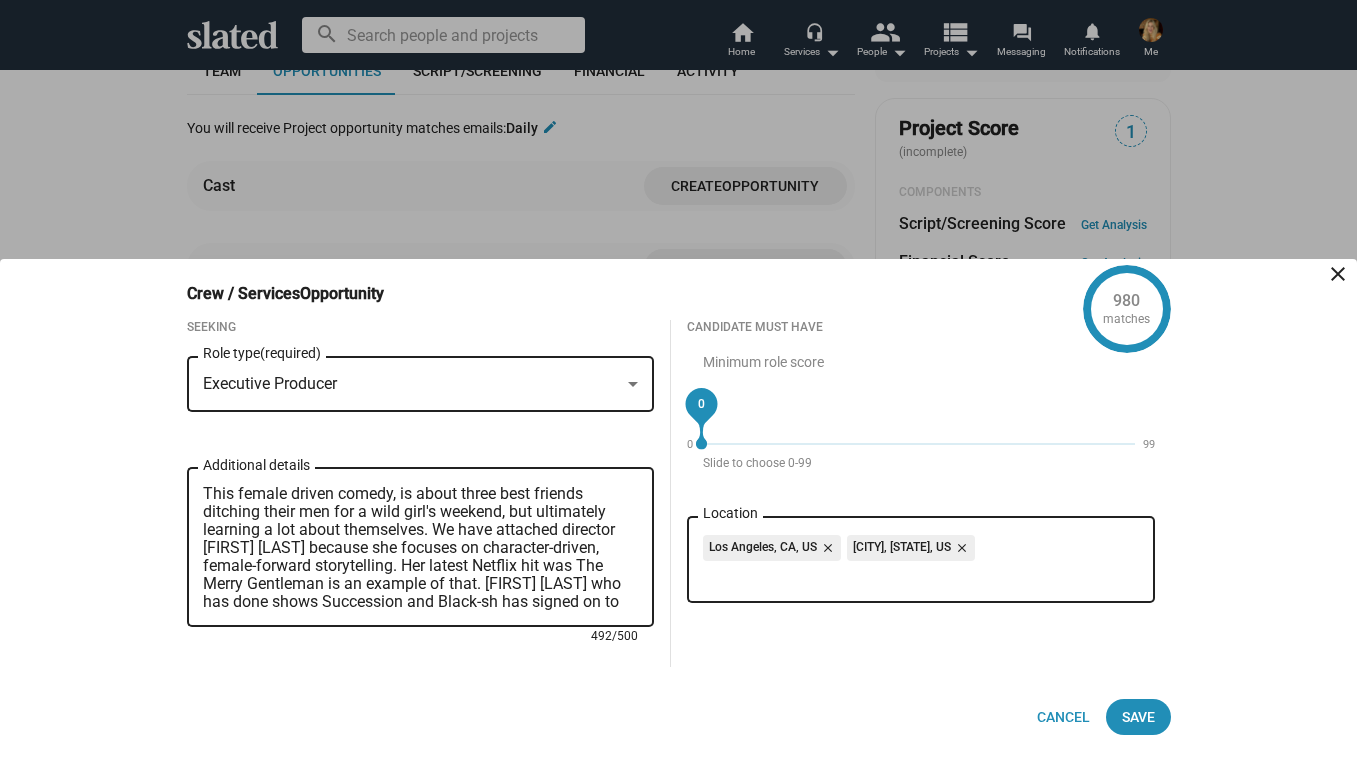 scroll, scrollTop: 36, scrollLeft: 0, axis: vertical 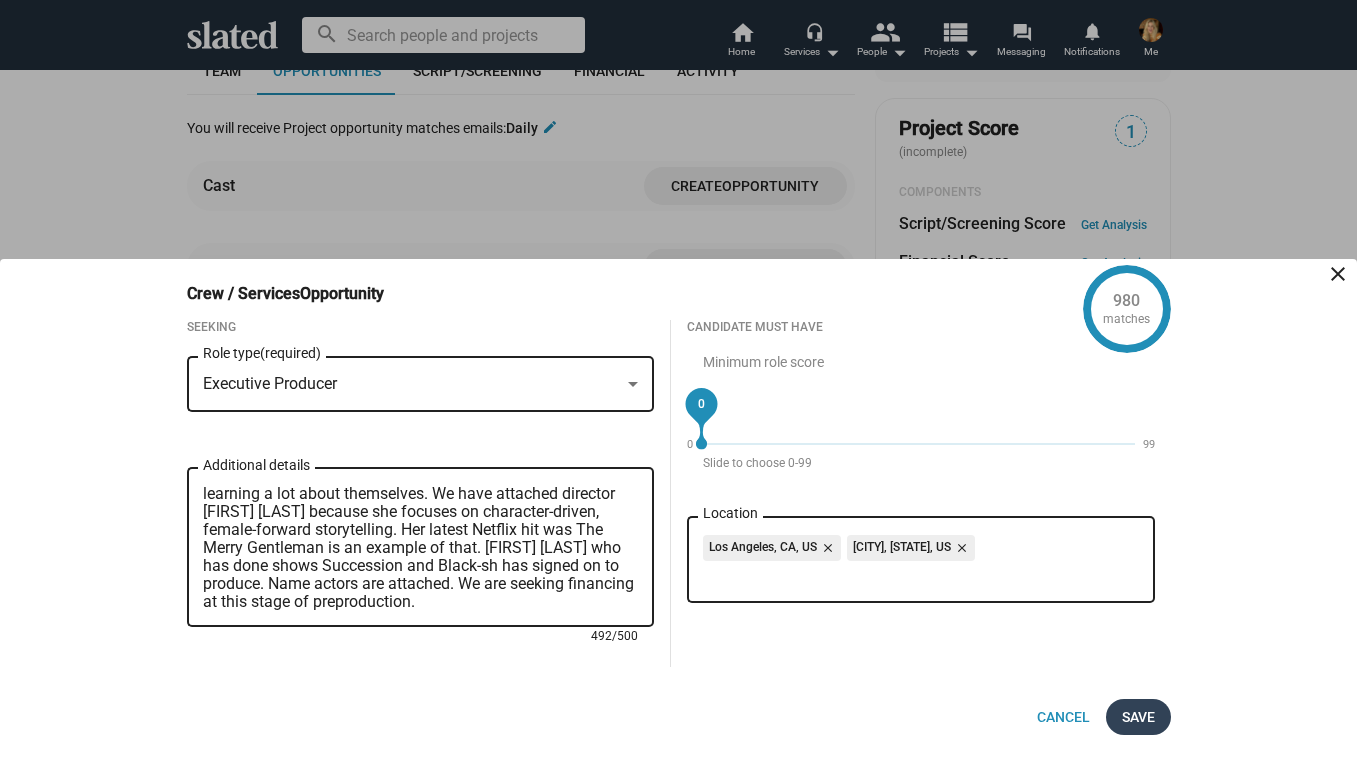 type on "This female driven comedy, is about three best friends ditching their men for a wild girl's weekend, but ultimately learning a lot about themselves. We have attached director Marla Sokoloff because she focuses on character-driven, female-forward storytelling. Her latest Netflix hit was The Merry Gentleman is an example of that. Kevin Bray who has done shows Succession and Black-sh has signed on to produce. Name actors are attached. We are seeking financing at this stage of preproduction." 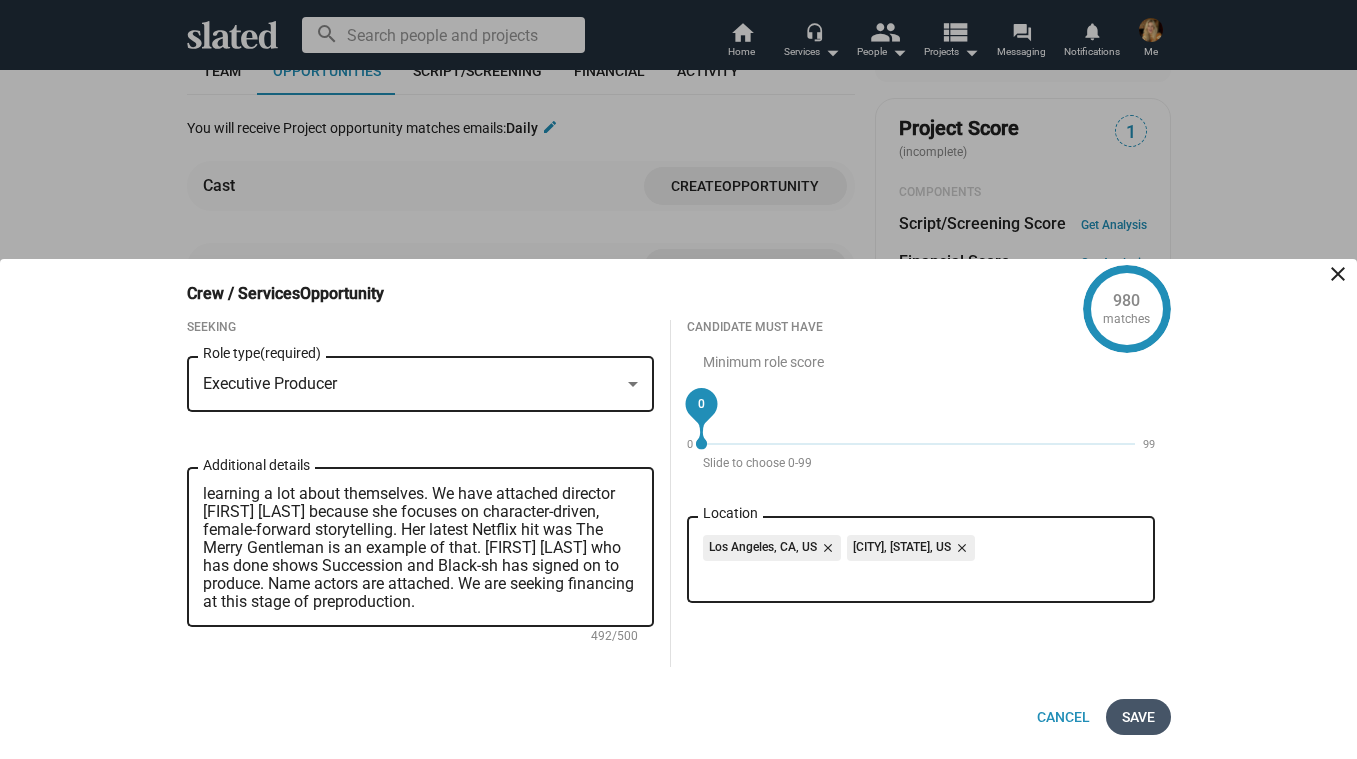 click on "Save" at bounding box center (1138, 717) 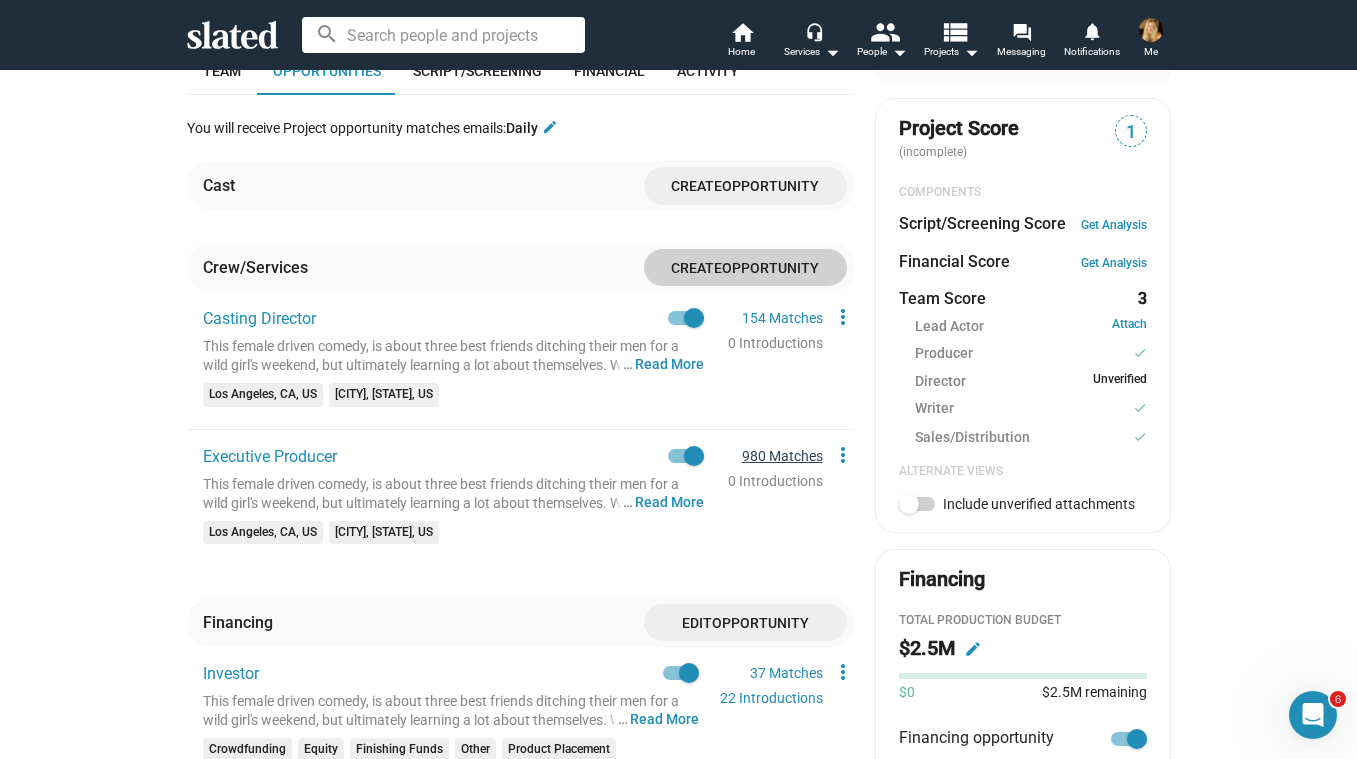 click on "980 Matches" 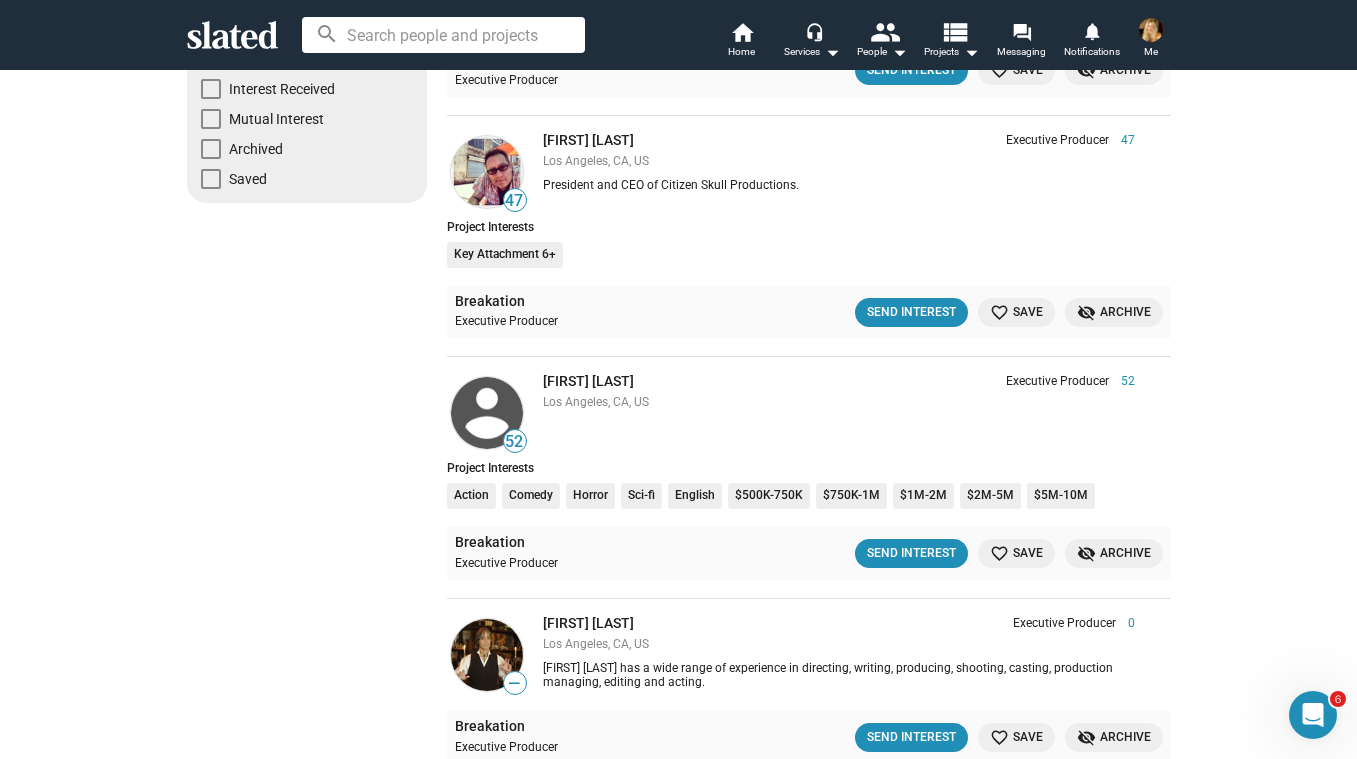 scroll, scrollTop: 411, scrollLeft: 0, axis: vertical 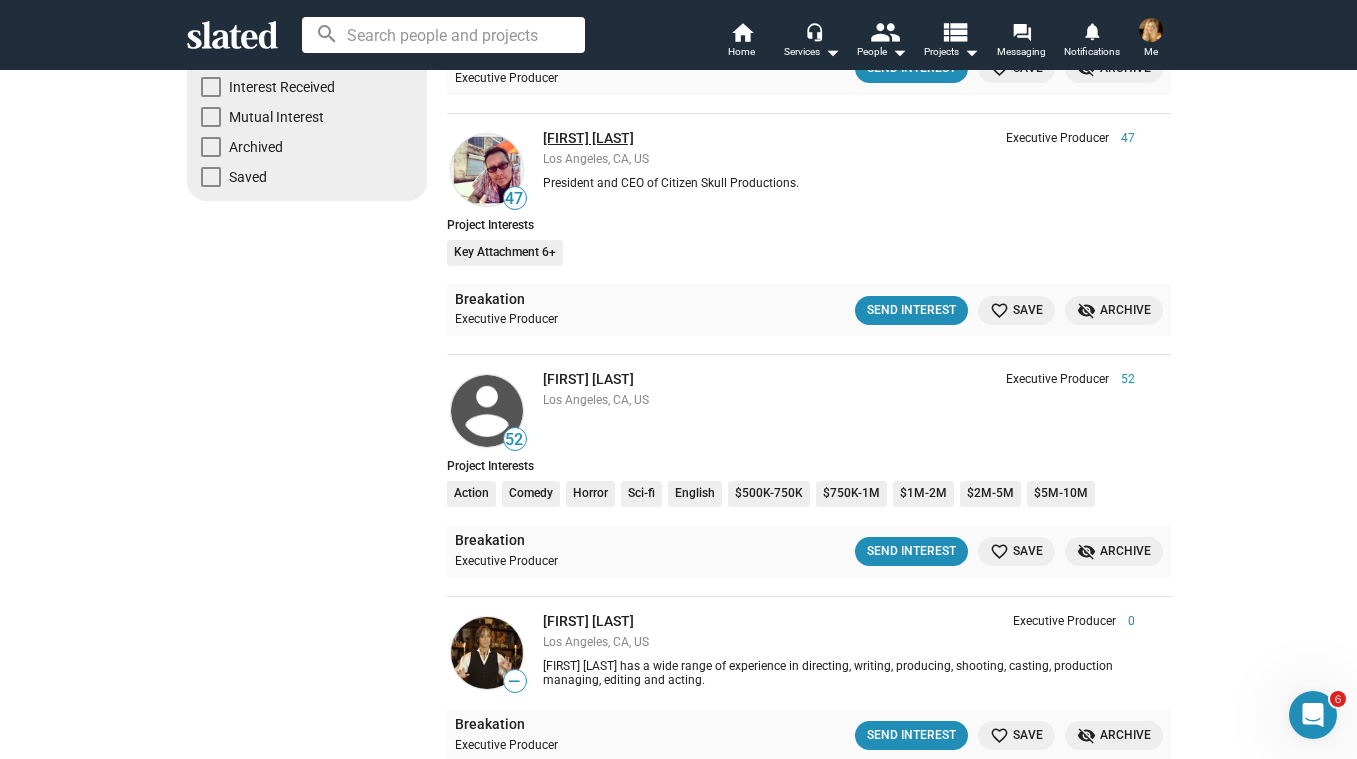 click on "Mark Myers" 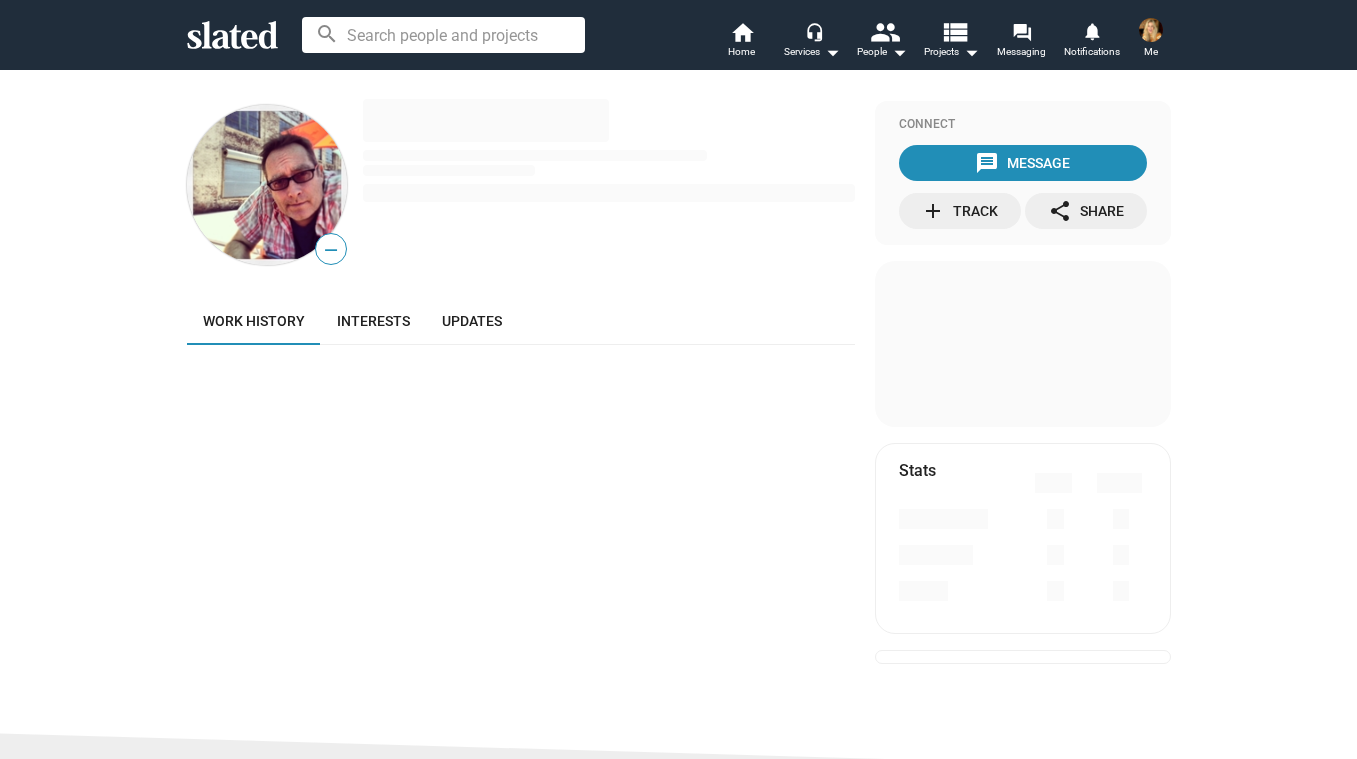 scroll, scrollTop: 0, scrollLeft: 0, axis: both 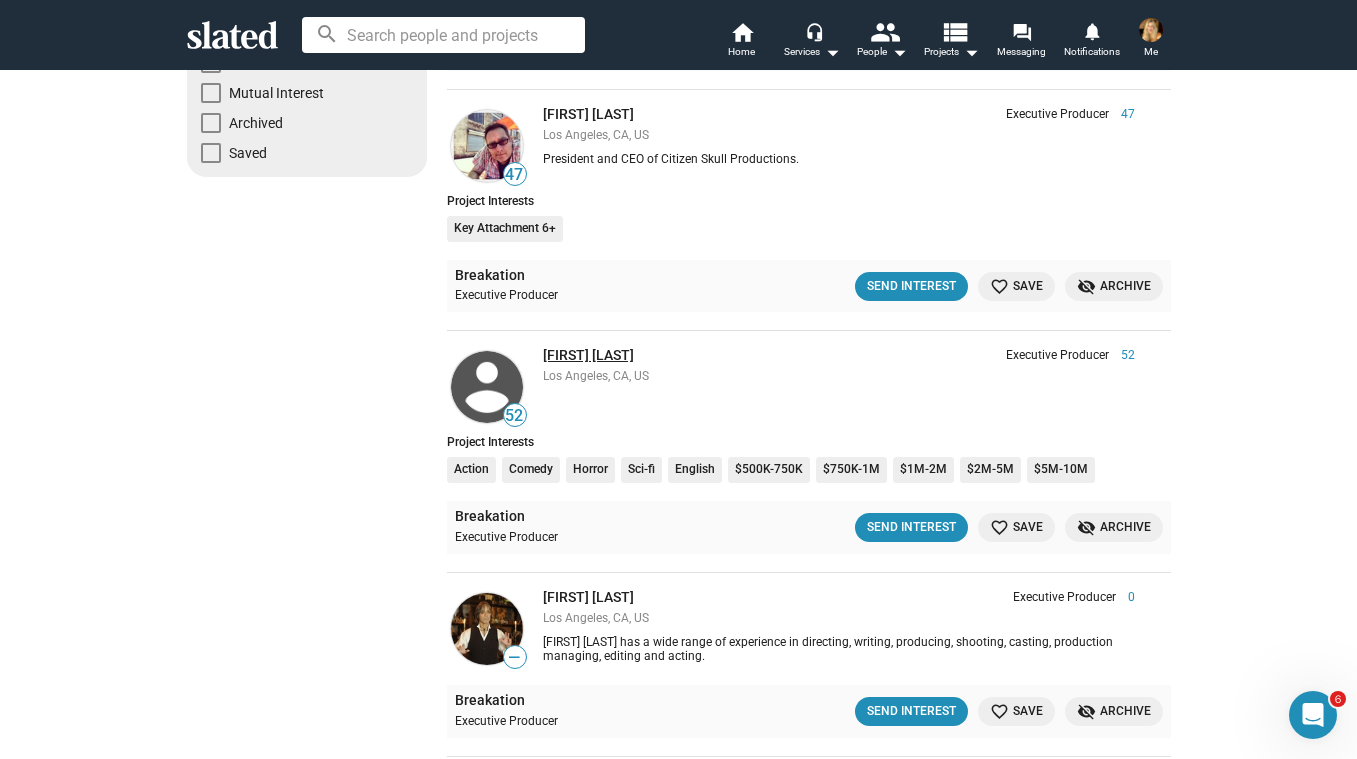 click on "[FIRST] [LAST]" 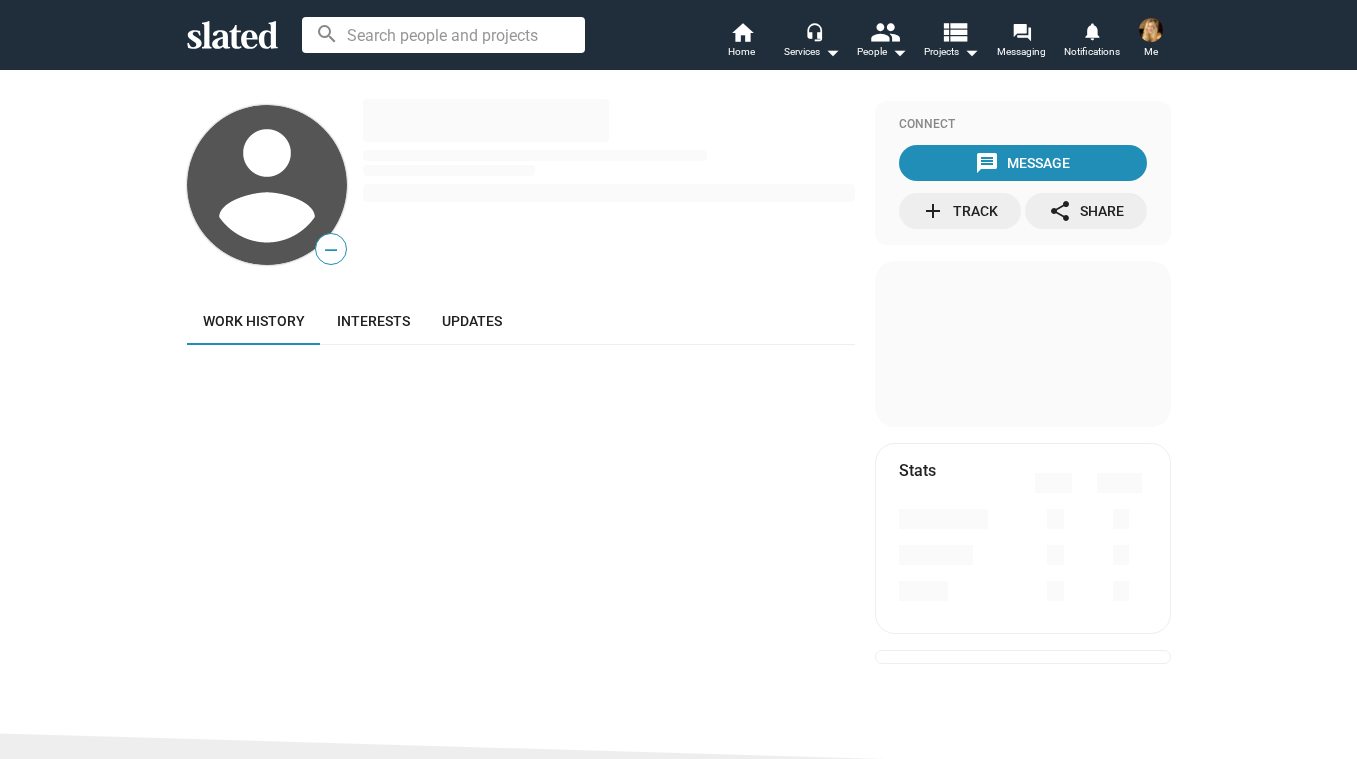 scroll, scrollTop: 0, scrollLeft: 0, axis: both 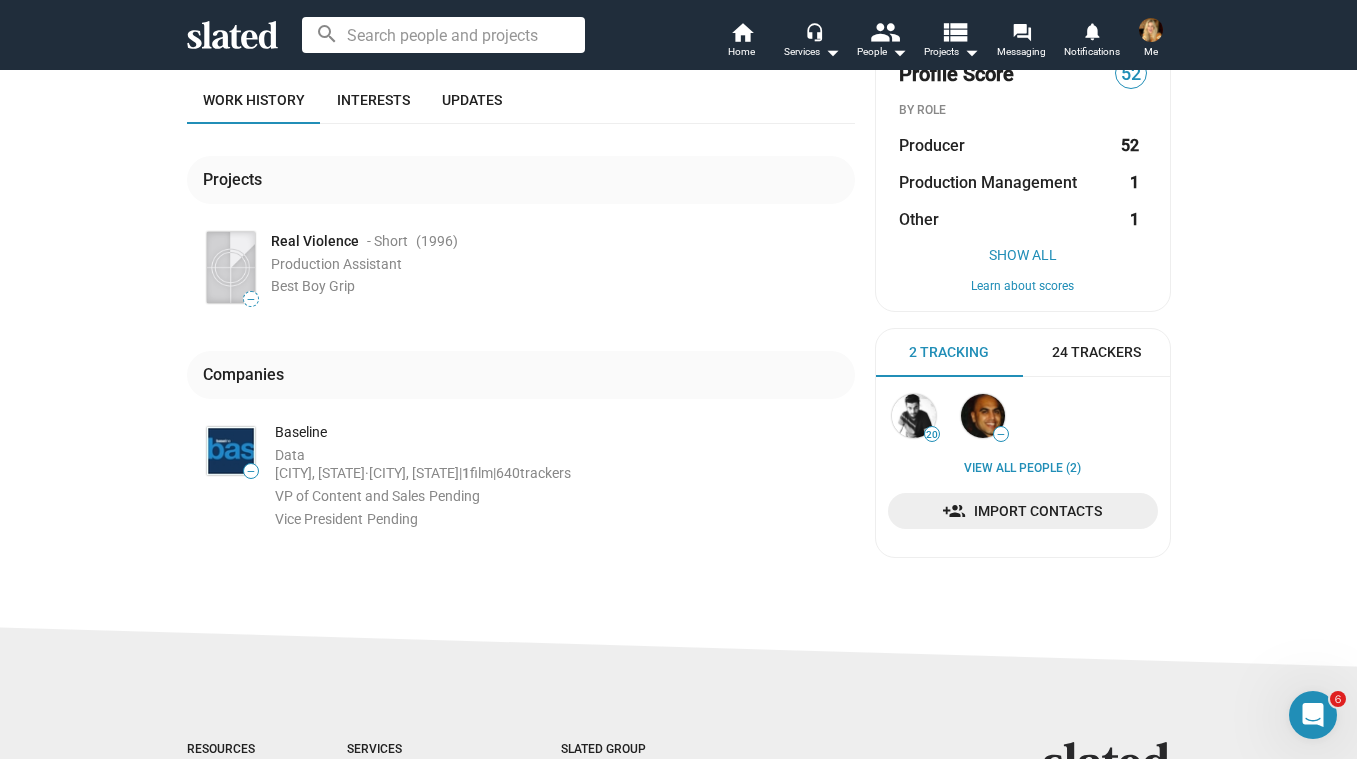 click on "24 Trackers" at bounding box center [1096, 352] 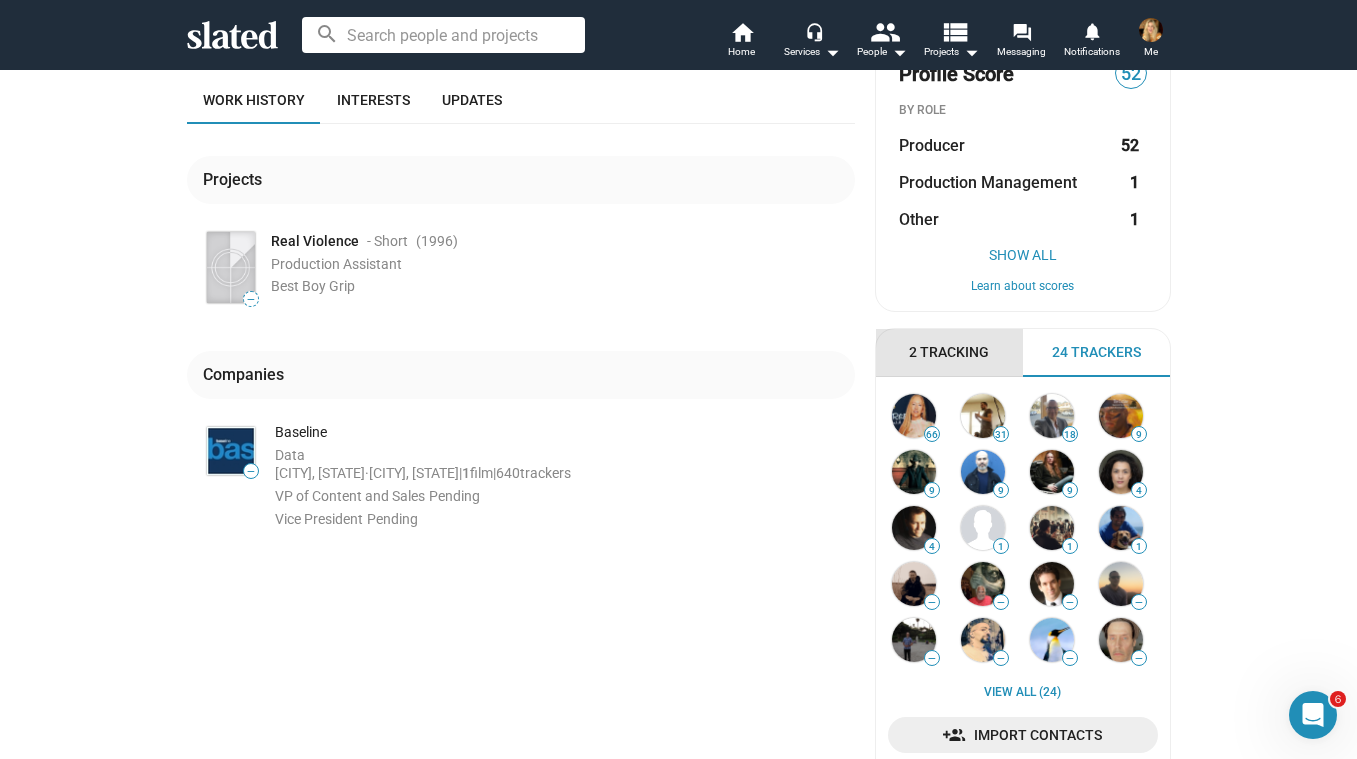 click on "2 Tracking" at bounding box center [949, 352] 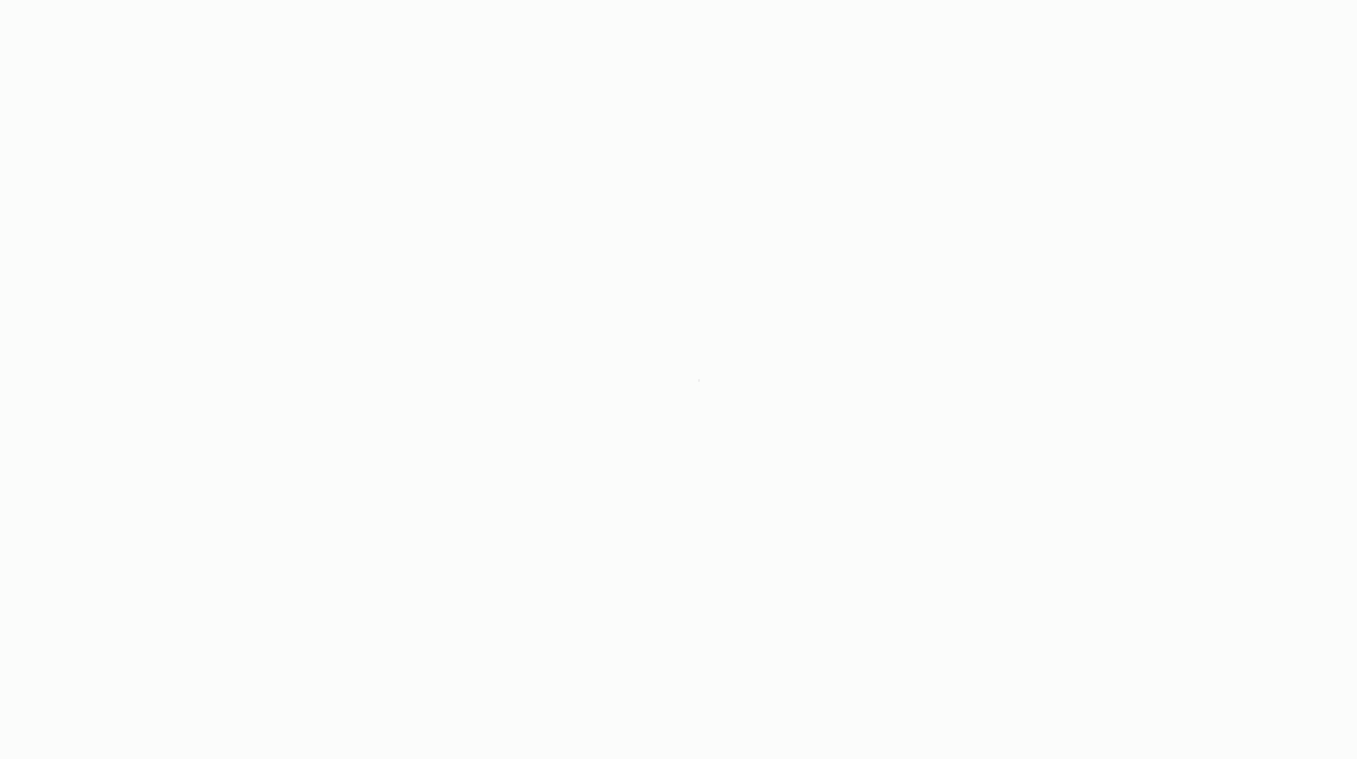 scroll, scrollTop: 0, scrollLeft: 0, axis: both 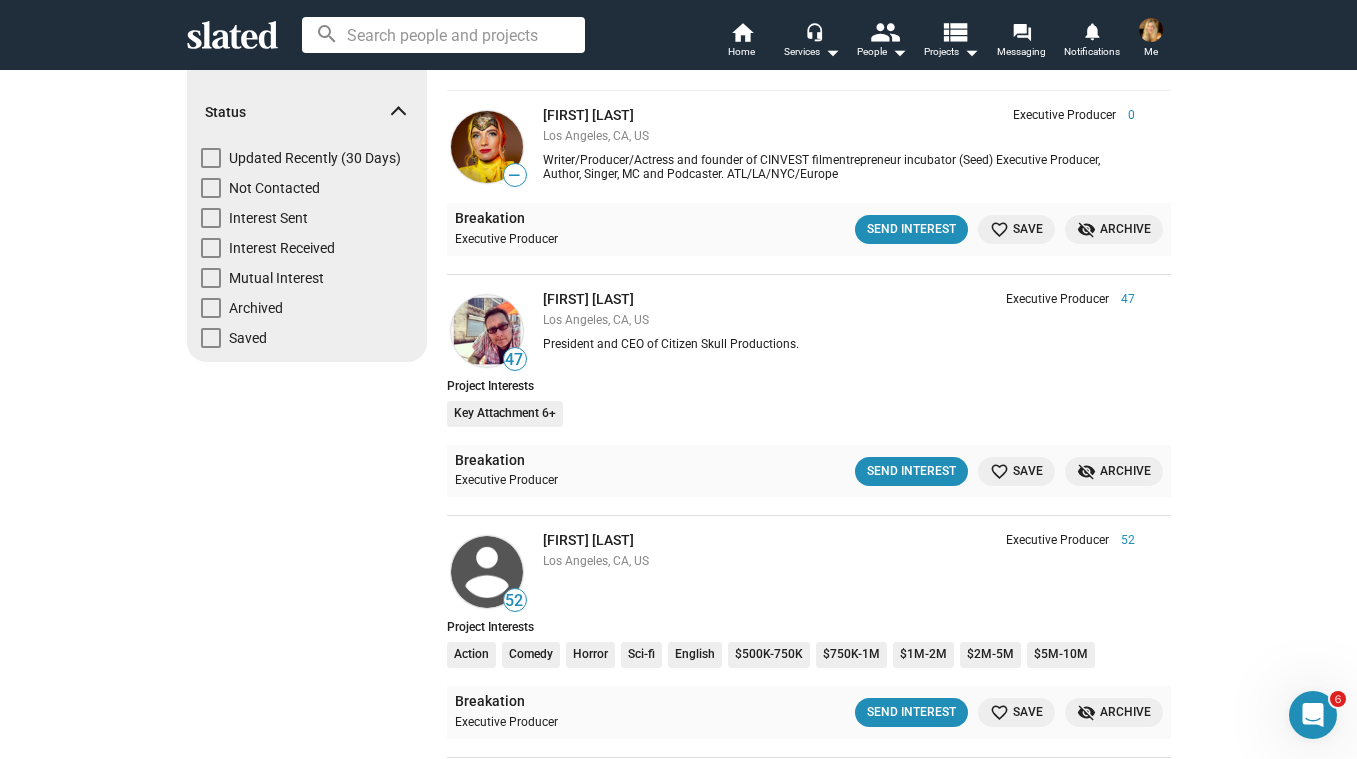 drag, startPoint x: 659, startPoint y: 541, endPoint x: 540, endPoint y: 537, distance: 119.06721 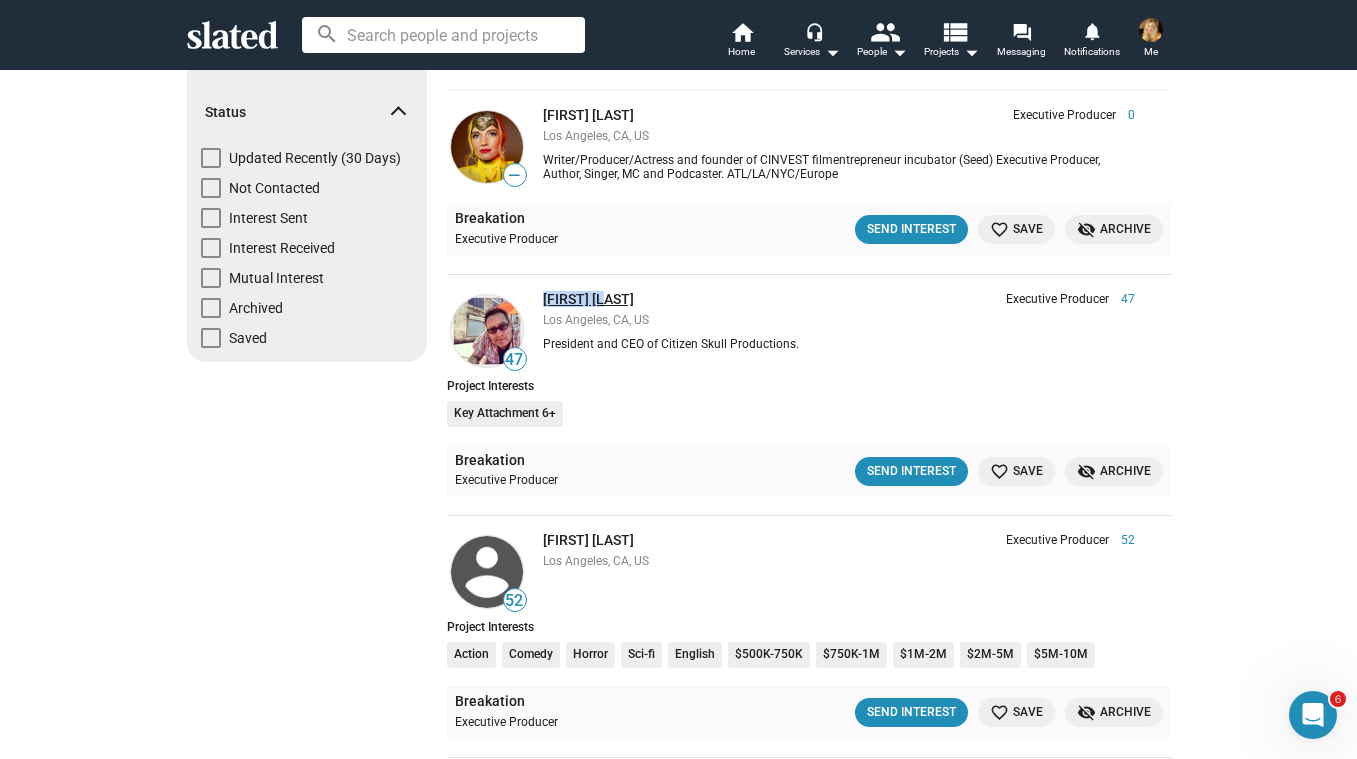 drag, startPoint x: 625, startPoint y: 297, endPoint x: 542, endPoint y: 299, distance: 83.02409 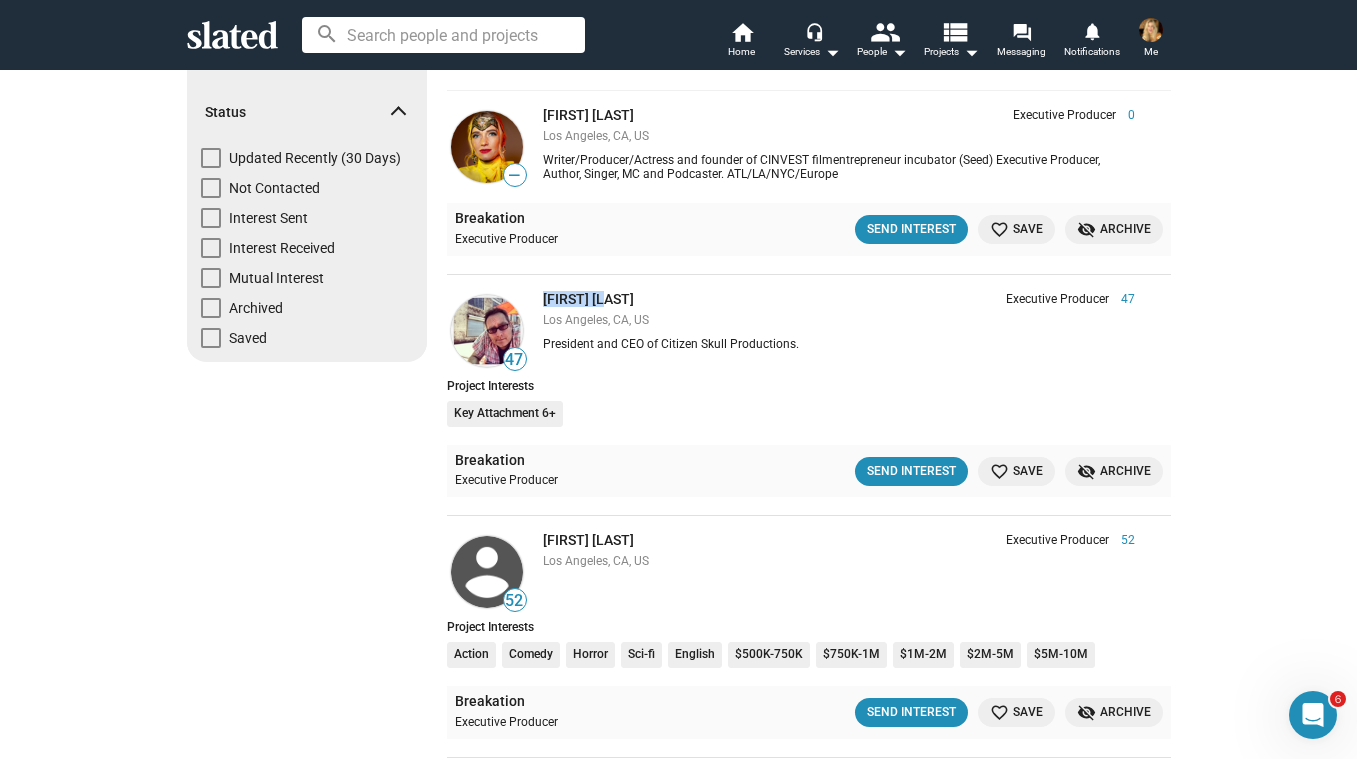 copy on "Mark Myers" 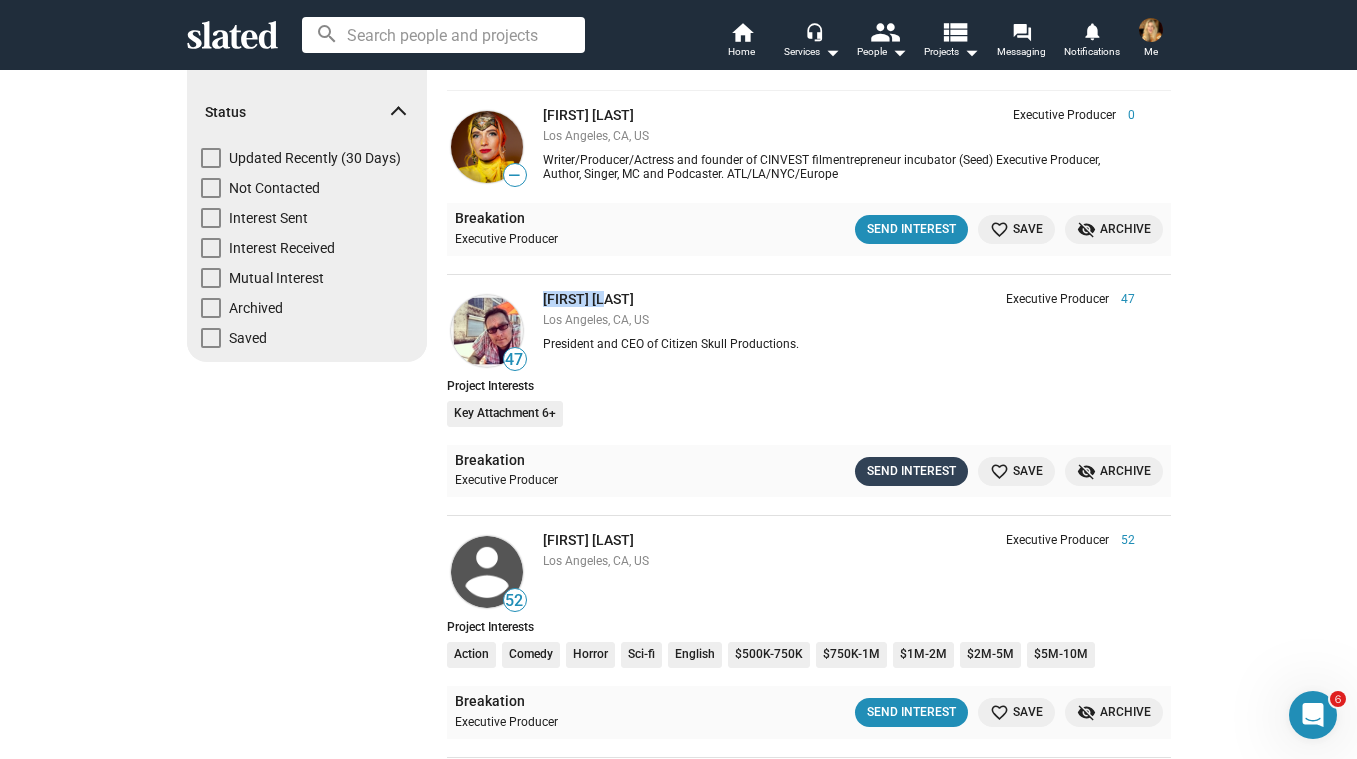 click on "Send Interest" 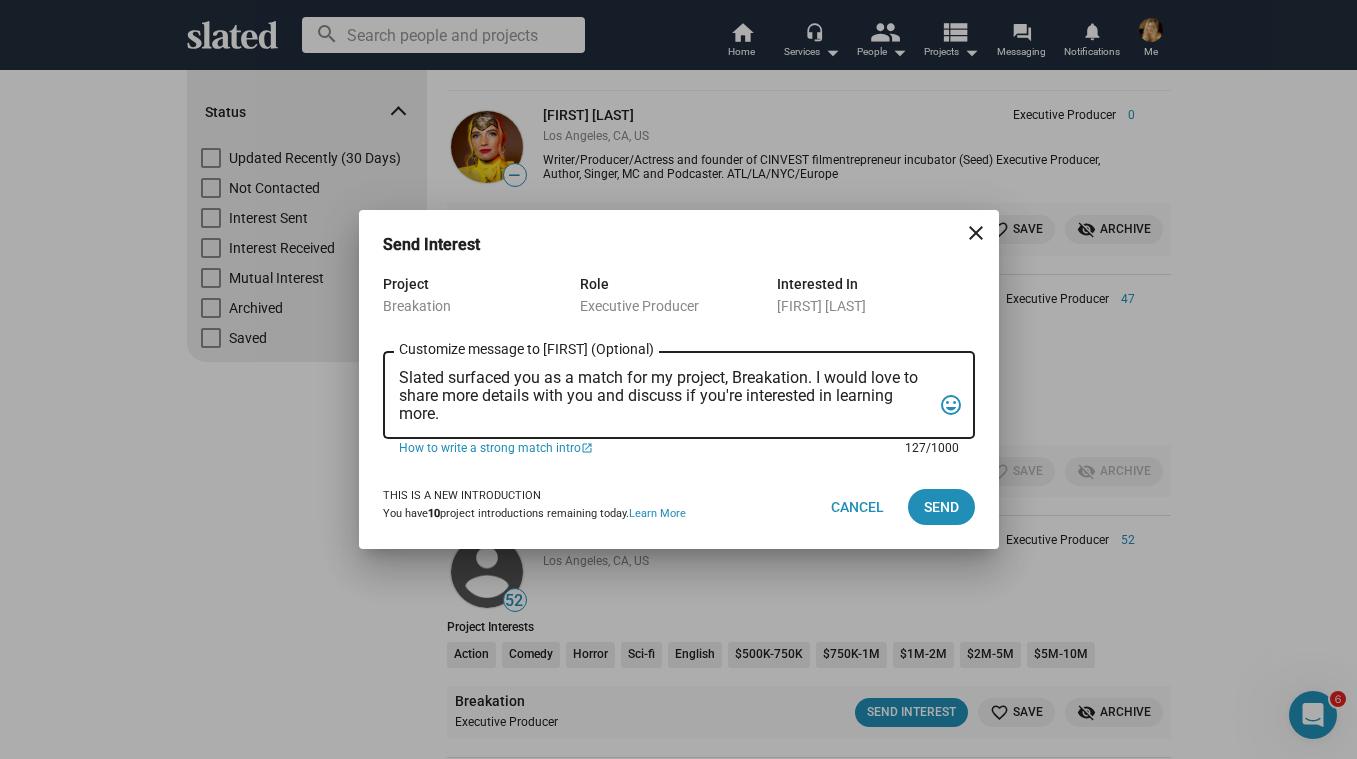 drag, startPoint x: 399, startPoint y: 378, endPoint x: 474, endPoint y: 408, distance: 80.77747 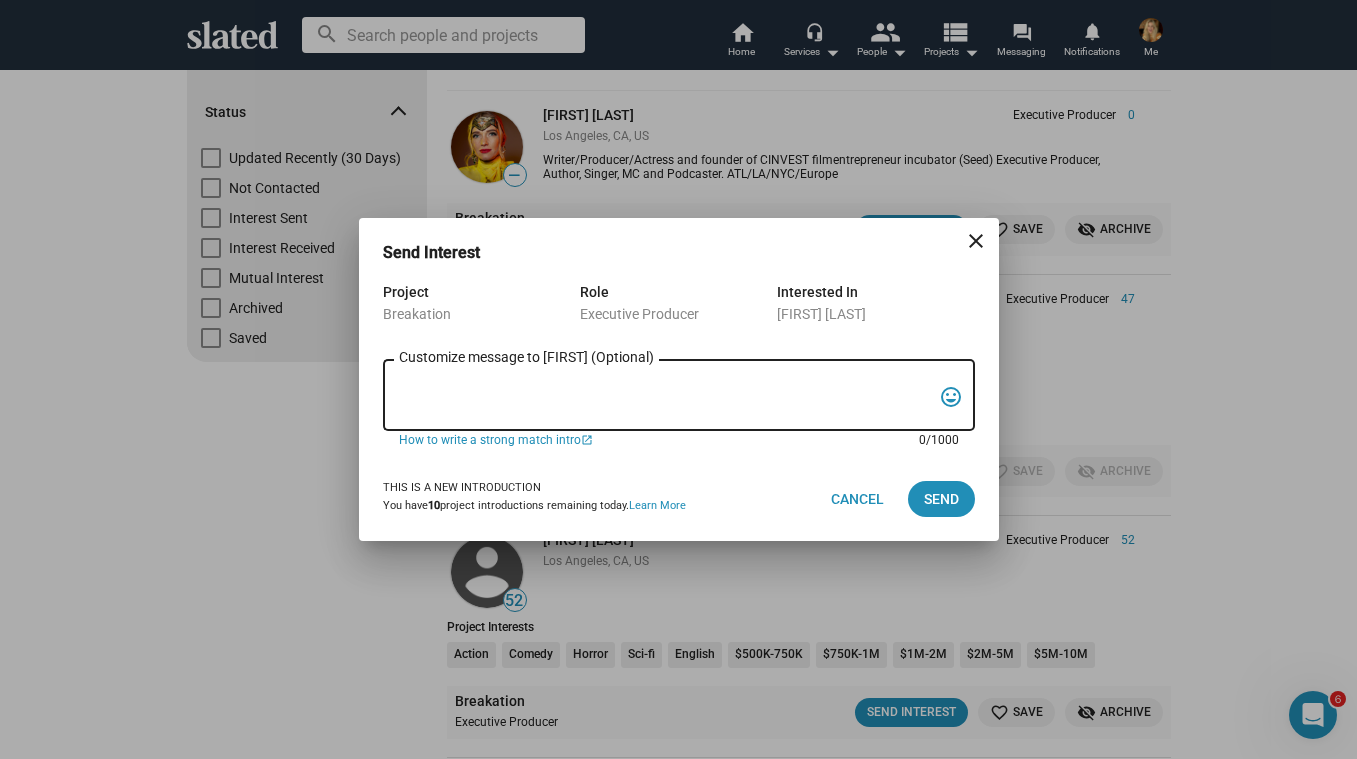 paste on "Slated surfaced you as a match for my project, Breakation. I'm [FIRST] [LAST] (imdb - www.imdb.com/name/nm0824323/ ) and I'm very interested in discussing a movie I have in pre-production with you called Breakation. There are multiple named actors who are interested in doing the movie. Marla Sokoloff who is known for Full House & Netflix hit The Merry Gentlemen is our director. Kevin Bray who is known for Succession & Suits is our producer. I have been working in Los Angeles as an actress and writer for a while now. I just completed a tv series Loot for Apple TV with Maya Rudolph. I've worked with Matthew McConaughey, Clint Eastwood and Sofia Vergara to name a few. I would love to discuss this project more with you.
Best,
[FIRST] [LAST]" 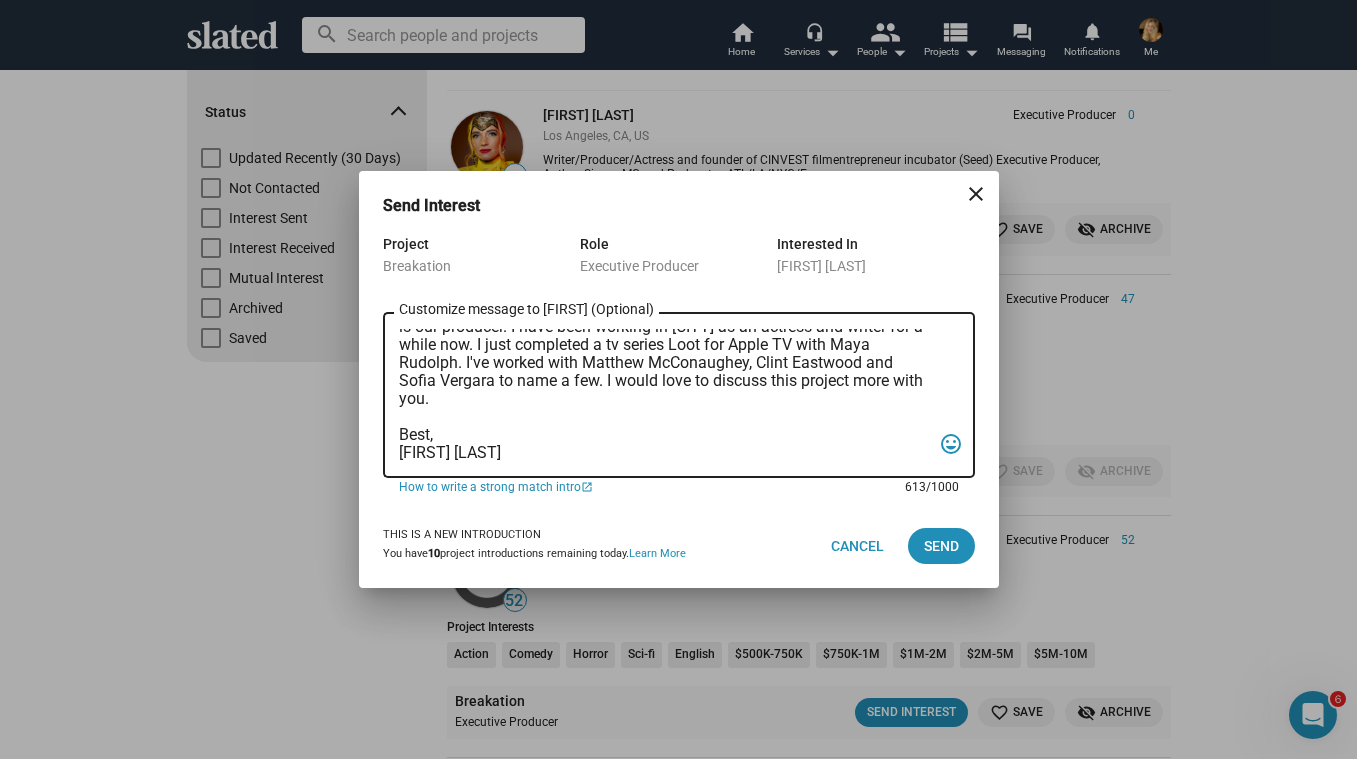 scroll, scrollTop: 119, scrollLeft: 0, axis: vertical 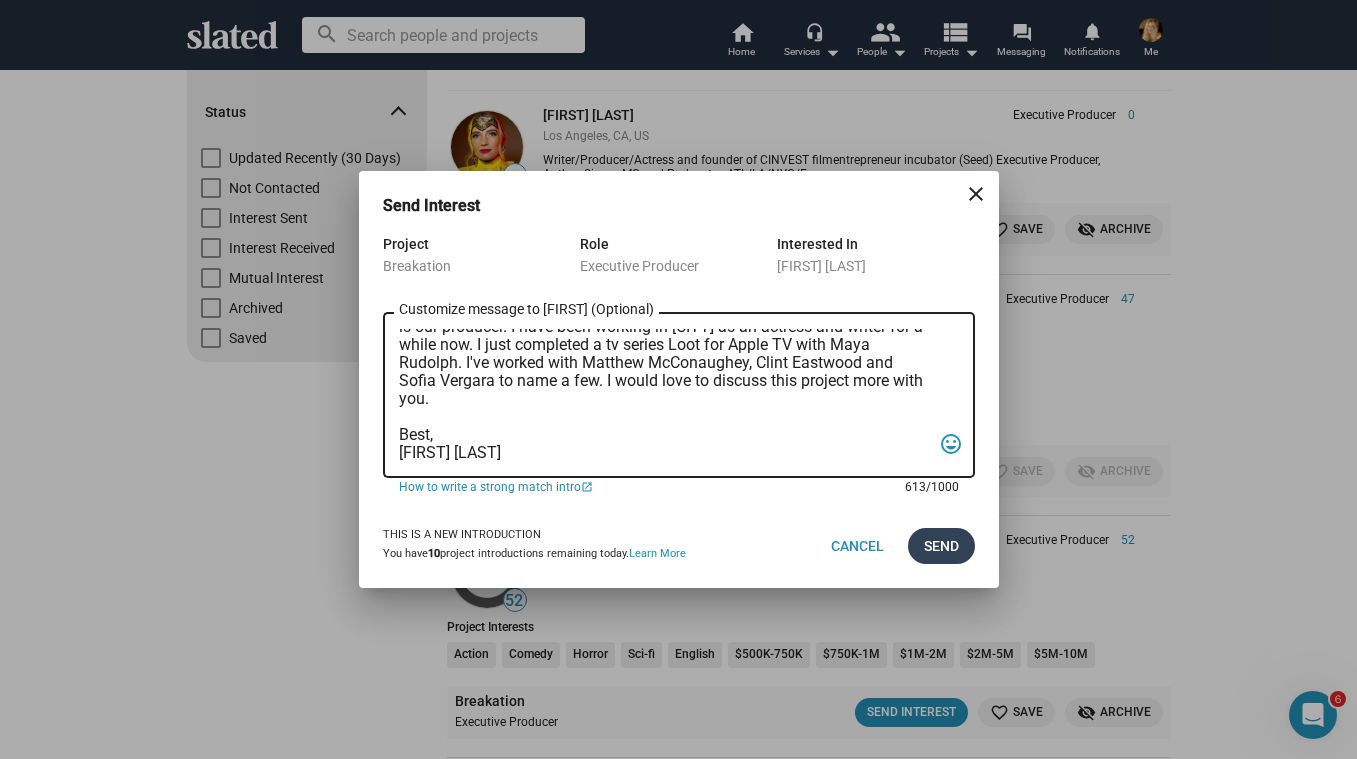 type on "Slated surfaced you as a match for my project, Breakation. I'm [FIRST] [LAST] (imdb - www.imdb.com/name/nm0824323/ ) and I'm very interested in discussing a movie I have in pre-production with you called Breakation. There are multiple named actors who are interested in doing the movie. Marla Sokoloff who is known for Full House & Netflix hit The Merry Gentlemen is our director. Kevin Bray who is known for Succession & Suits is our producer. I have been working in Los Angeles as an actress and writer for a while now. I just completed a tv series Loot for Apple TV with Maya Rudolph. I've worked with Matthew McConaughey, Clint Eastwood and Sofia Vergara to name a few. I would love to discuss this project more with you.
Best,
[FIRST] [LAST]" 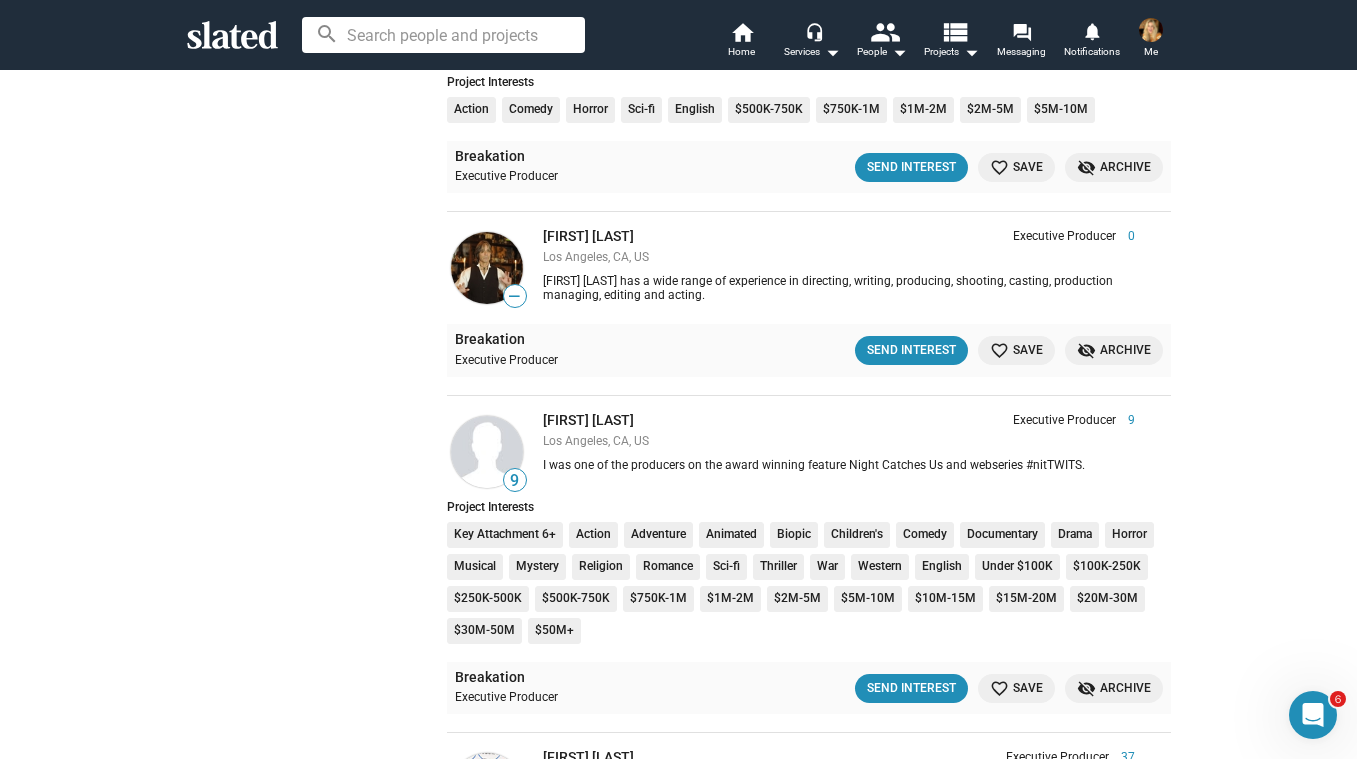 scroll, scrollTop: 801, scrollLeft: 0, axis: vertical 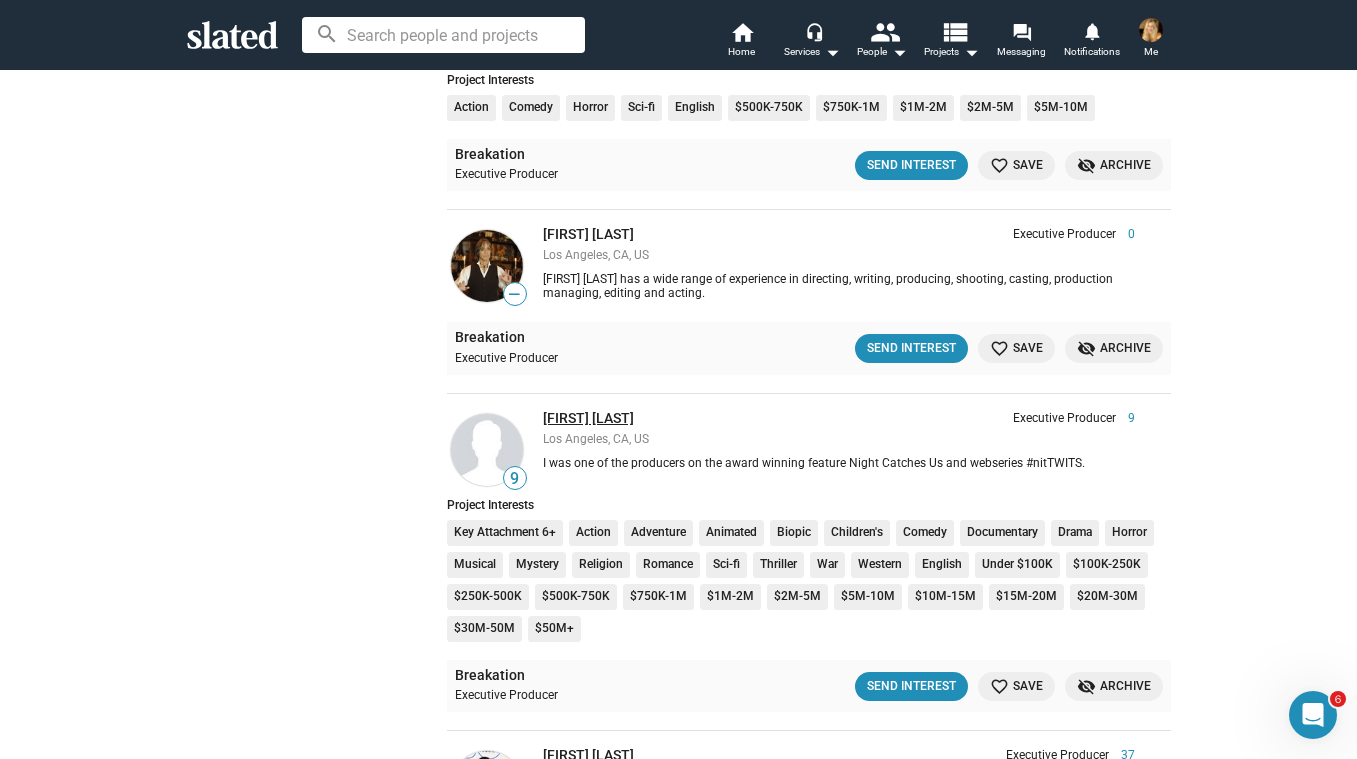 click on "Elliott Williams" 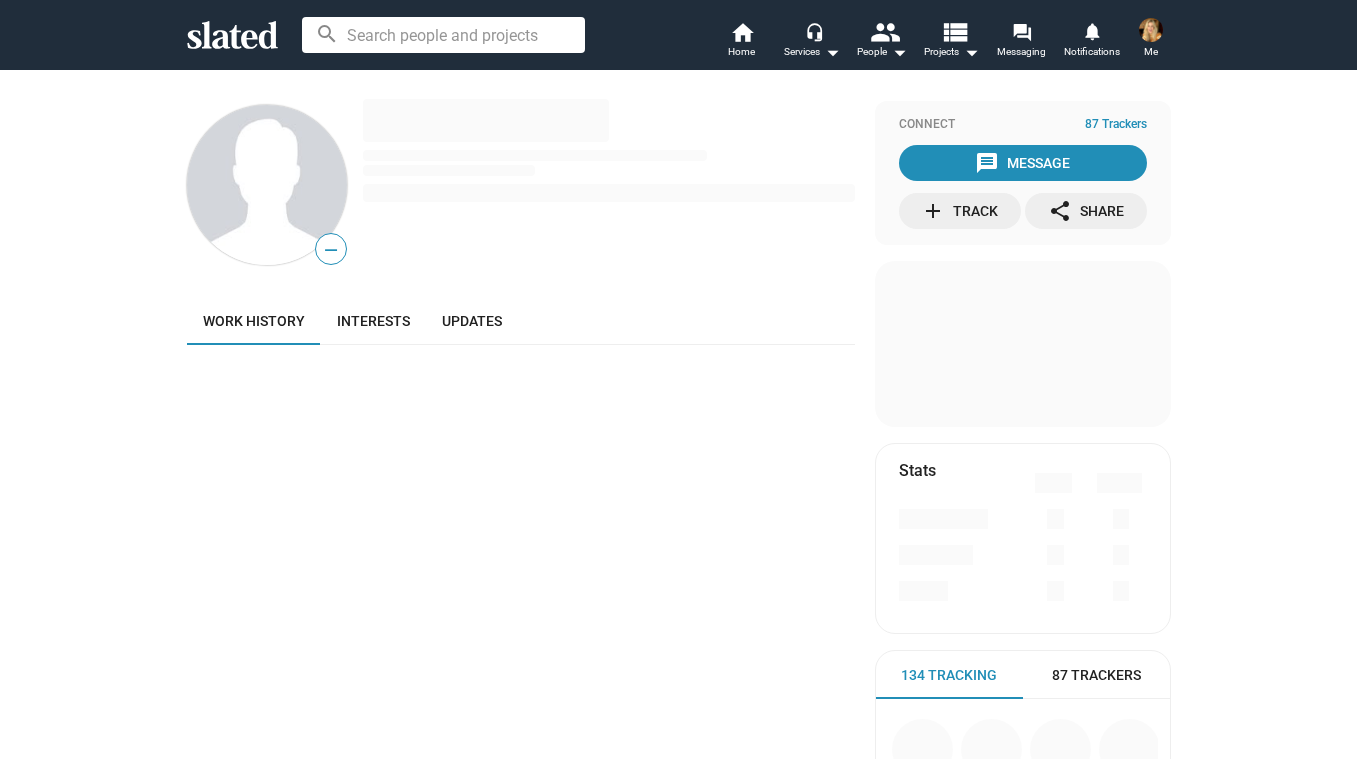 scroll, scrollTop: 0, scrollLeft: 0, axis: both 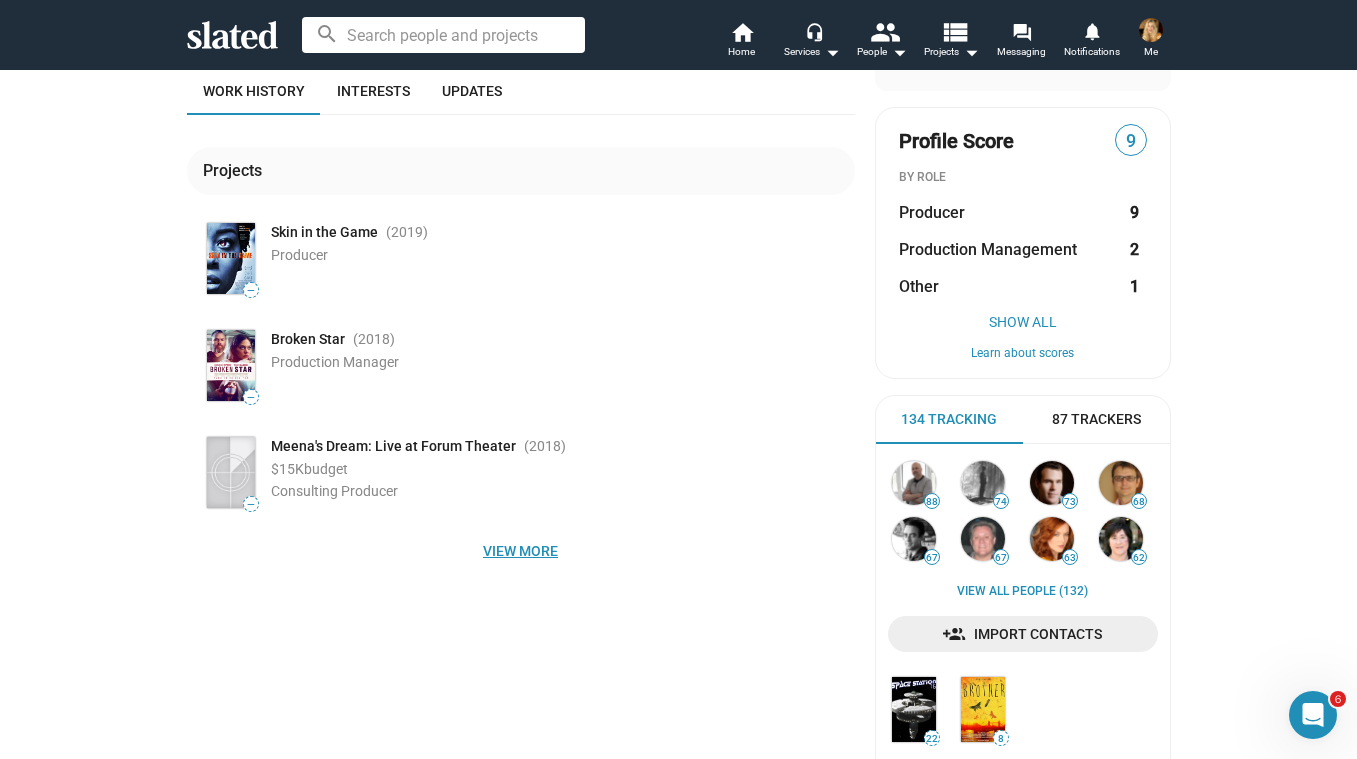 click on "View more" 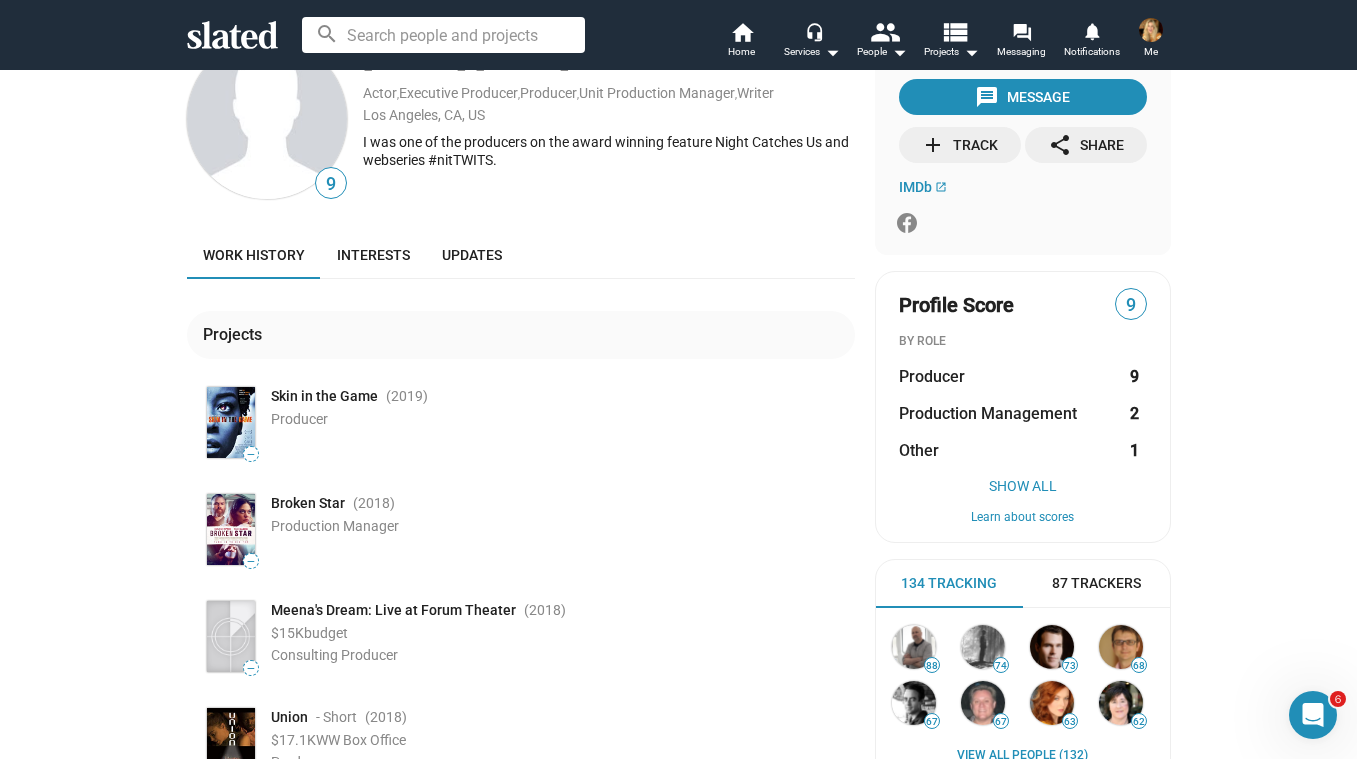scroll, scrollTop: 0, scrollLeft: 0, axis: both 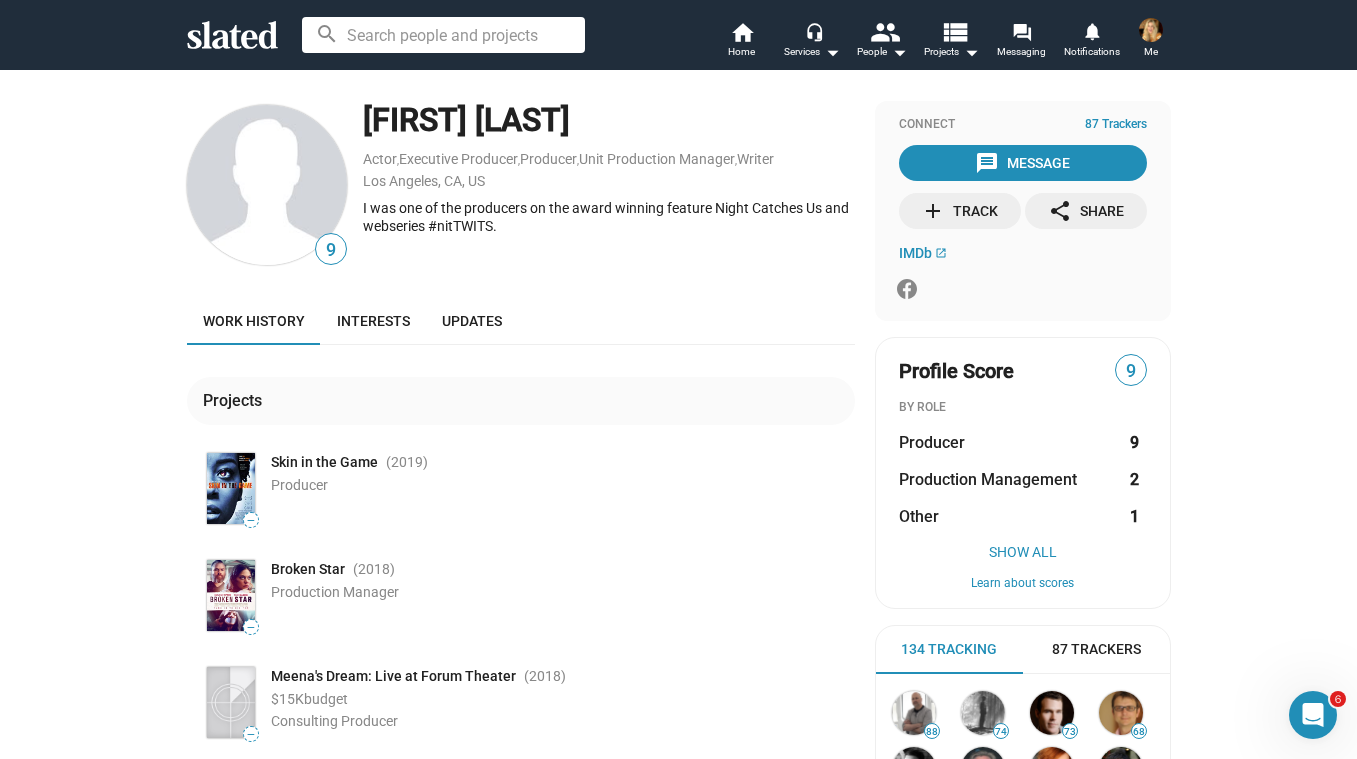 drag, startPoint x: 586, startPoint y: 122, endPoint x: 361, endPoint y: 114, distance: 225.14218 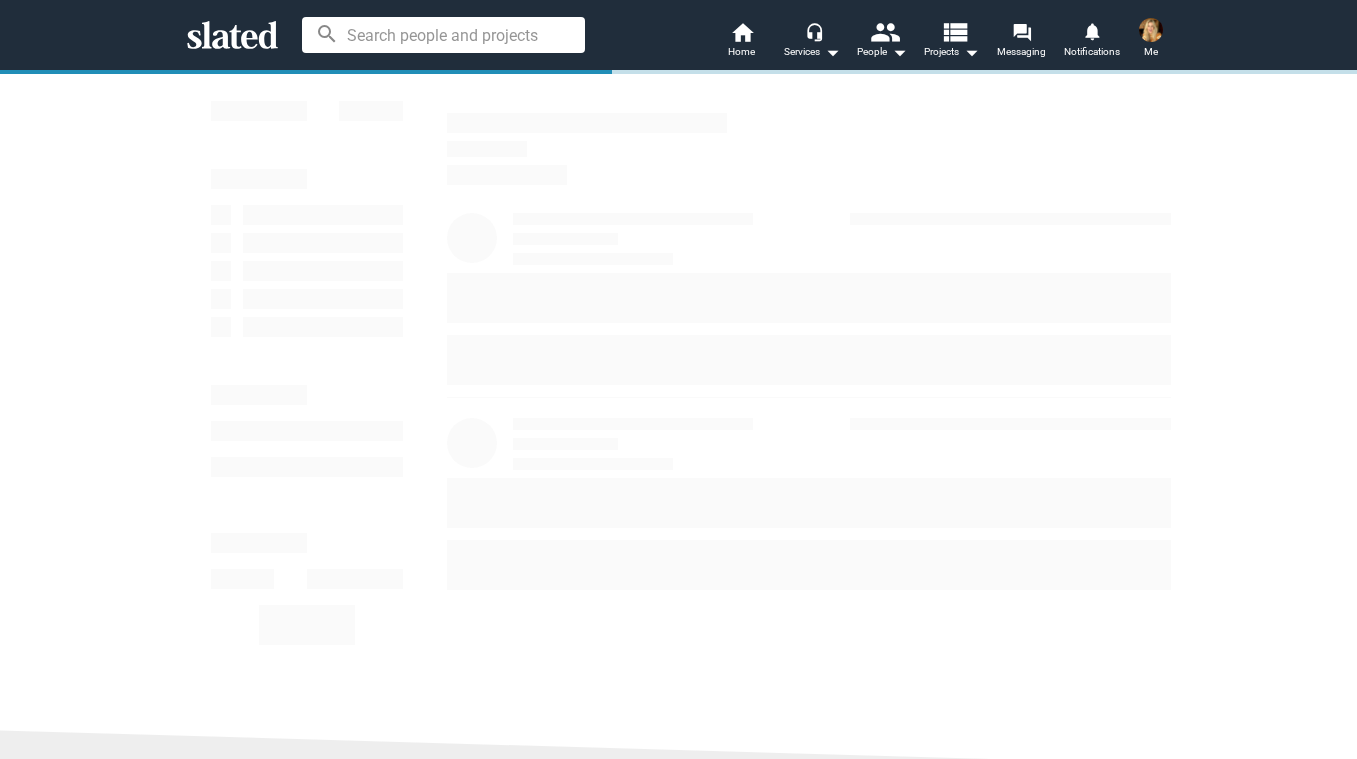 scroll, scrollTop: 0, scrollLeft: 0, axis: both 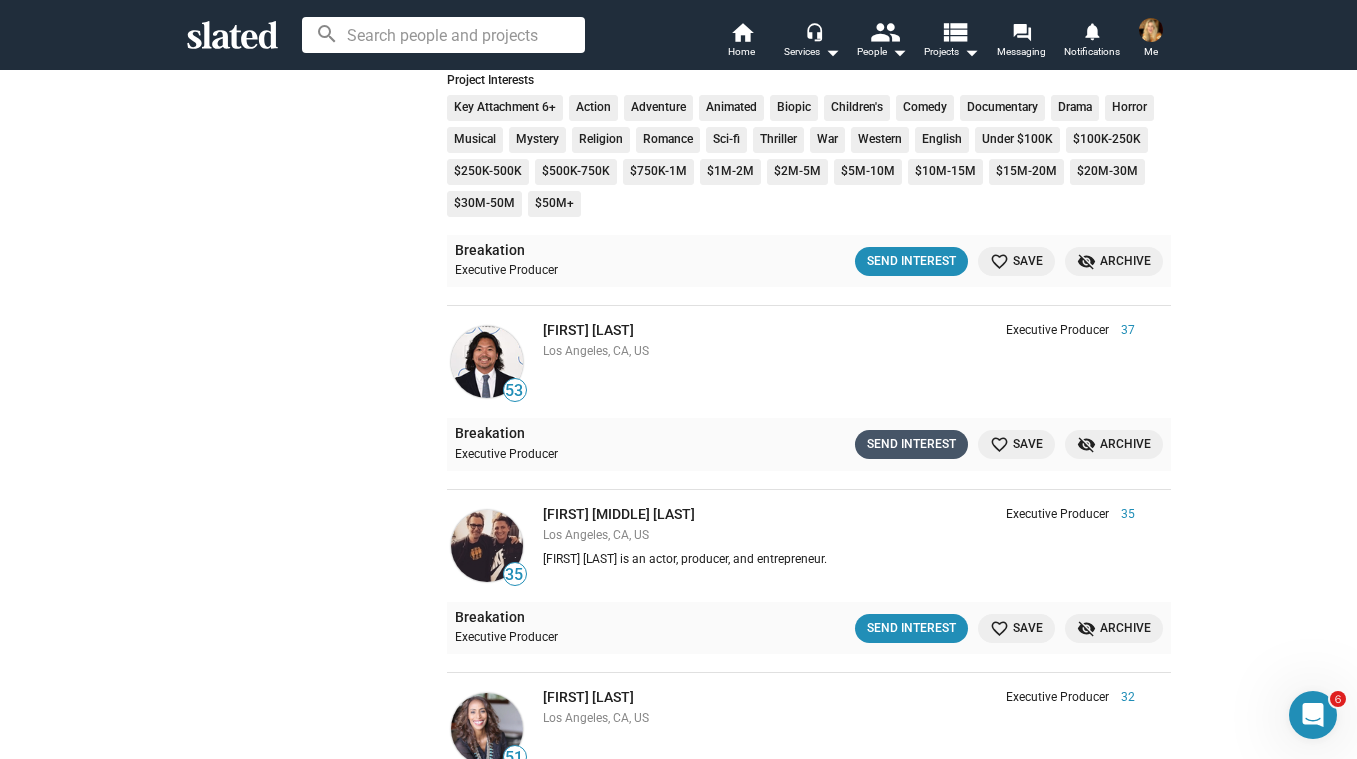 click on "Send Interest" 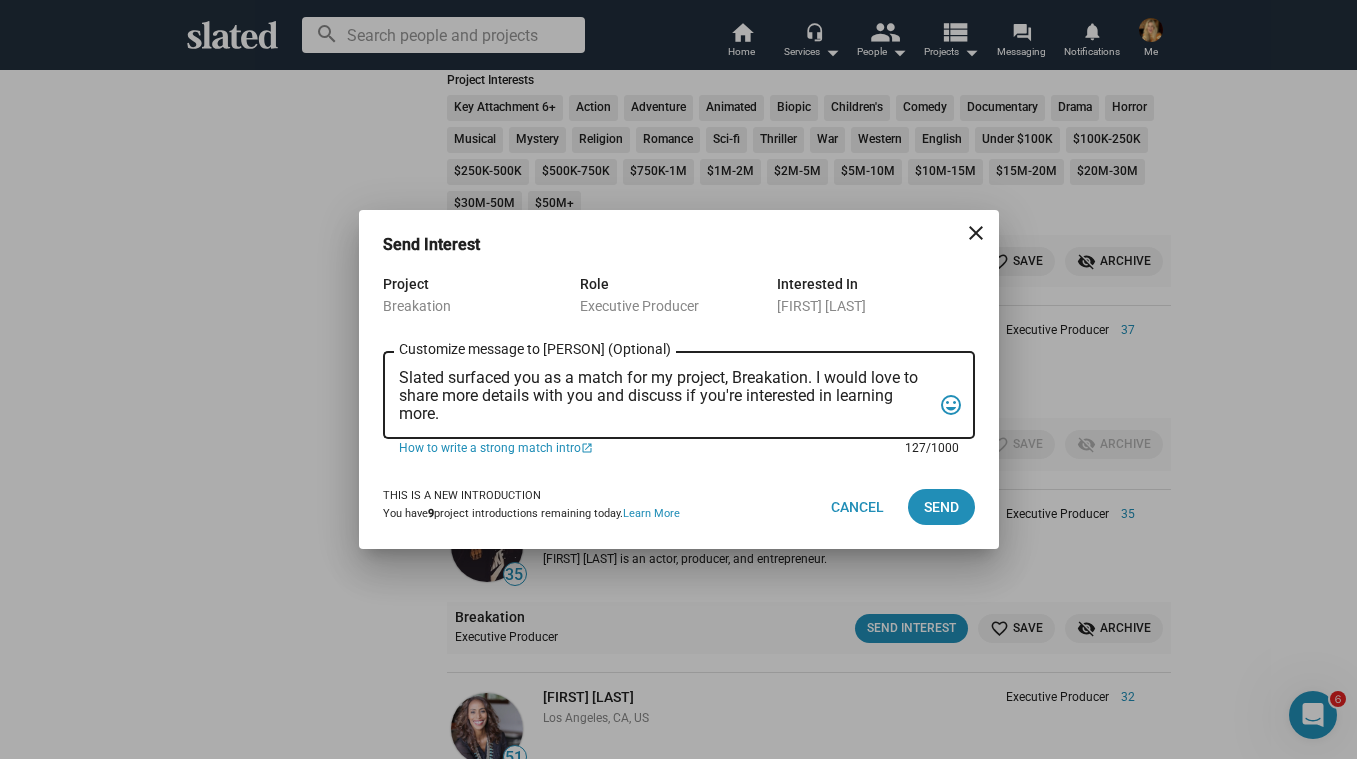drag, startPoint x: 399, startPoint y: 377, endPoint x: 469, endPoint y: 416, distance: 80.13114 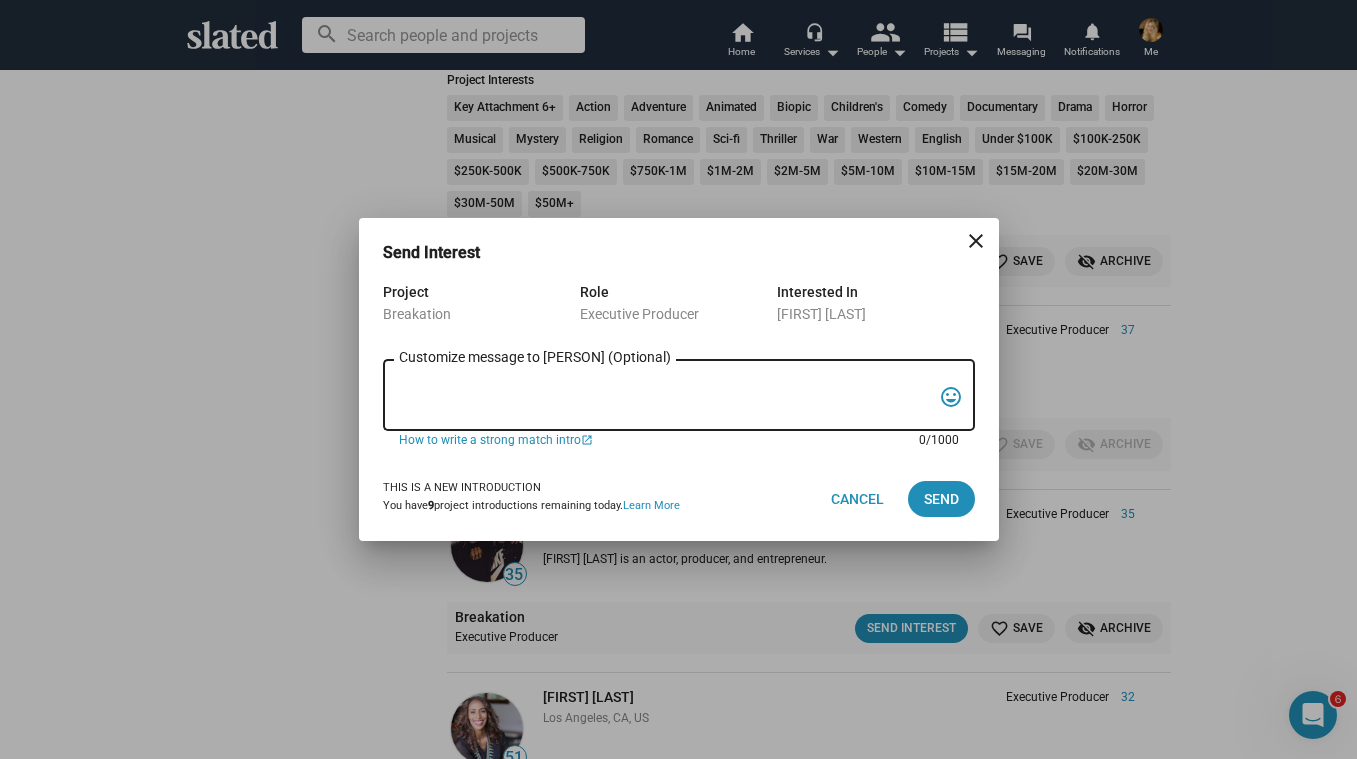 paste on "Elliott Williams" 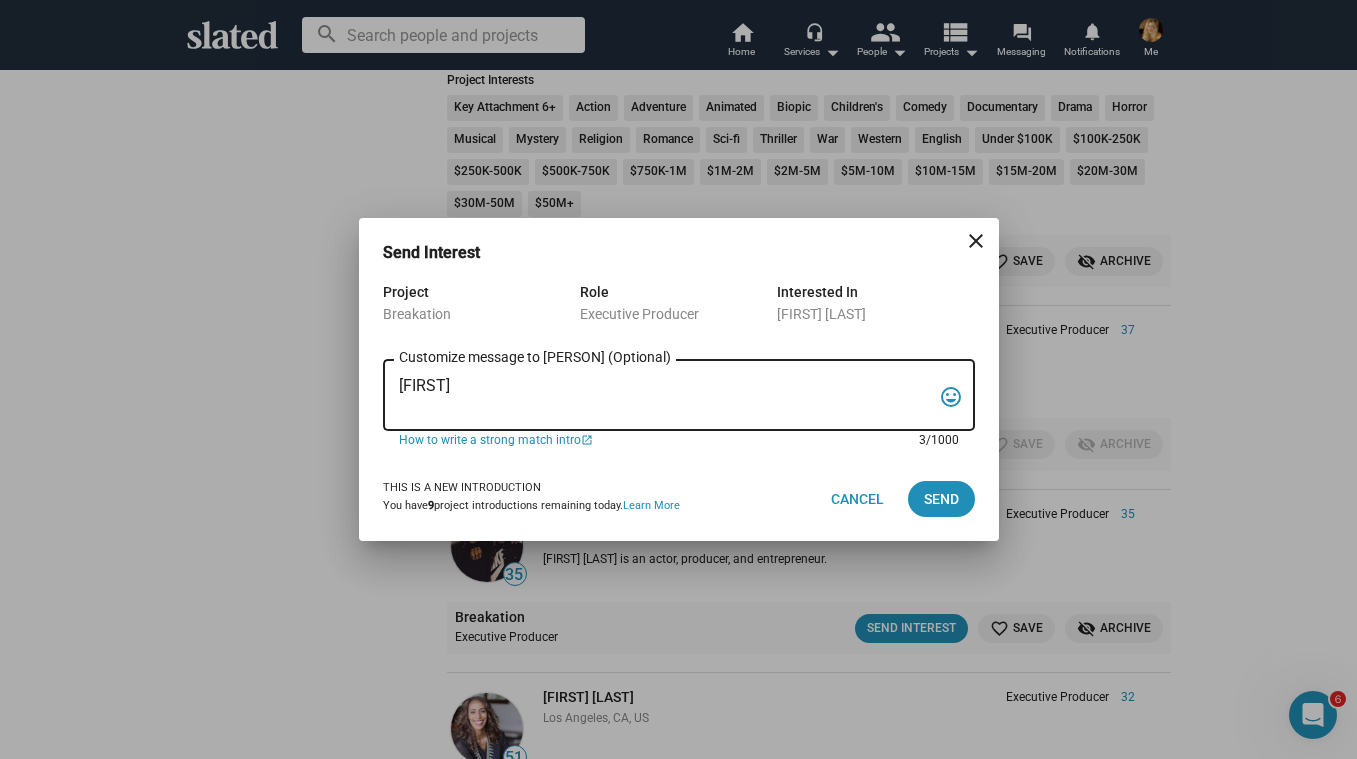 type on "E" 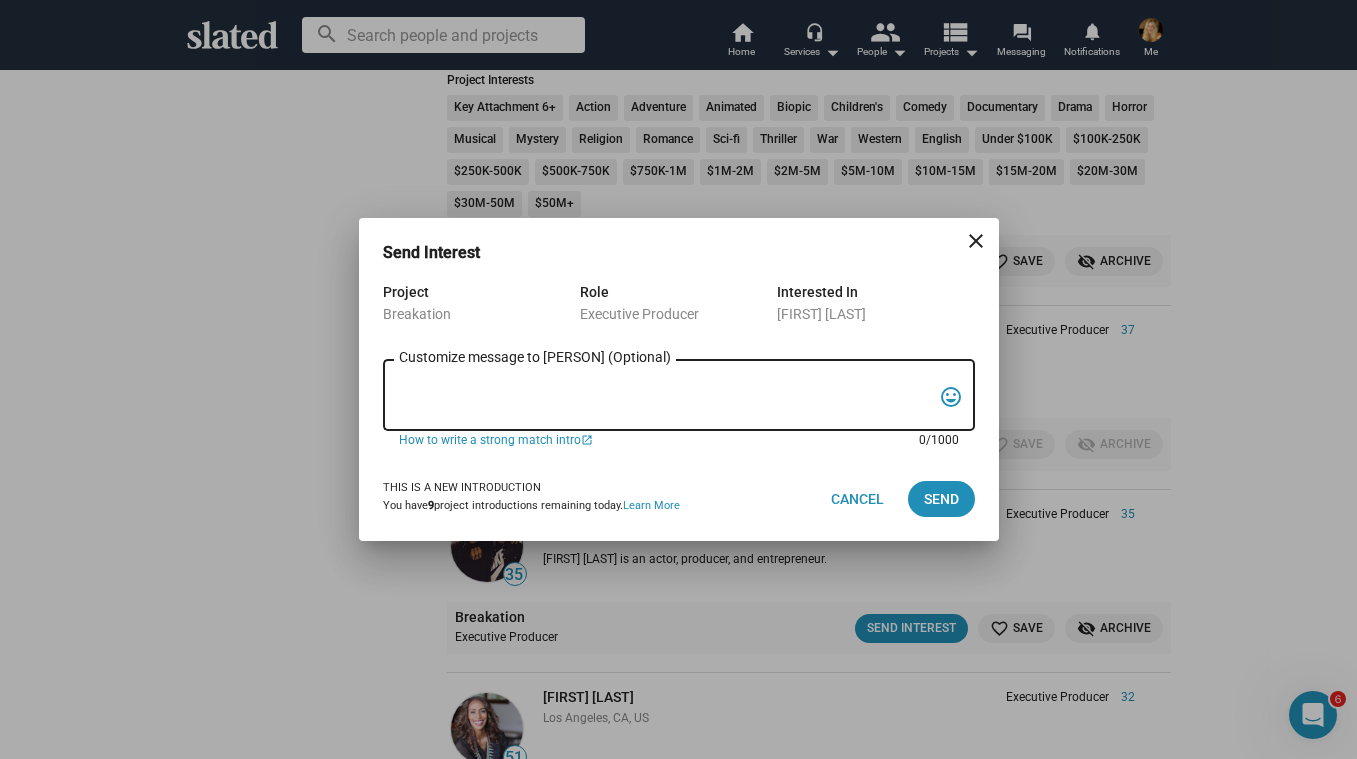 paste on "Slated surfaced you as a match for my project, Breakation. I'm Anne Stedman (imdb - www.imdb.com/name/nm0824323/ ) and I'm very interested in discussing a movie I have in pre-production with you called Breakation.  There are multiple named actors who are interested in doing the movie. Marla Sokoloff who is known for Full House & Netflix hit The Merry Gentlemen is our director.  Kevin Bray who is known for Succession & Suits is our producer.  I have been working in Los Angeles as an actress and writer for a while now. I just completed a tv series Loot for Apple TV with Maya Rudolph.  I've worked with Matthew McConaughey, Clint Eastwood and Sofia Vergara to name a few.  I would love to discuss this project more with you.
Best,
Anne Stedman" 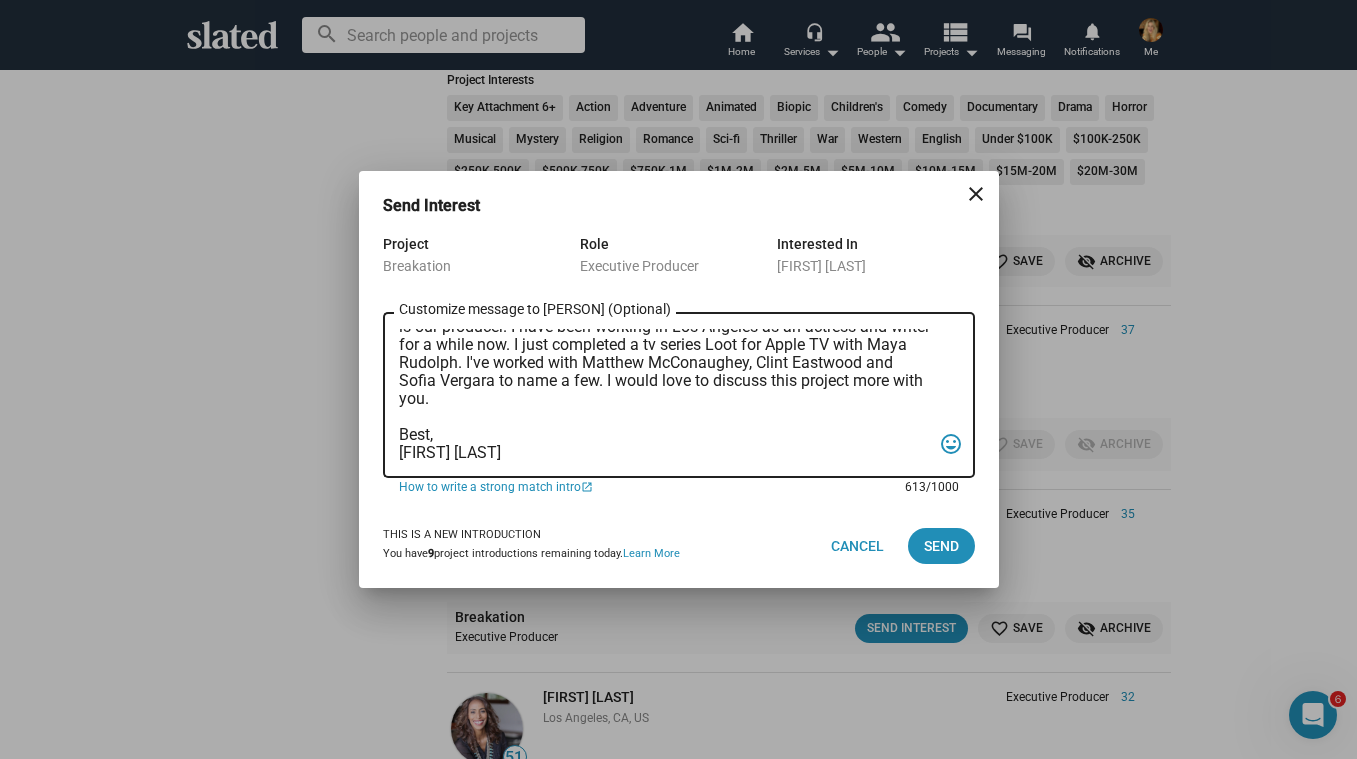 scroll, scrollTop: 119, scrollLeft: 0, axis: vertical 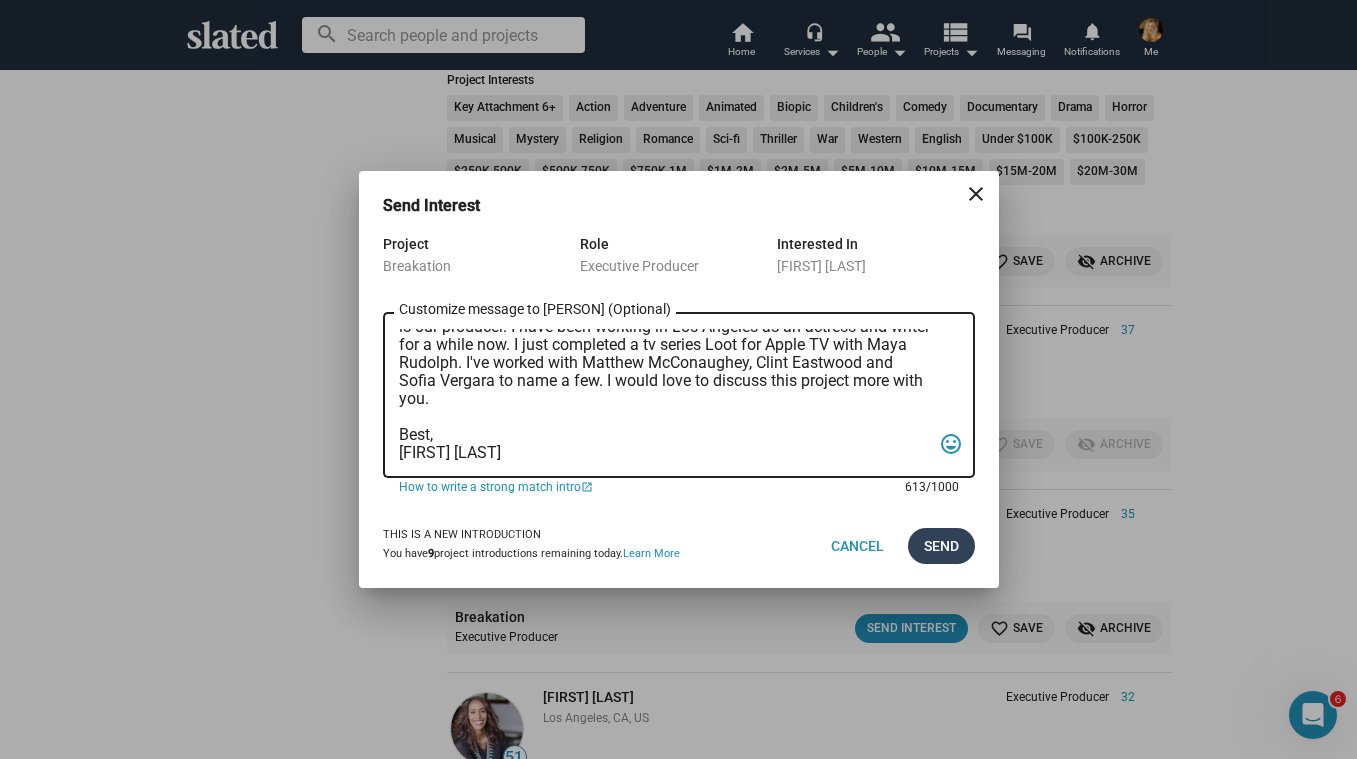 type on "Slated surfaced you as a match for my project, Breakation. I'm Anne Stedman (imdb - www.imdb.com/name/nm0824323/ ) and I'm very interested in discussing a movie I have in pre-production with you called Breakation.  There are multiple named actors who are interested in doing the movie. Marla Sokoloff who is known for Full House & Netflix hit The Merry Gentlemen is our director.  Kevin Bray who is known for Succession & Suits is our producer.  I have been working in Los Angeles as an actress and writer for a while now. I just completed a tv series Loot for Apple TV with Maya Rudolph.  I've worked with Matthew McConaughey, Clint Eastwood and Sofia Vergara to name a few.  I would love to discuss this project more with you.
Best,
Anne Stedman" 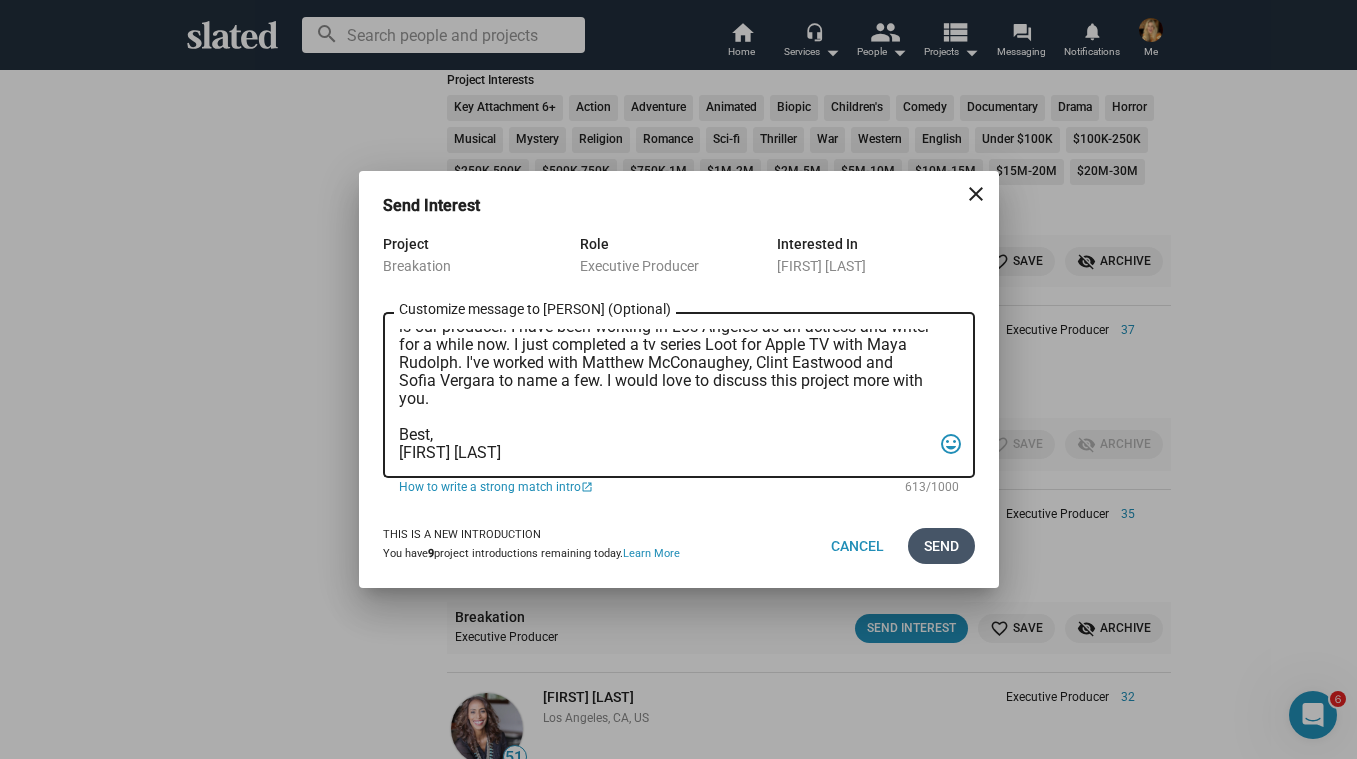 click on "Send" at bounding box center [941, 546] 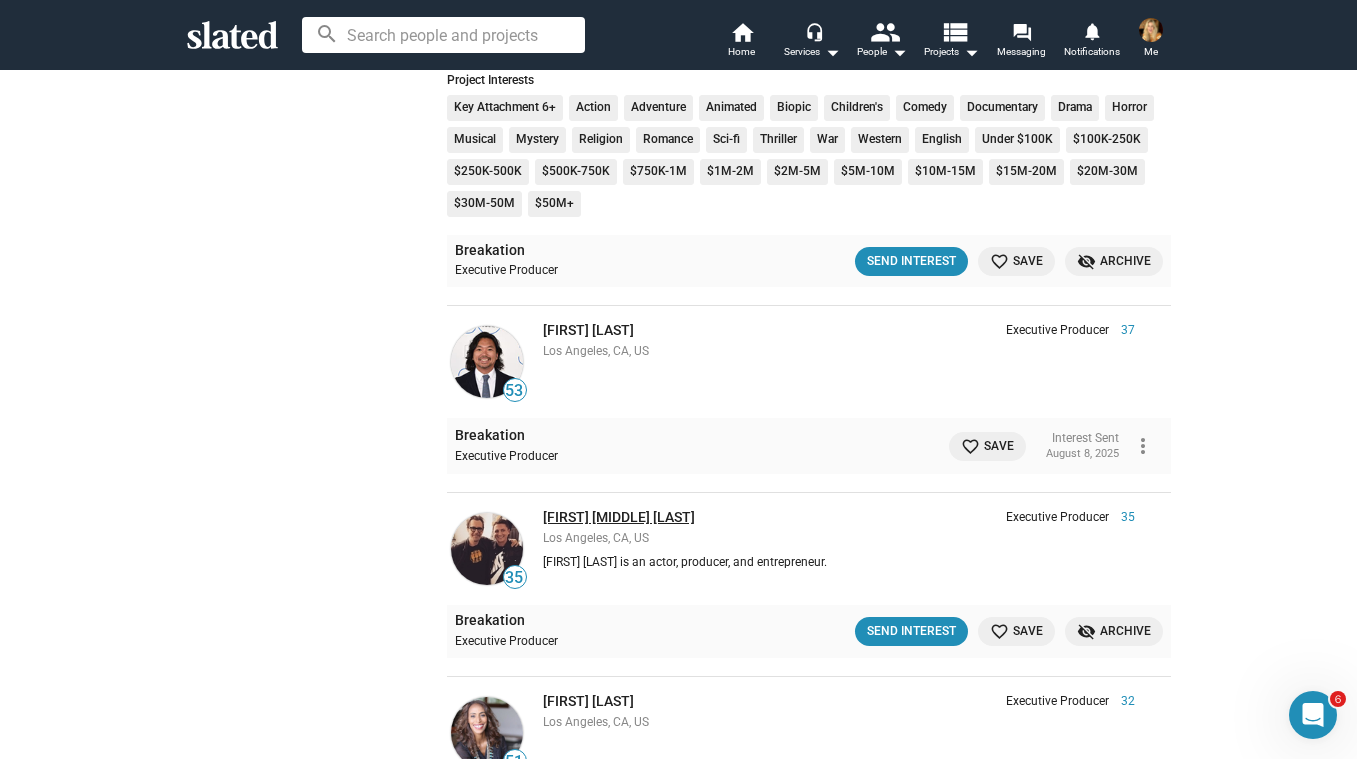 click on "[FIRST] [MIDDLE] [LAST]" 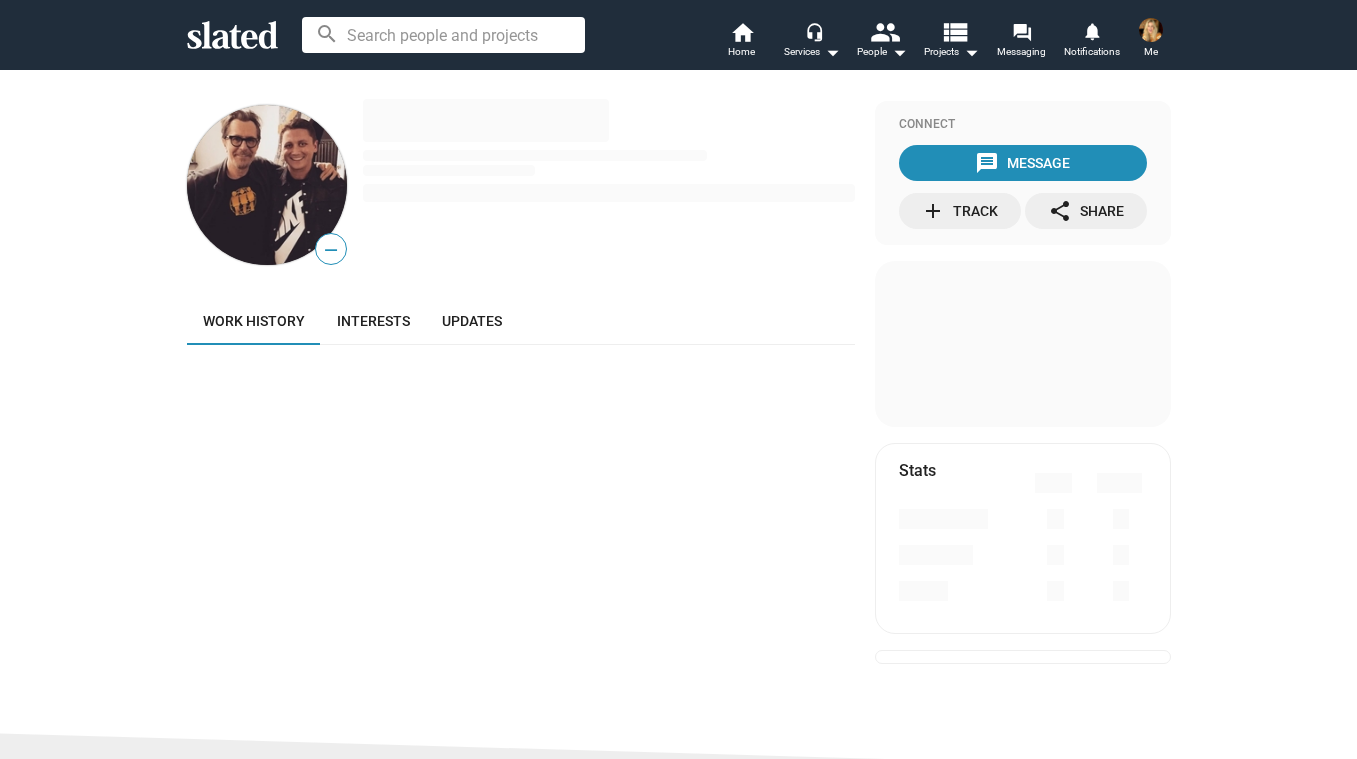 scroll, scrollTop: 0, scrollLeft: 0, axis: both 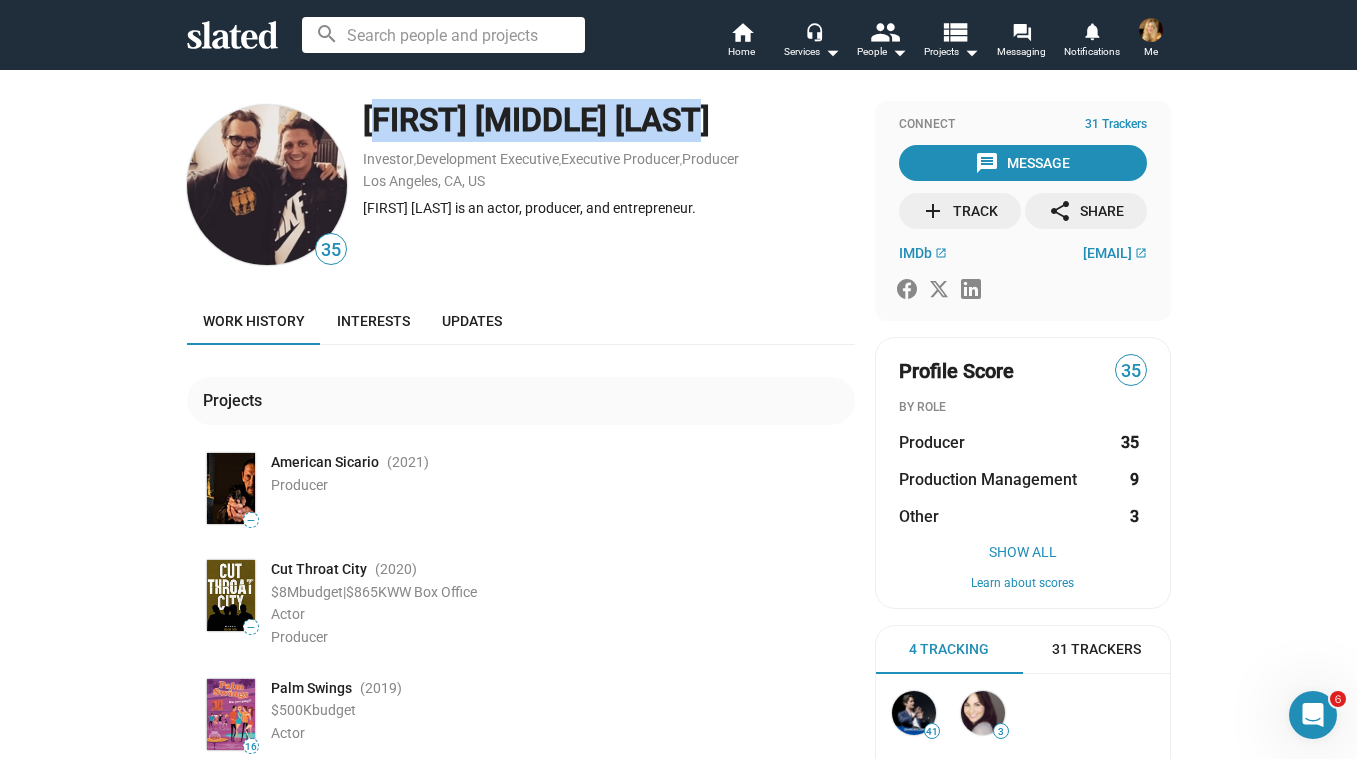 drag, startPoint x: 679, startPoint y: 122, endPoint x: 367, endPoint y: 117, distance: 312.04007 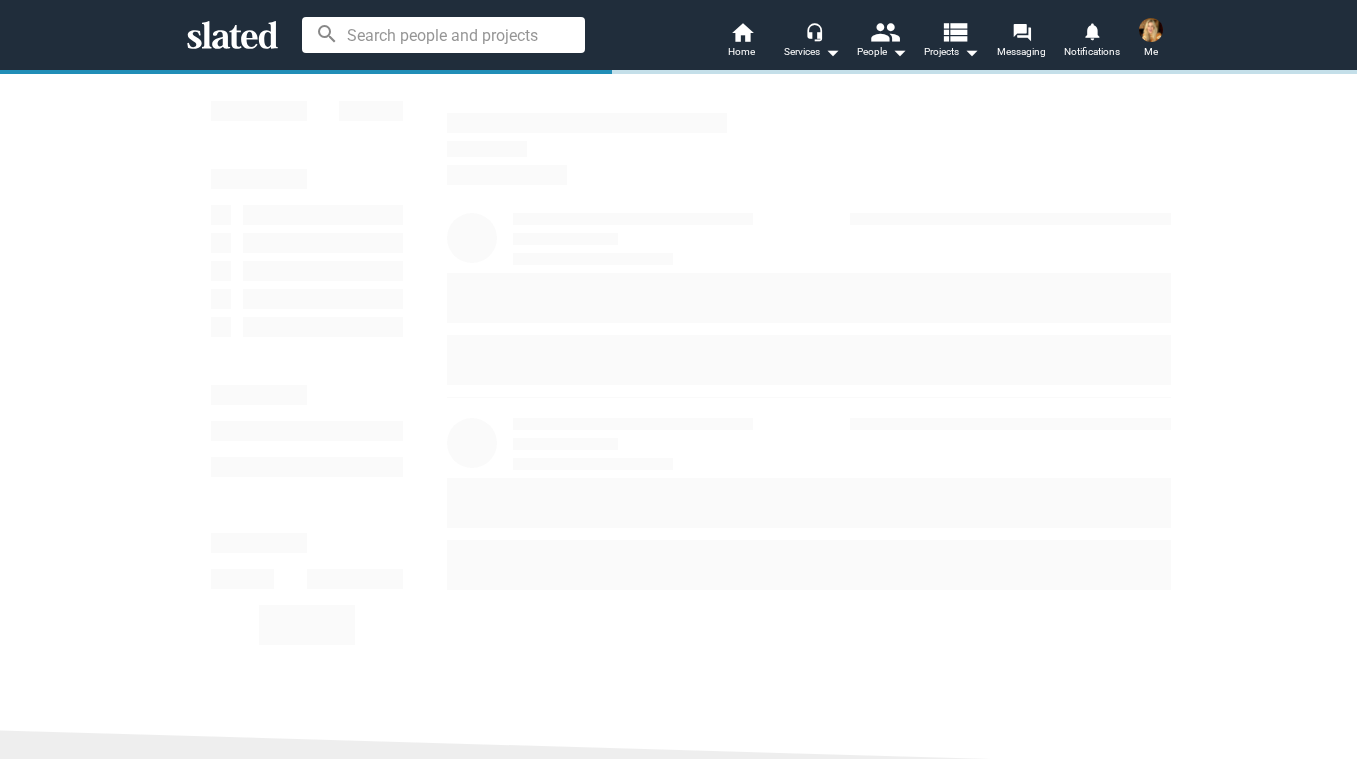 scroll, scrollTop: 0, scrollLeft: 0, axis: both 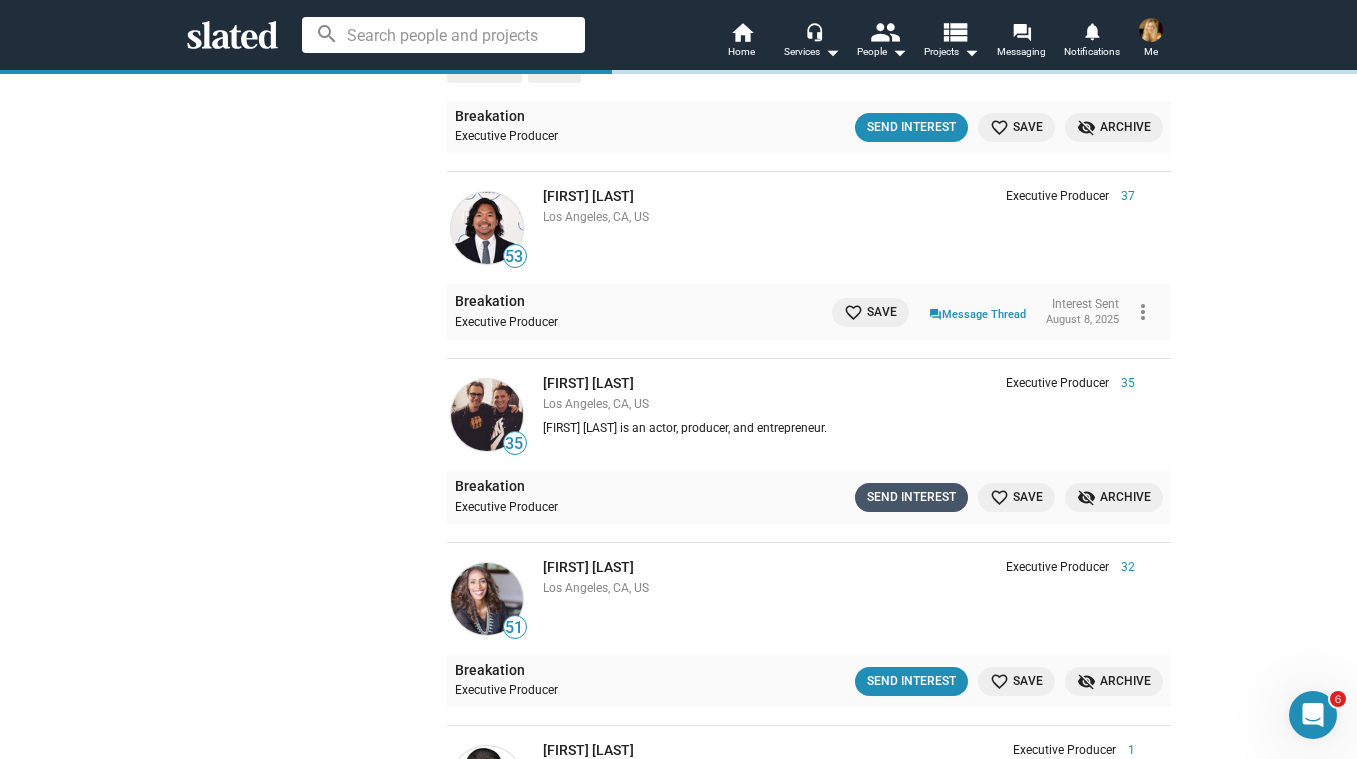 click on "Send Interest" 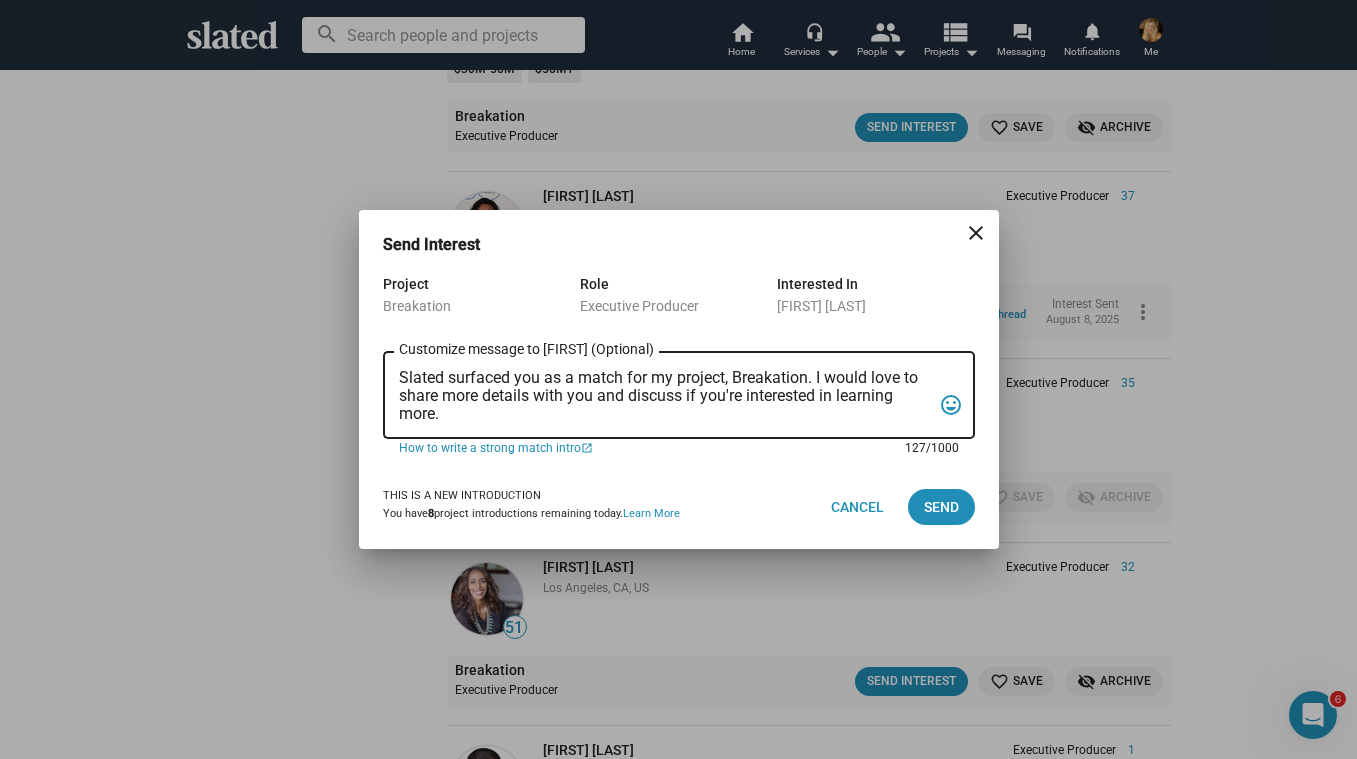drag, startPoint x: 450, startPoint y: 417, endPoint x: 402, endPoint y: 373, distance: 65.11528 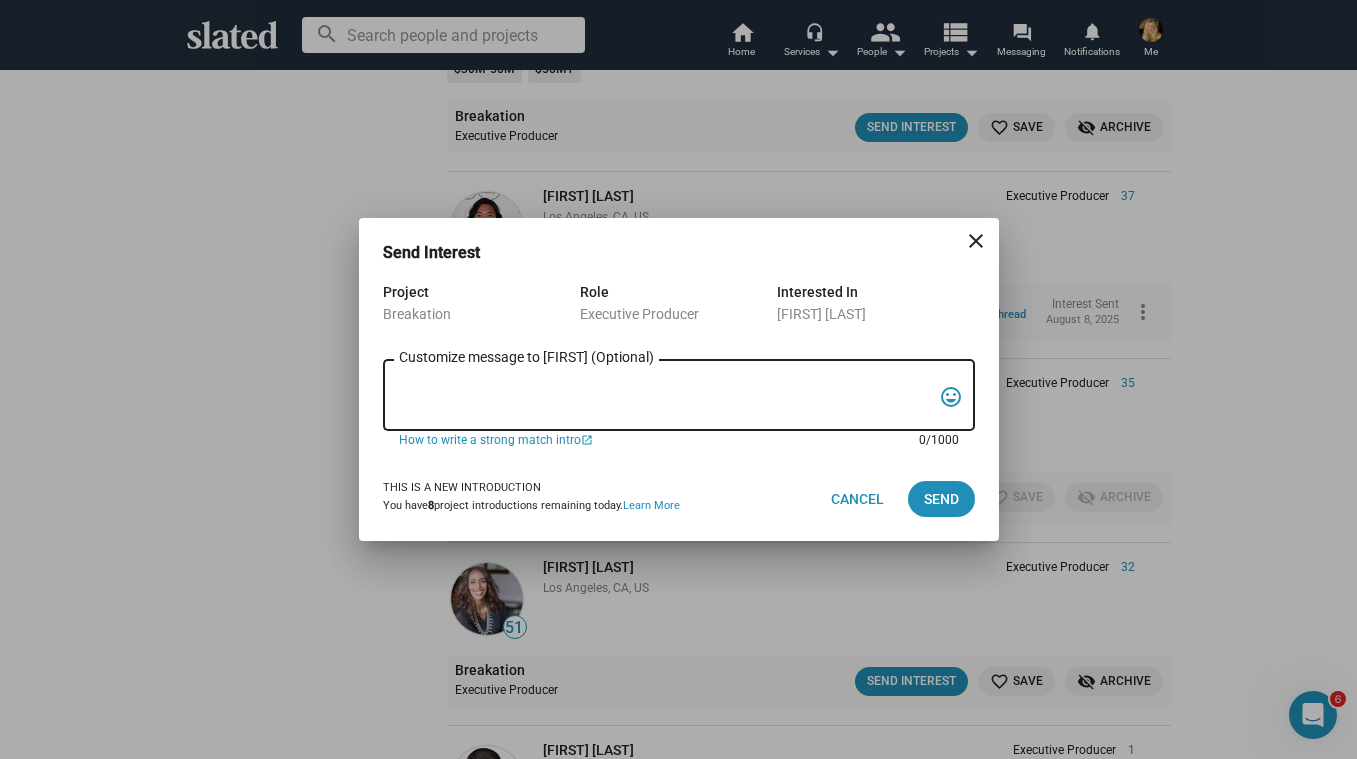 paste on "Slated surfaced you as a match for my project, Breakation. I'm Anne Stedman (imdb - www.imdb.com/name/nm0824323/ ) and I'm very interested in discussing a movie I have in pre-production with you called Breakation.  There are multiple named actors who are interested in doing the movie. Marla Sokoloff who is known for Full House & Netflix hit The Merry Gentlemen is our director.  Kevin Bray who is known for Succession & Suits is our producer.  I have been working in Los Angeles as an actress and writer for a while now. I just completed a tv series Loot for Apple TV with Maya Rudolph.  I've worked with Matthew McConaughey, Clint Eastwood and Sofia Vergara to name a few.  I would love to discuss this project more with you.
Best,
Anne Stedman" 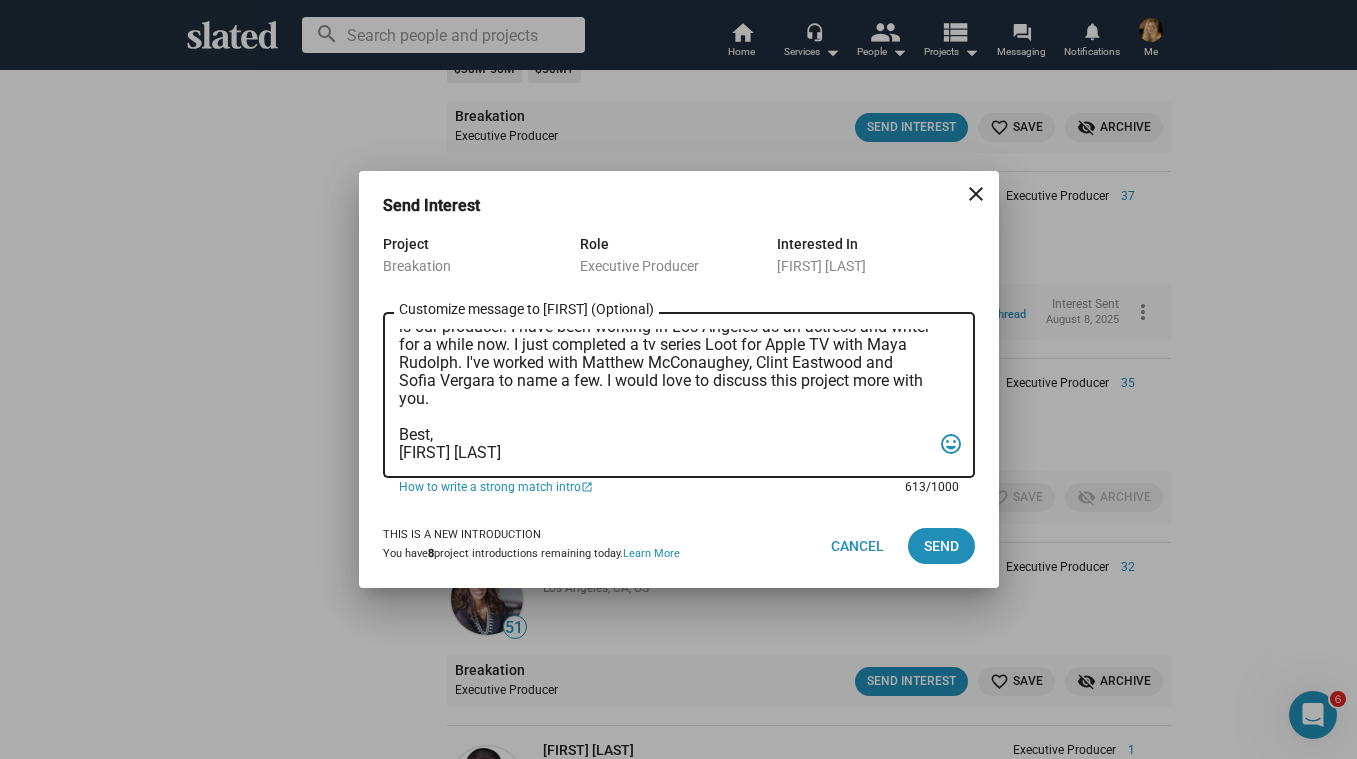 scroll, scrollTop: 119, scrollLeft: 0, axis: vertical 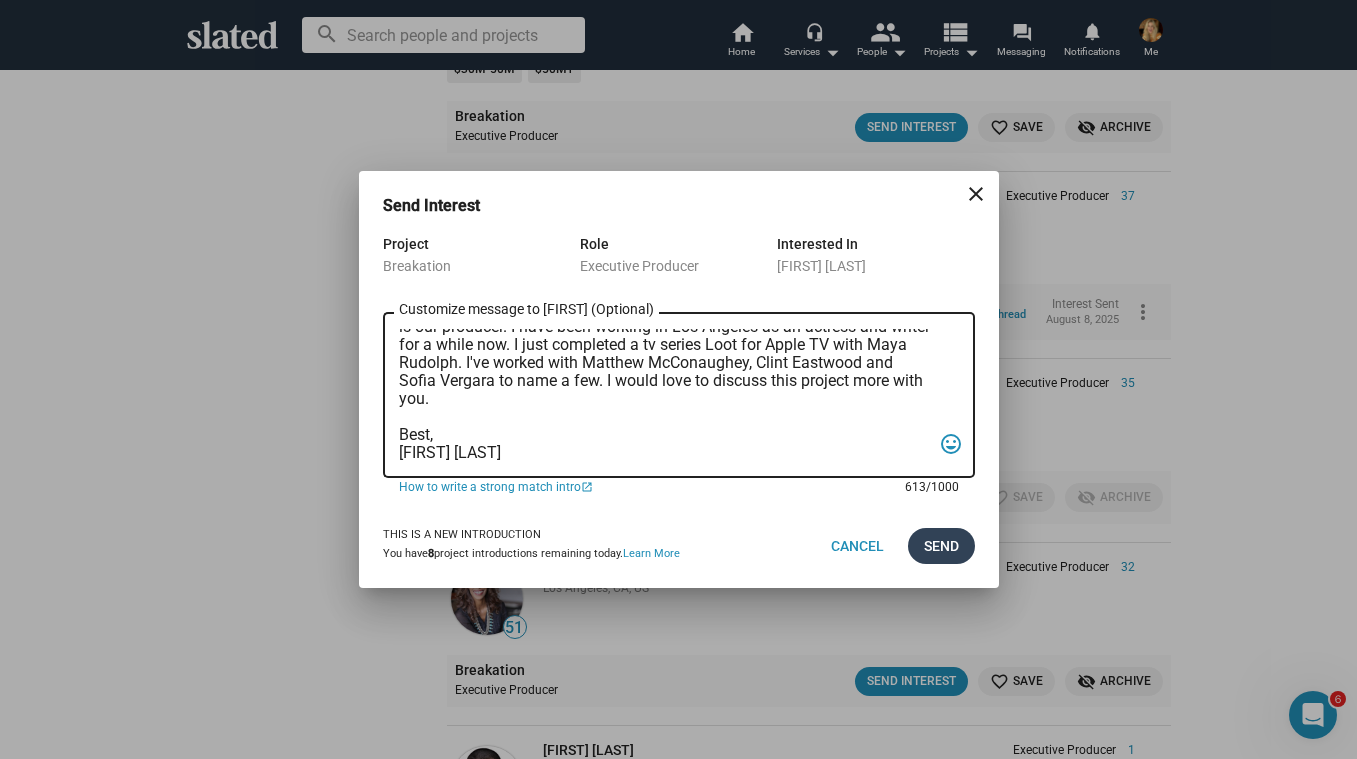 type on "Slated surfaced you as a match for my project, Breakation. I'm Anne Stedman (imdb - www.imdb.com/name/nm0824323/ ) and I'm very interested in discussing a movie I have in pre-production with you called Breakation.  There are multiple named actors who are interested in doing the movie. Marla Sokoloff who is known for Full House & Netflix hit The Merry Gentlemen is our director.  Kevin Bray who is known for Succession & Suits is our producer.  I have been working in Los Angeles as an actress and writer for a while now. I just completed a tv series Loot for Apple TV with Maya Rudolph.  I've worked with Matthew McConaughey, Clint Eastwood and Sofia Vergara to name a few.  I would love to discuss this project more with you.
Best,
Anne Stedman" 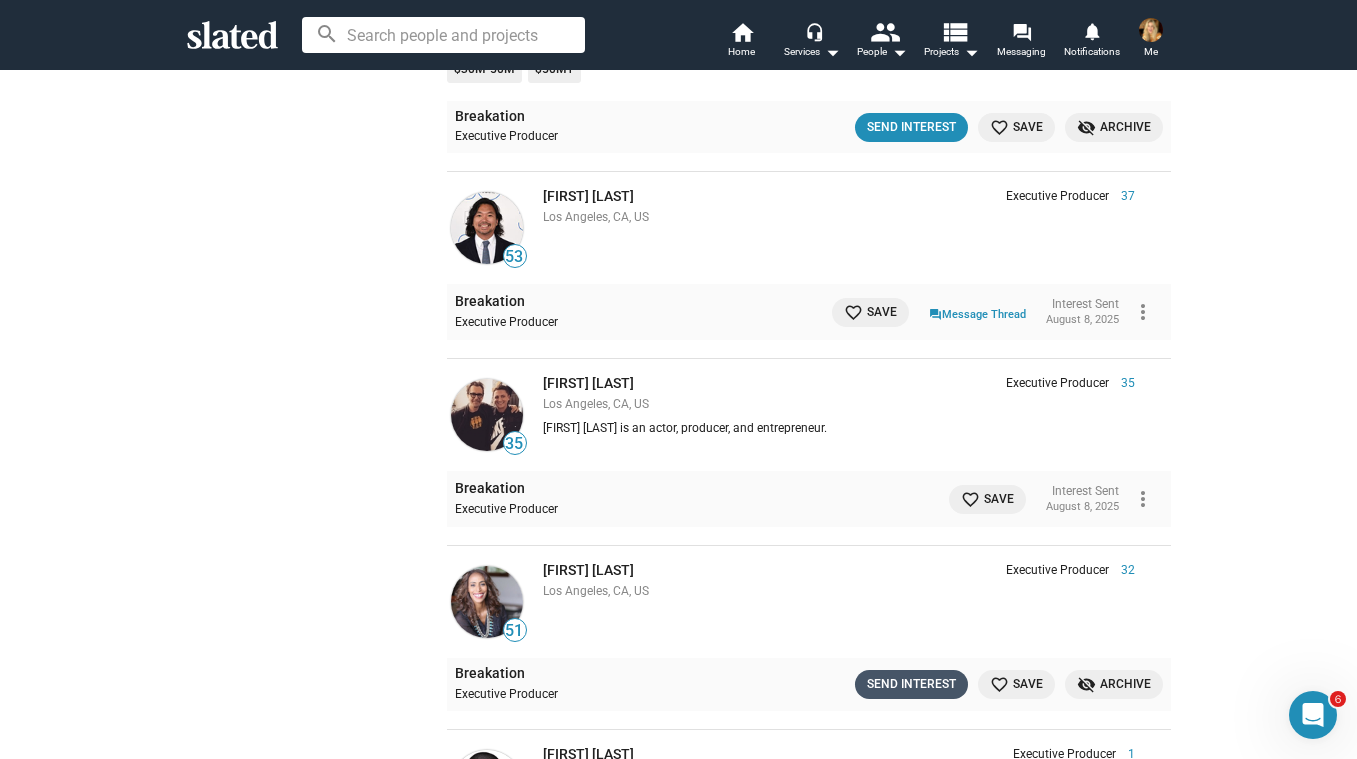click on "Send Interest" 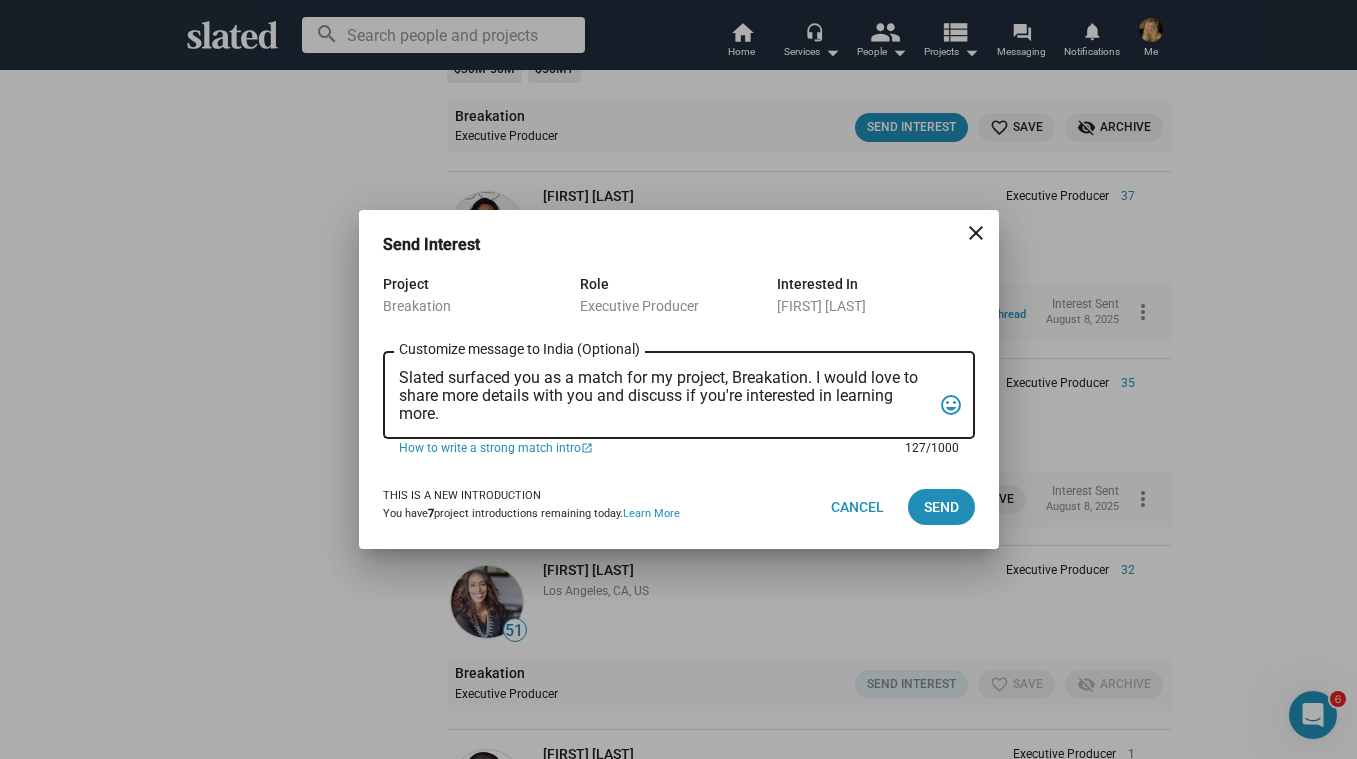 drag, startPoint x: 399, startPoint y: 376, endPoint x: 495, endPoint y: 430, distance: 110.145355 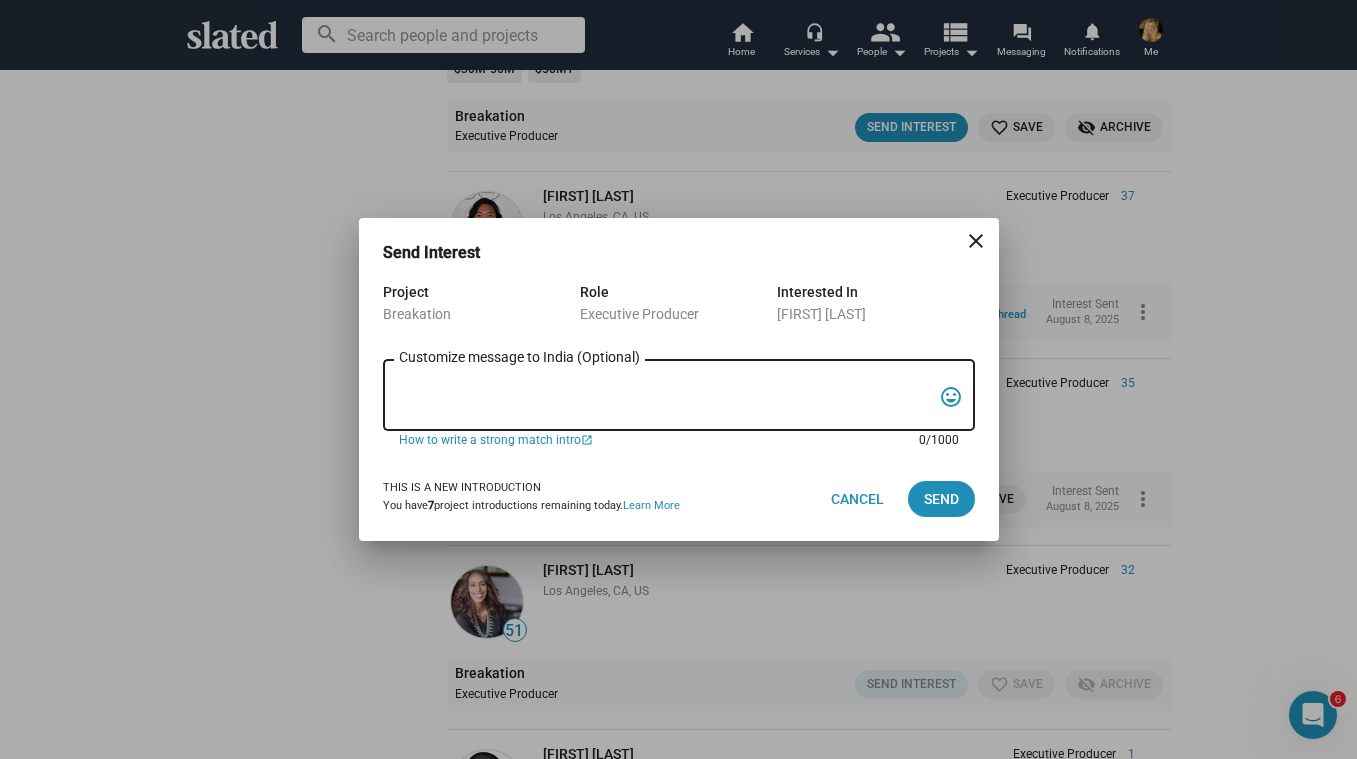 paste on "Slated surfaced you as a match for my project, Breakation. I'm Anne Stedman (imdb - www.imdb.com/name/nm0824323/ ) and I'm very interested in discussing a movie I have in pre-production with you called Breakation.  There are multiple named actors who are interested in doing the movie. Marla Sokoloff who is known for Full House & Netflix hit The Merry Gentlemen is our director.  Kevin Bray who is known for Succession & Suits is our producer.  I have been working in Los Angeles as an actress and writer for a while now. I just completed a tv series Loot for Apple TV with Maya Rudolph.  I've worked with Matthew McConaughey, Clint Eastwood and Sofia Vergara to name a few.  I would love to discuss this project more with you.
Best,
Anne Stedman" 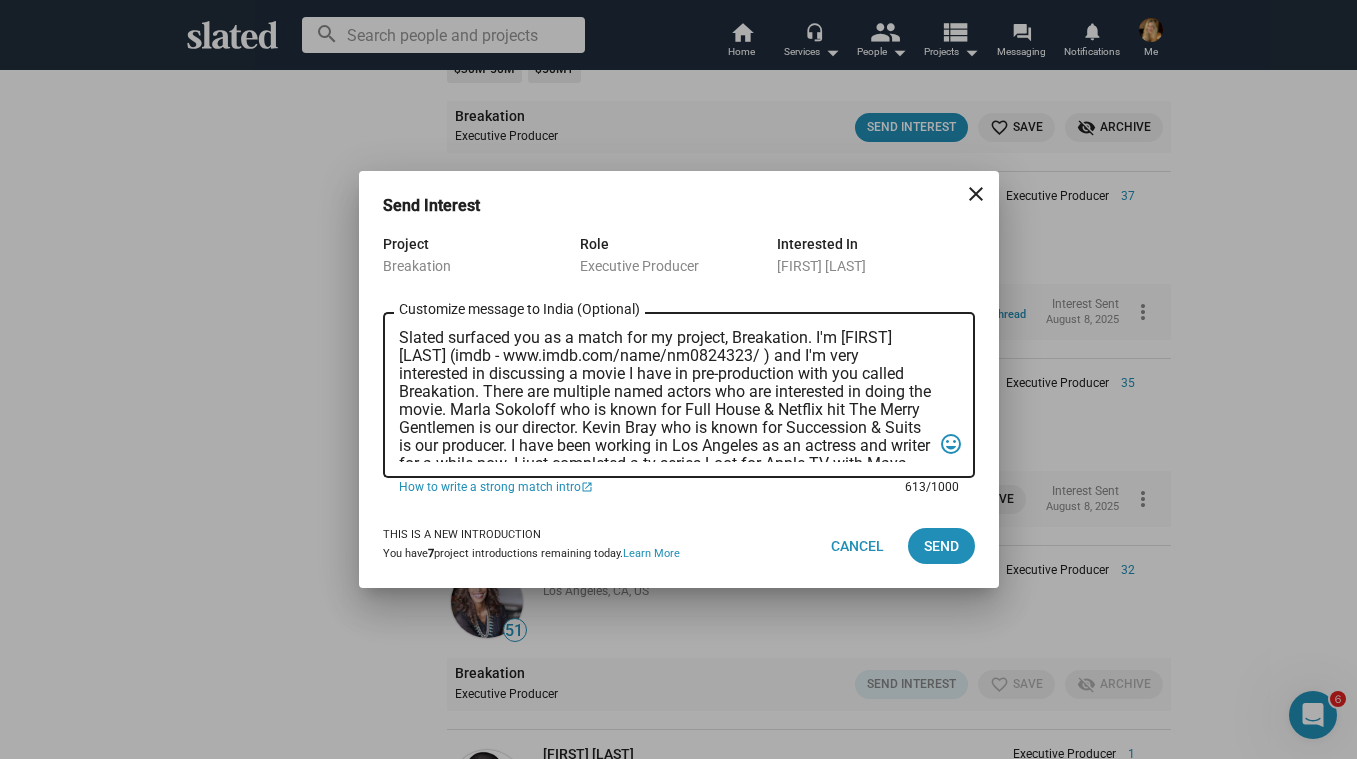 scroll, scrollTop: 137, scrollLeft: 0, axis: vertical 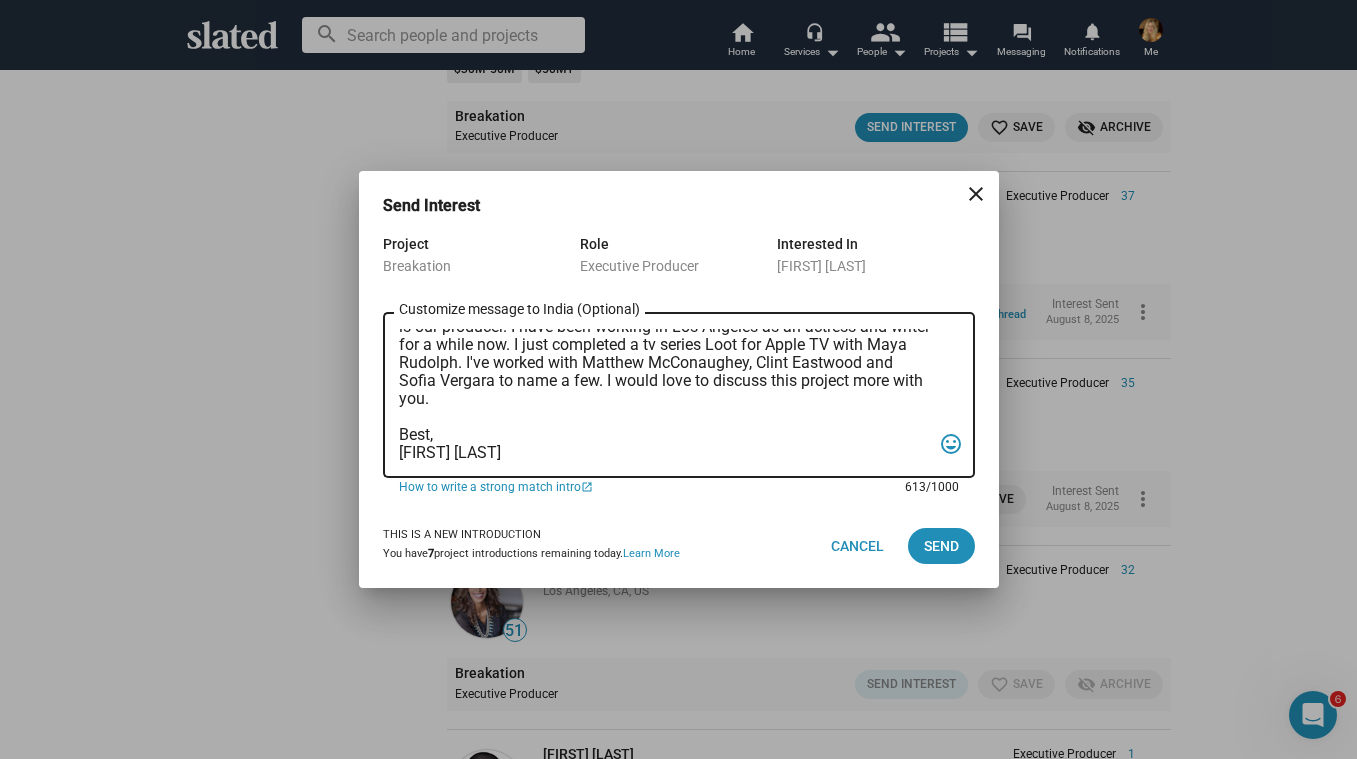 click on "Slated surfaced you as a match for my project, Breakation. I'm Anne Stedman (imdb - www.imdb.com/name/nm0824323/ ) and I'm very interested in discussing a movie I have in pre-production with you called Breakation.  There are multiple named actors who are interested in doing the movie. Marla Sokoloff who is known for Full House & Netflix hit The Merry Gentlemen is our director.  Kevin Bray who is known for Succession & Suits is our producer.  I have been working in Los Angeles as an actress and writer for a while now. I just completed a tv series Loot for Apple TV with Maya Rudolph.  I've worked with Matthew McConaughey, Clint Eastwood and Sofia Vergara to name a few.  I would love to discuss this project more with you.
Best,
Anne Stedman" at bounding box center (665, 395) 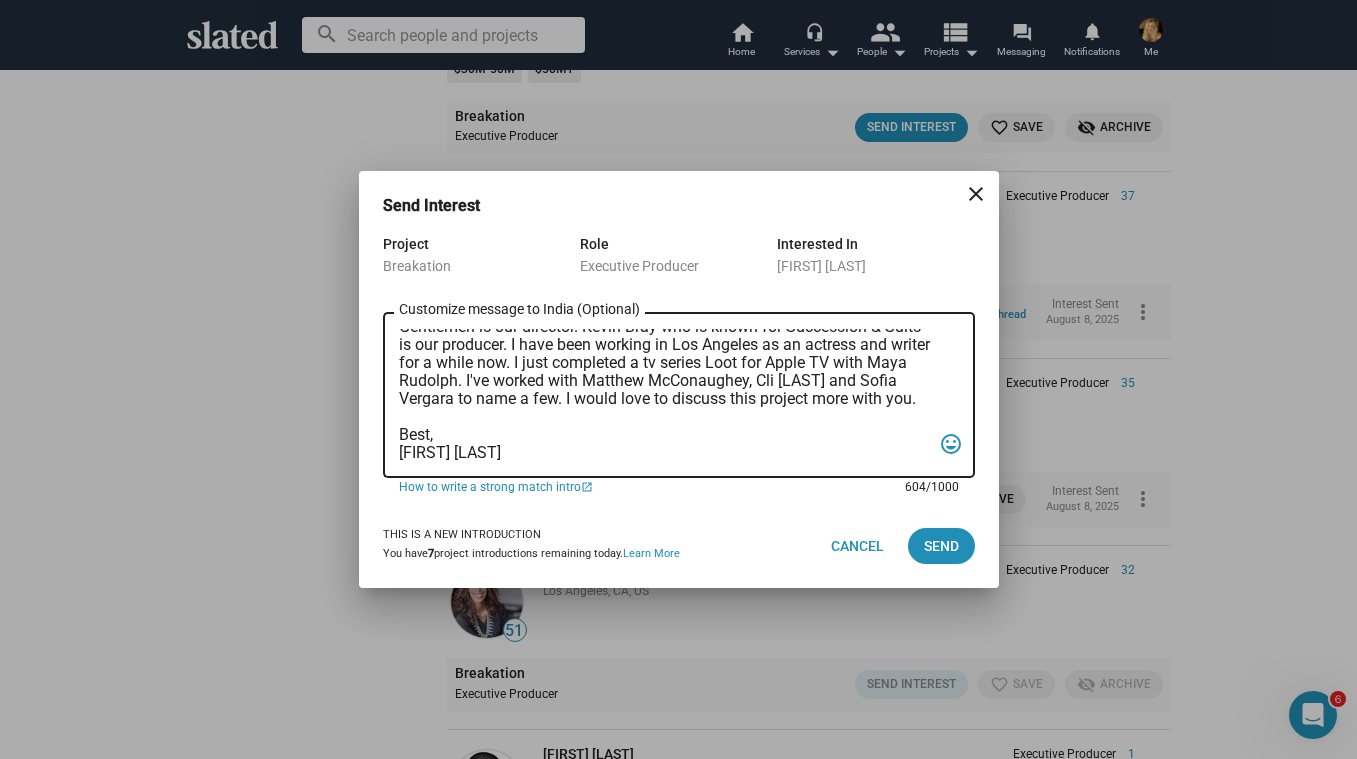 scroll, scrollTop: 119, scrollLeft: 0, axis: vertical 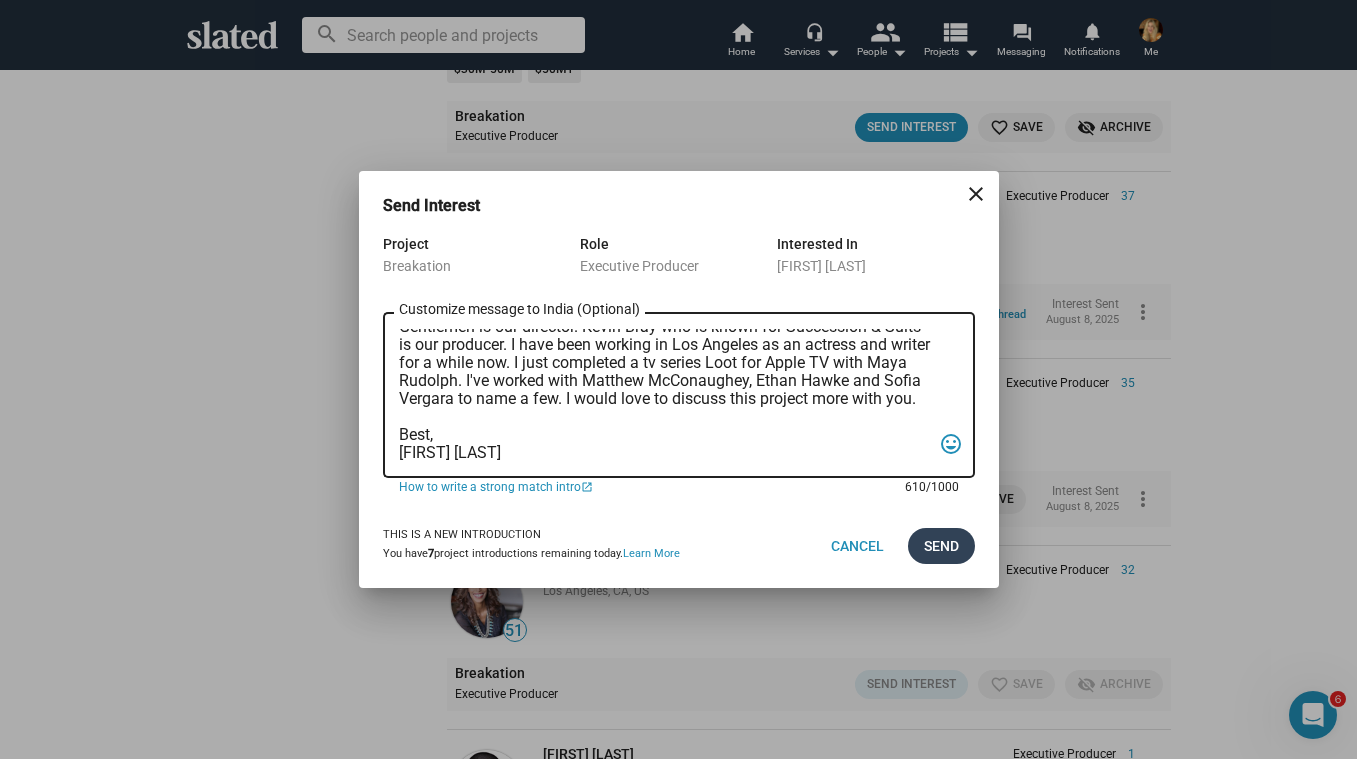 type on "Slated surfaced you as a match for my project, Breakation. I'm Anne Stedman (imdb - www.imdb.com/name/nm0824323/ ) and I'm very interested in discussing a movie I have in pre-production with you called Breakation.  There are multiple named actors who are interested in doing the movie. Marla Sokoloff who is known for Full House & Netflix hit The Merry Gentlemen is our director.  Kevin Bray who is known for Succession & Suits is our producer.  I have been working in Los Angeles as an actress and writer for a while now. I just completed a tv series Loot for Apple TV with Maya Rudolph.  I've worked with Matthew McConaughey, Ethan Hawke and Sofia Vergara to name a few.  I would love to discuss this project more with you.
Best,
Anne Stedman" 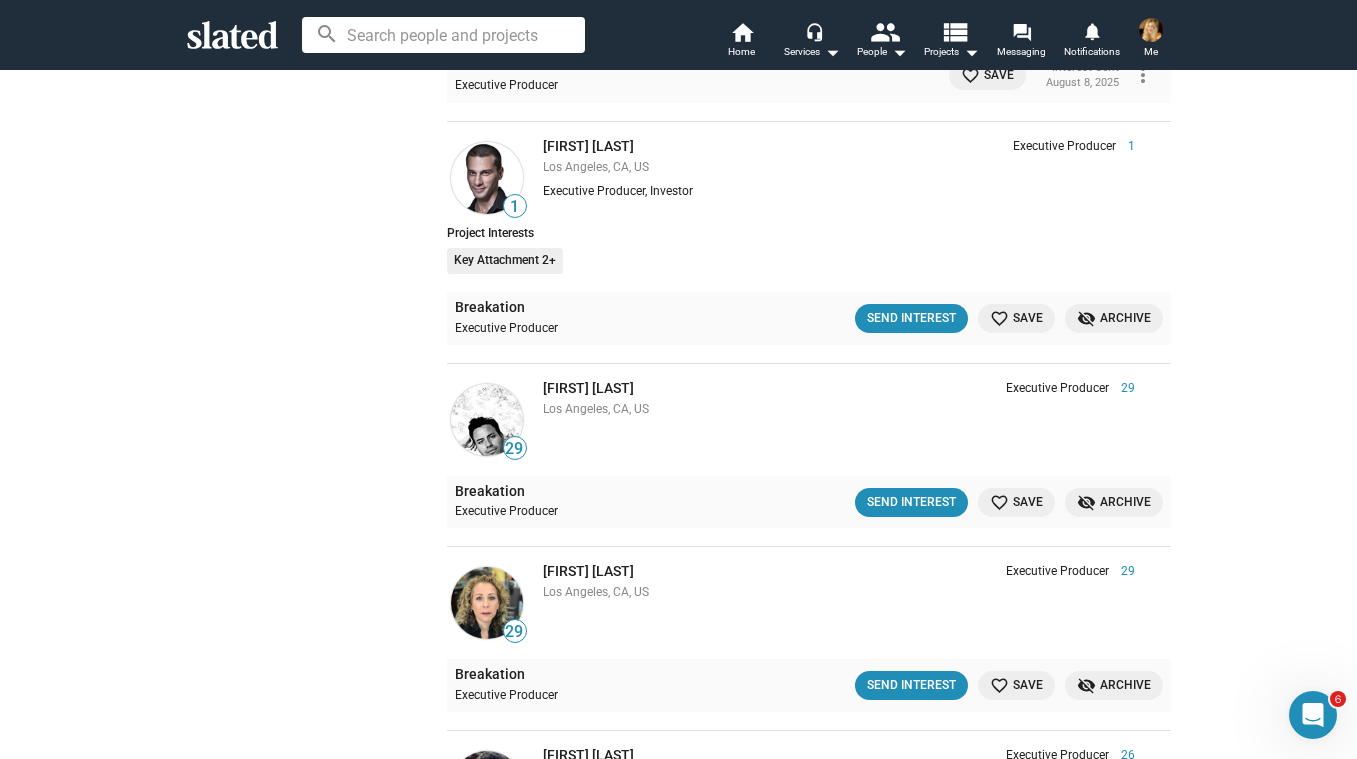 scroll, scrollTop: 1979, scrollLeft: 0, axis: vertical 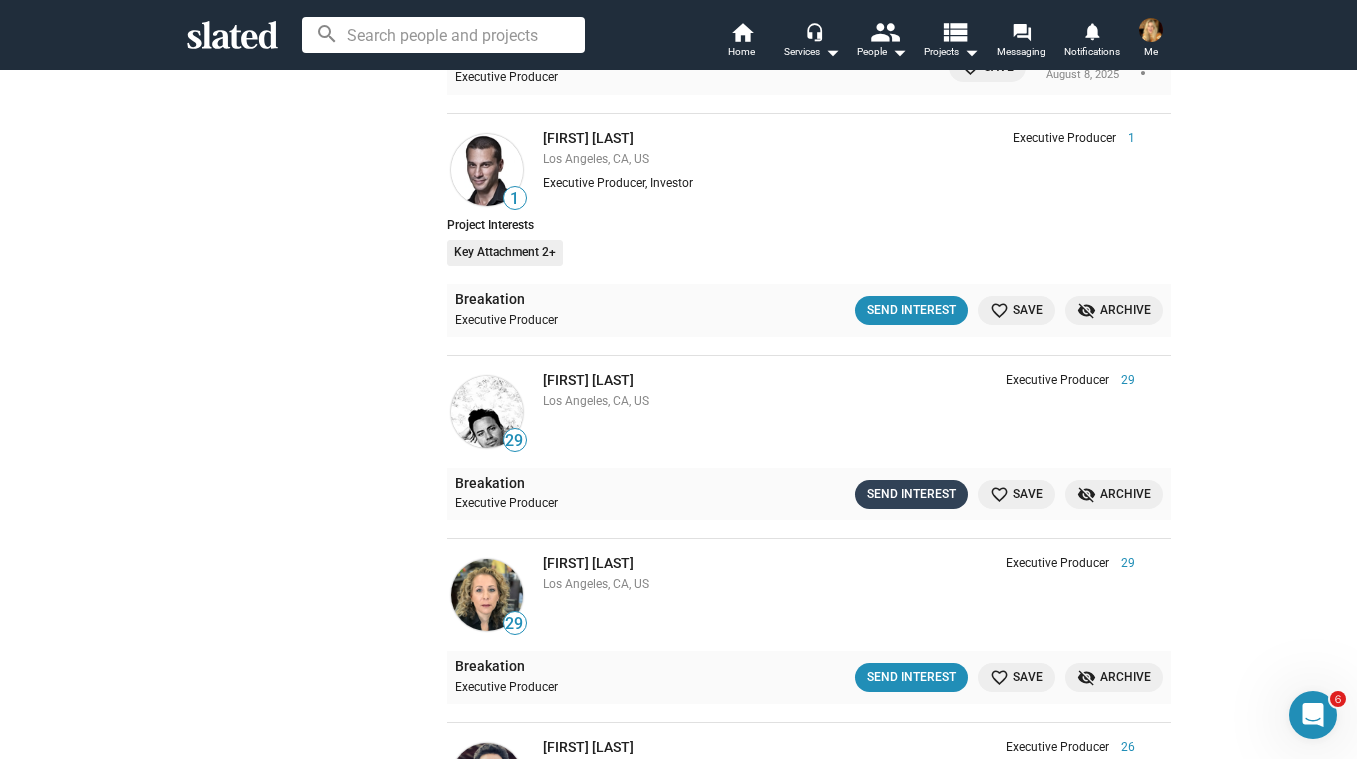 click on "Send Interest" 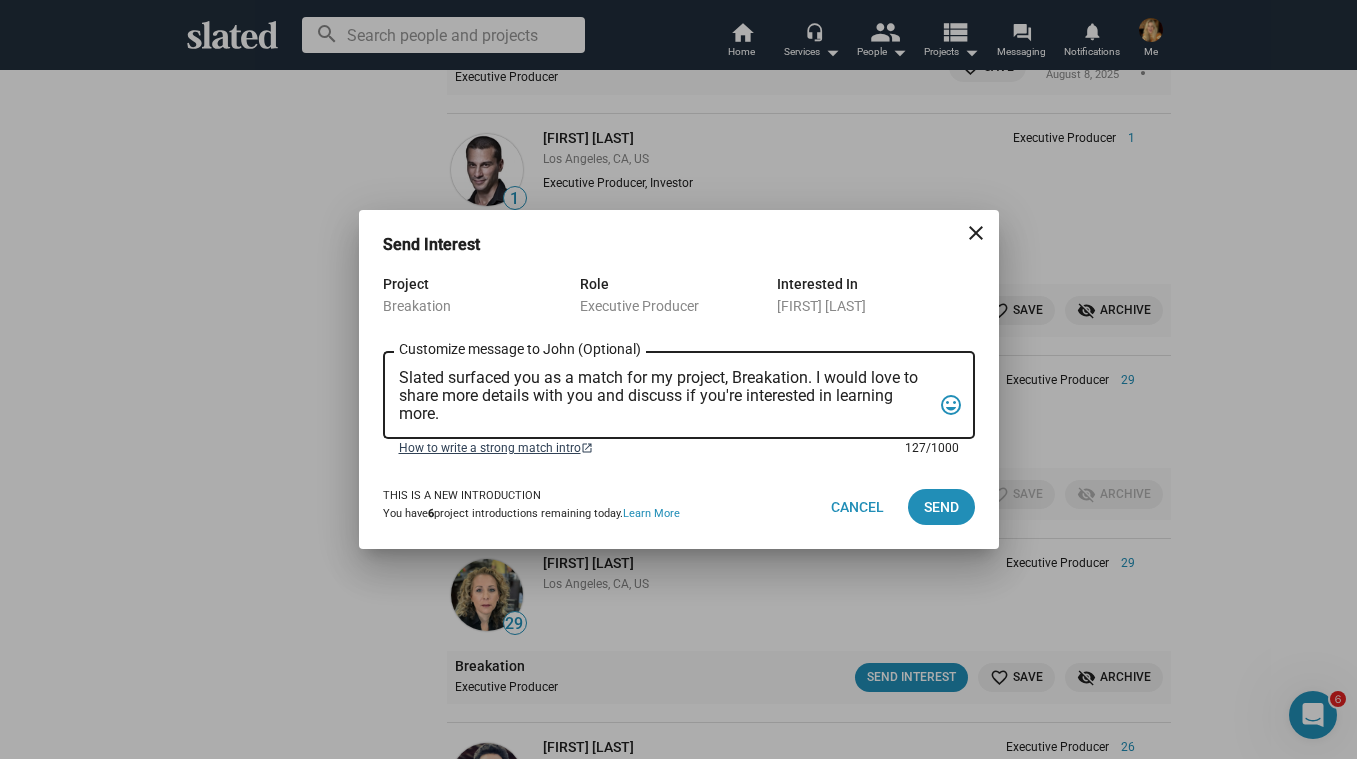 drag, startPoint x: 399, startPoint y: 377, endPoint x: 501, endPoint y: 439, distance: 119.36499 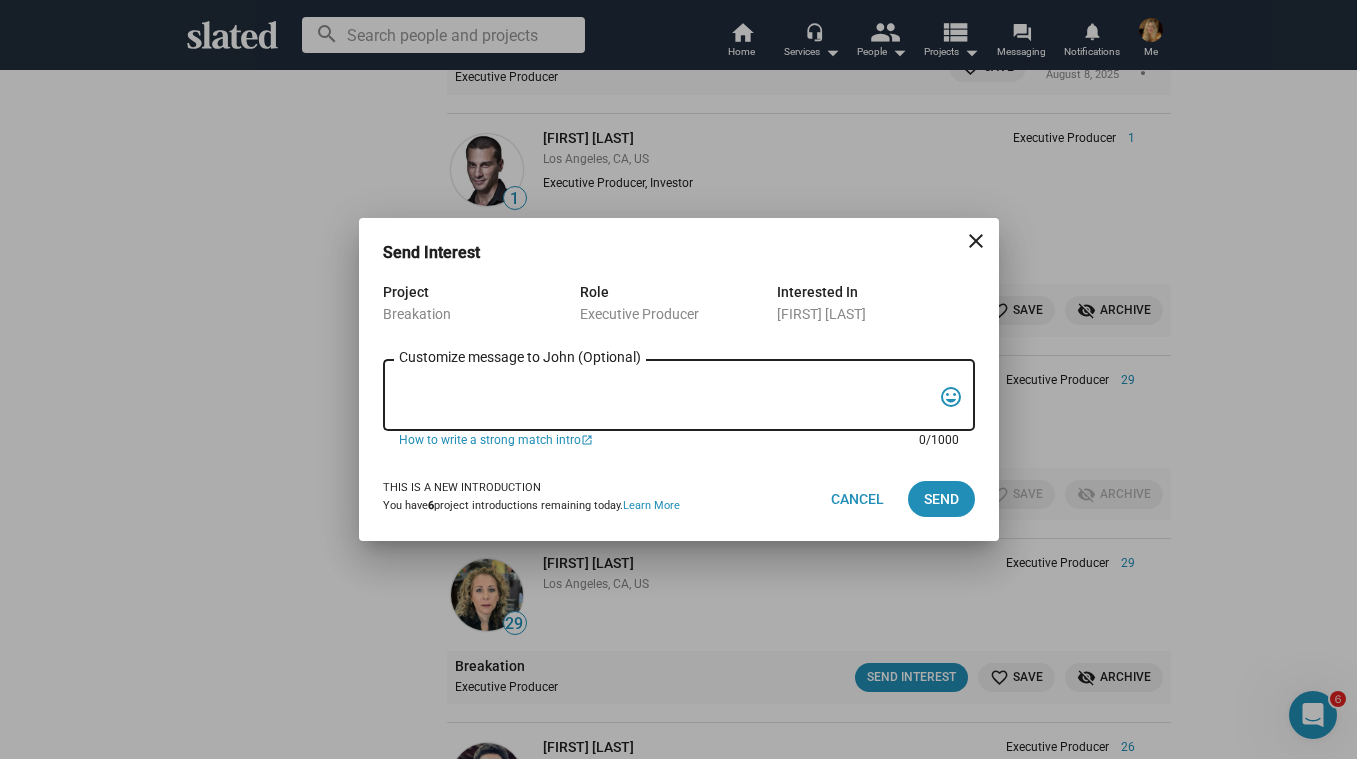 paste on "Slated surfaced you as a match for my project, Breakation. I'm [FIRST] [LAST] (imdb - www.imdb.com/name/nm0824323/ ) and I'm very interested in discussing a movie I have in pre-production with you called Breakation.  There are multiple named actors who are interested in doing the movie.  [PERSON] who is known for Full House & Netflix hit The Merry Gentlemen is our director.  [PERSON] who is known for Succession & Suits is our producer.  I have been working in Los Angeles as an actress and writer for a while now. I just completed a tv series Loot for Apple TV with [PERSON].  I've worked with [PERSON], [PERSON], [PERSON] and [PERSON] to name a few.  I would love to discuss this project more with you.
Best,
[FIRST] [LAST]" 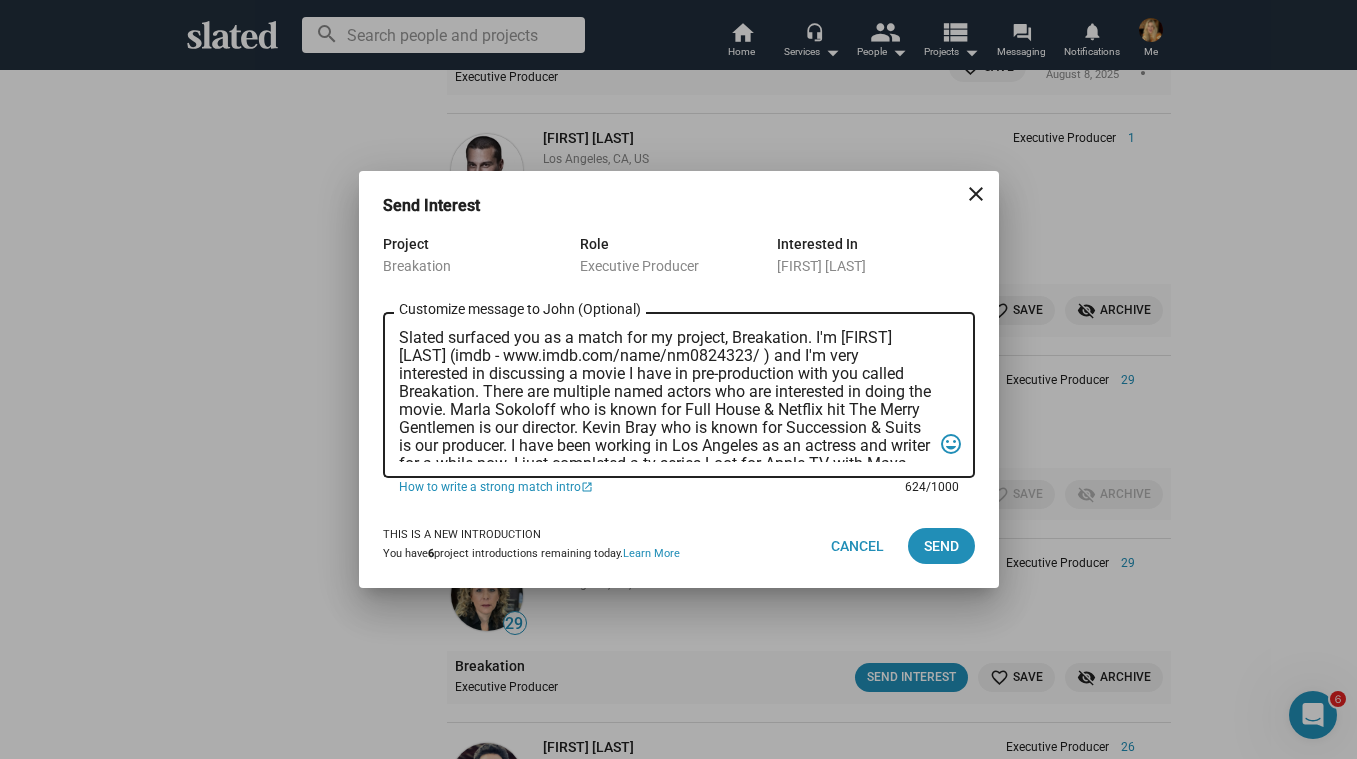 scroll, scrollTop: 119, scrollLeft: 0, axis: vertical 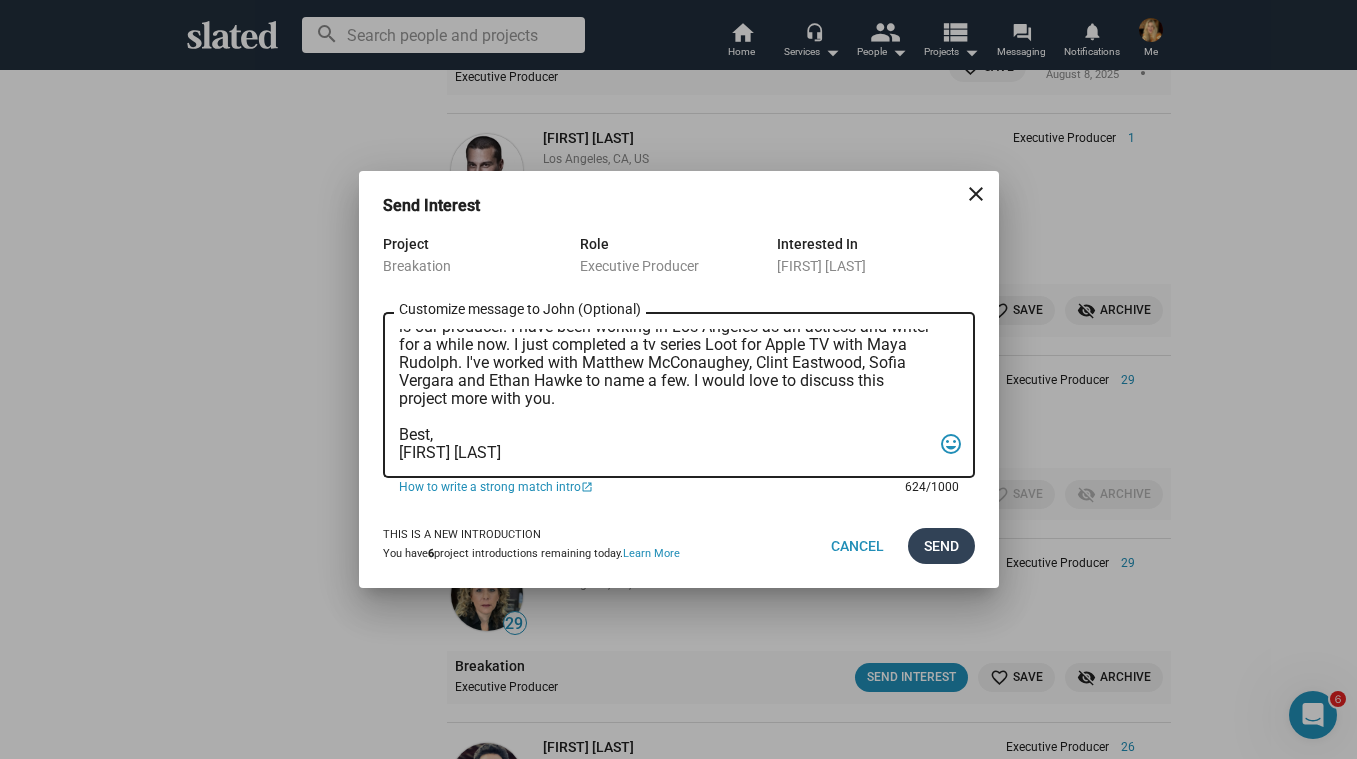 type on "Slated surfaced you as a match for my project, Breakation. I'm [FIRST] [LAST] (imdb - www.imdb.com/name/nm0824323/ ) and I'm very interested in discussing a movie I have in pre-production with you called Breakation.  There are multiple named actors who are interested in doing the movie.  [PERSON] who is known for Full House & Netflix hit The Merry Gentlemen is our director.  [PERSON] who is known for Succession & Suits is our producer.  I have been working in Los Angeles as an actress and writer for a while now. I just completed a tv series Loot for Apple TV with [PERSON].  I've worked with [PERSON], [PERSON], [PERSON] and [PERSON] to name a few.  I would love to discuss this project more with you.
Best,
[FIRST] [LAST]" 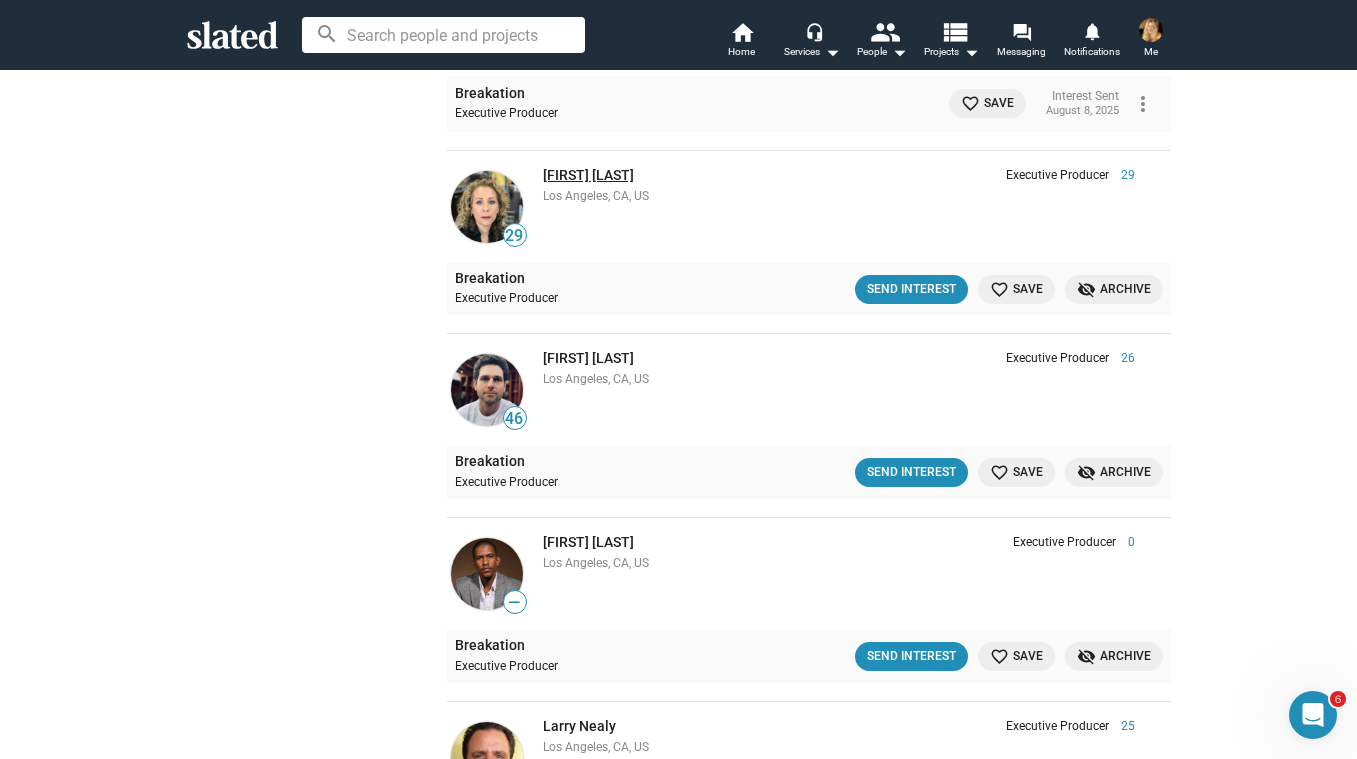 scroll, scrollTop: 2383, scrollLeft: 0, axis: vertical 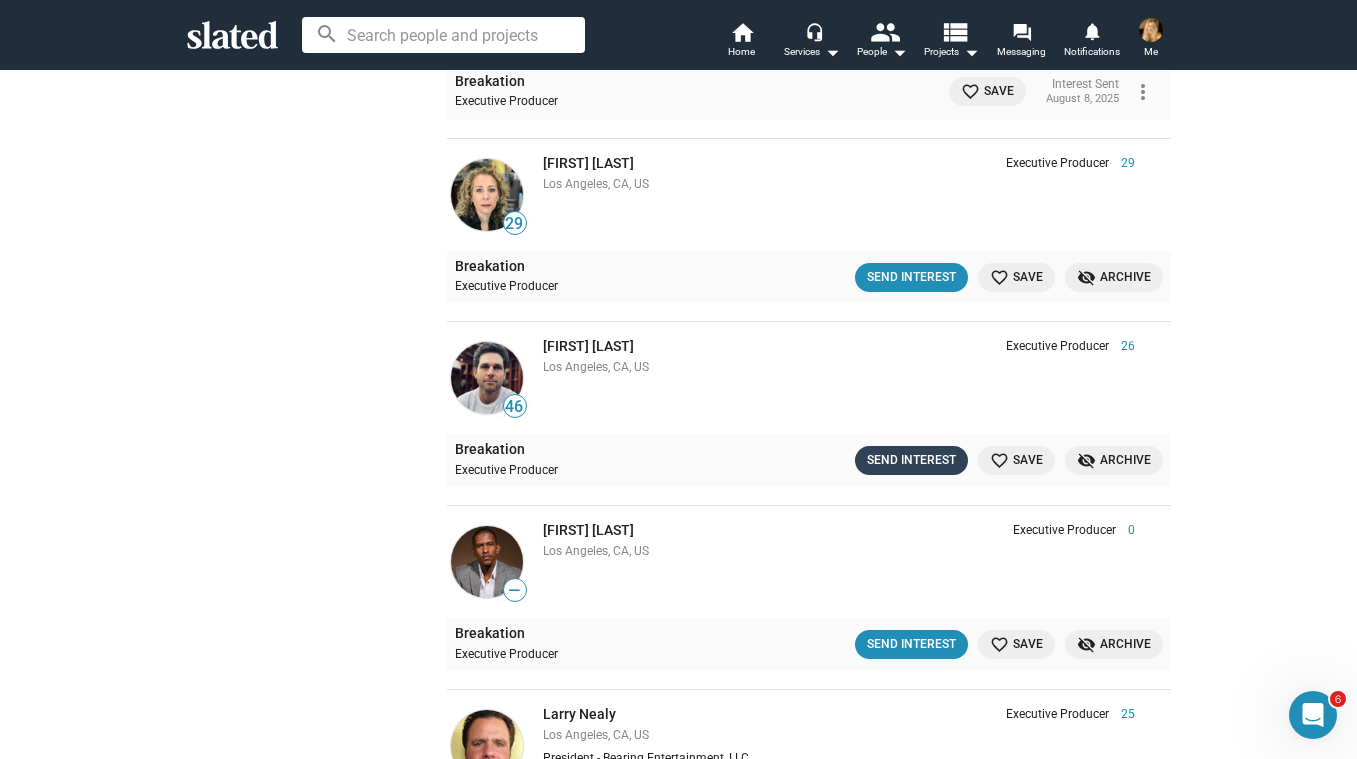 click on "Send Interest" 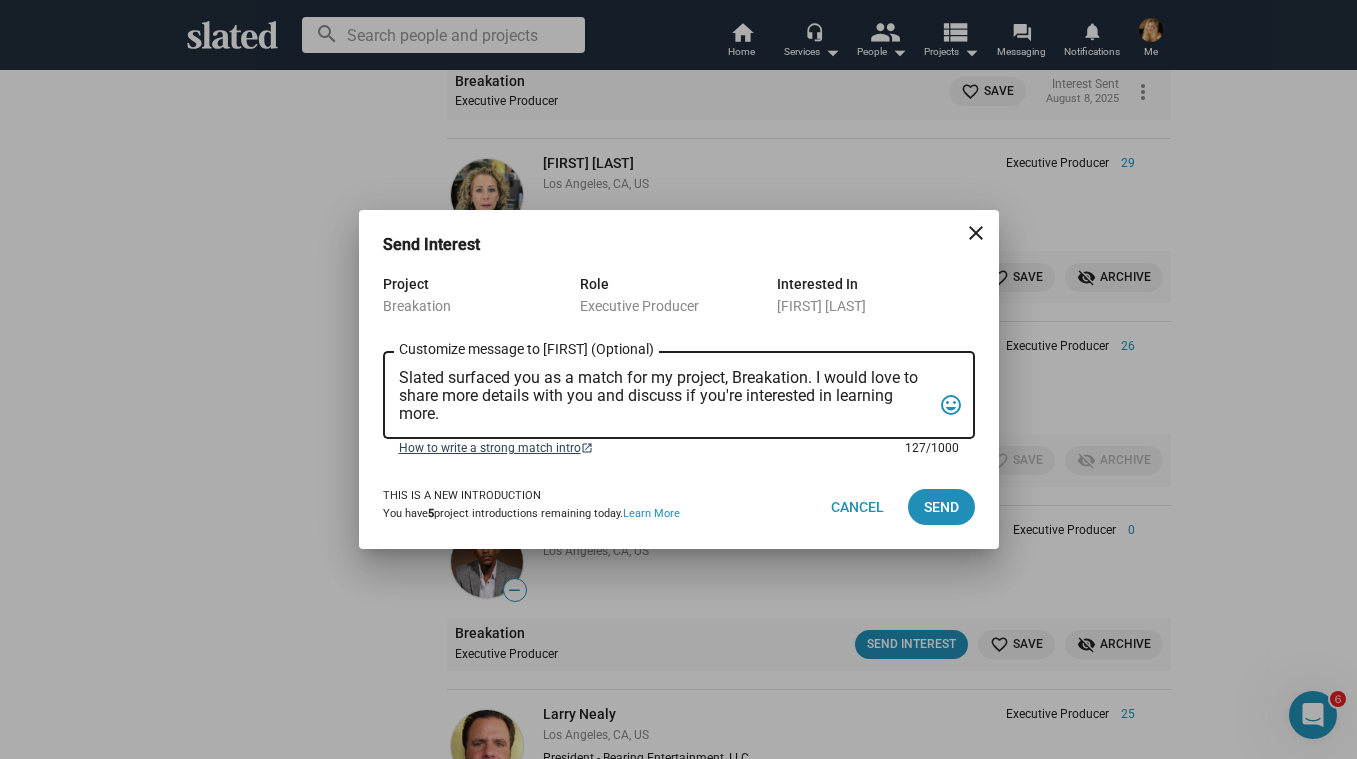 drag, startPoint x: 399, startPoint y: 377, endPoint x: 476, endPoint y: 453, distance: 108.18965 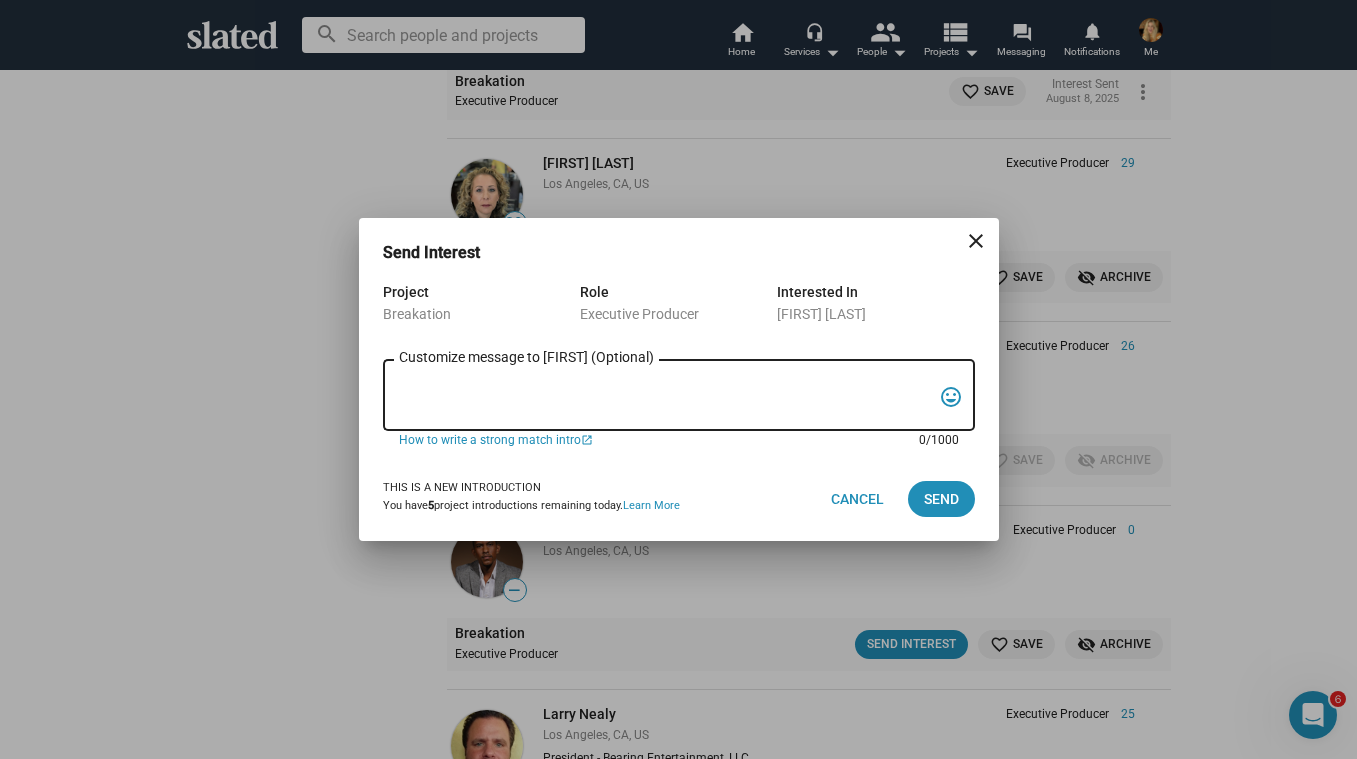 paste on "Slated surfaced you as a match for my project, Breakation. I'm [FIRST] [LAST] (imdb - www.imdb.com/name/nm0824323/ ) and I'm very interested in discussing a movie I have in pre-production with you called Breakation.  There are multiple named actors who are interested in doing the movie.  [PERSON] who is known for Full House & Netflix hit The Merry Gentlemen is our director.  [PERSON] who is known for Succession & Suits is our producer.  I have been working in Los Angeles as an actress and writer for a while now. I just completed a tv series Loot for Apple TV with [PERSON].  I've worked with [PERSON], [PERSON], [PERSON] and [PERSON] to name a few.  I would love to discuss this project more with you.
Best,
[FIRST] [LAST]" 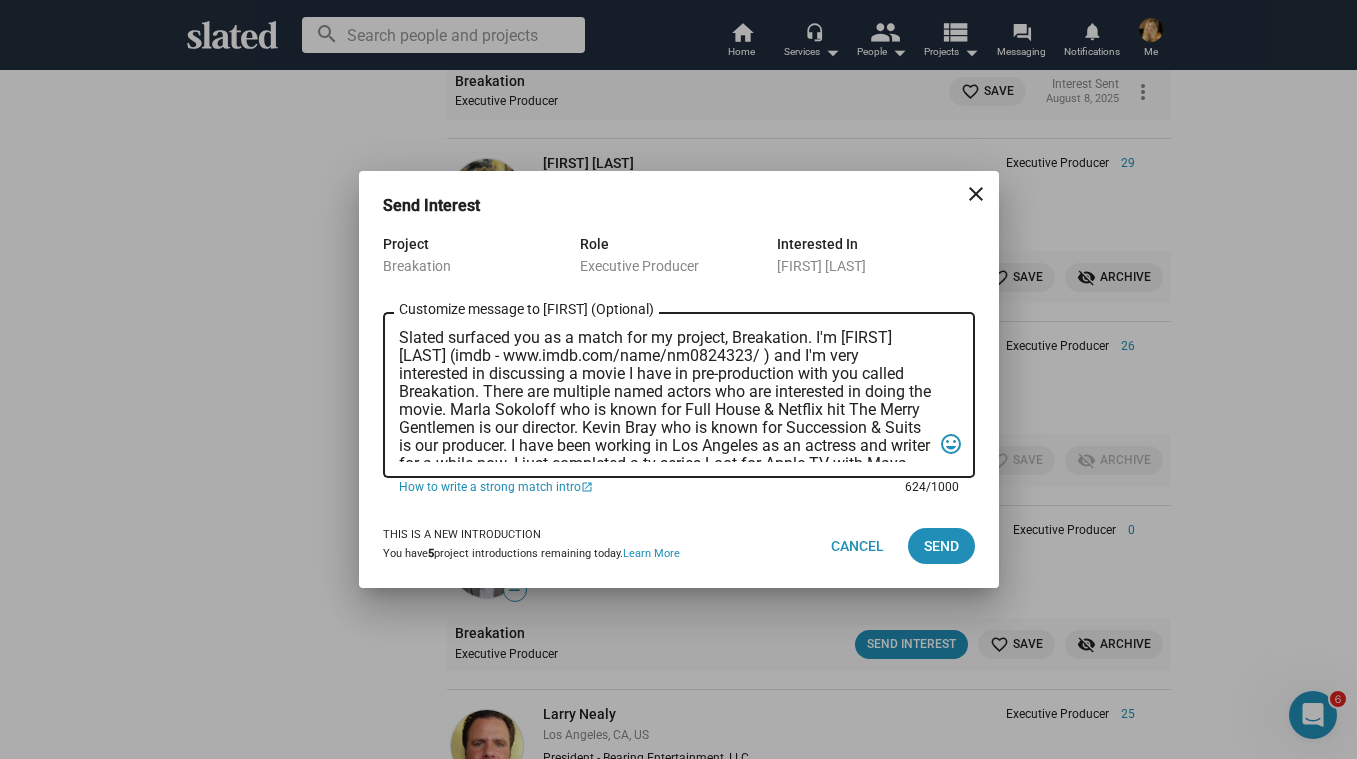 scroll, scrollTop: 119, scrollLeft: 0, axis: vertical 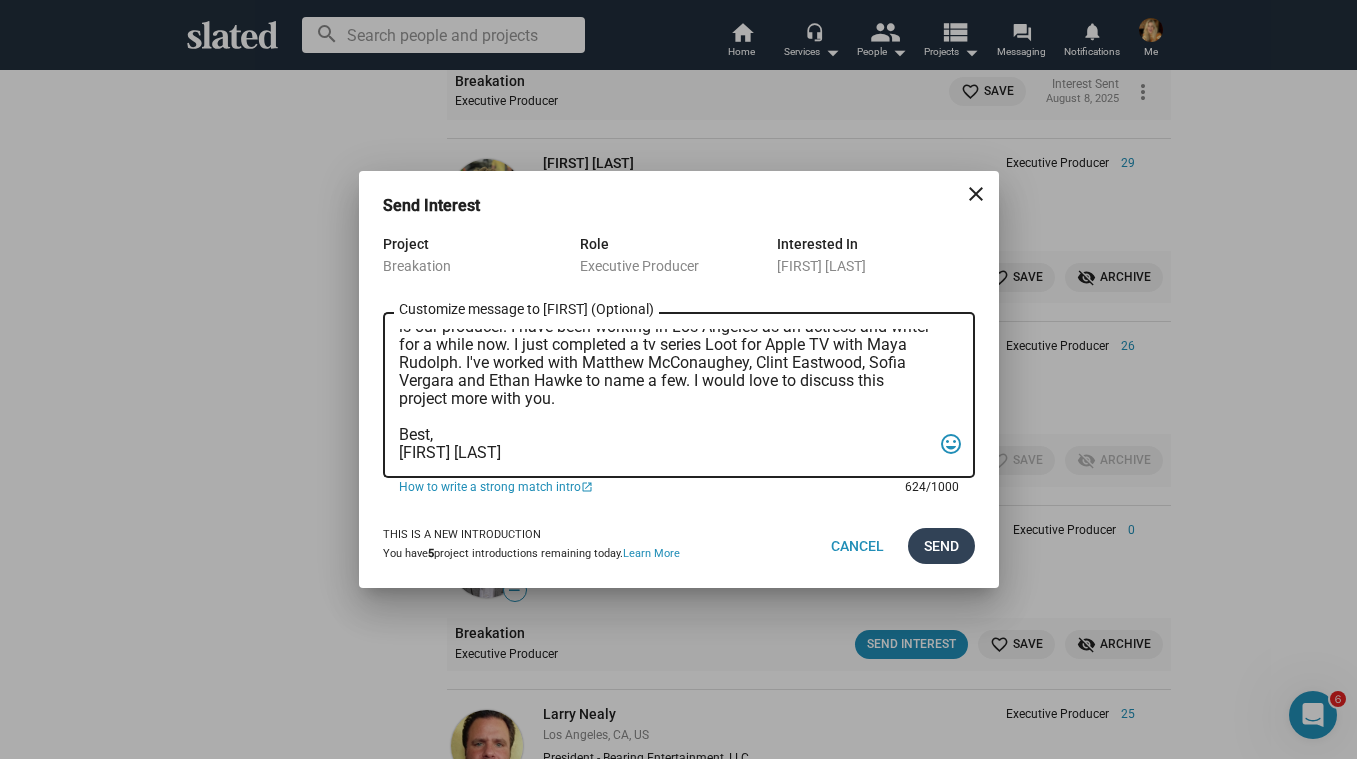 type on "Slated surfaced you as a match for my project, Breakation. I'm [FIRST] [LAST] (imdb - www.imdb.com/name/nm0824323/ ) and I'm very interested in discussing a movie I have in pre-production with you called Breakation.  There are multiple named actors who are interested in doing the movie.  [PERSON] who is known for Full House & Netflix hit The Merry Gentlemen is our director.  [PERSON] who is known for Succession & Suits is our producer.  I have been working in Los Angeles as an actress and writer for a while now. I just completed a tv series Loot for Apple TV with [PERSON].  I've worked with [PERSON], [PERSON], [PERSON] and [PERSON] to name a few.  I would love to discuss this project more with you.
Best,
[FIRST] [LAST]" 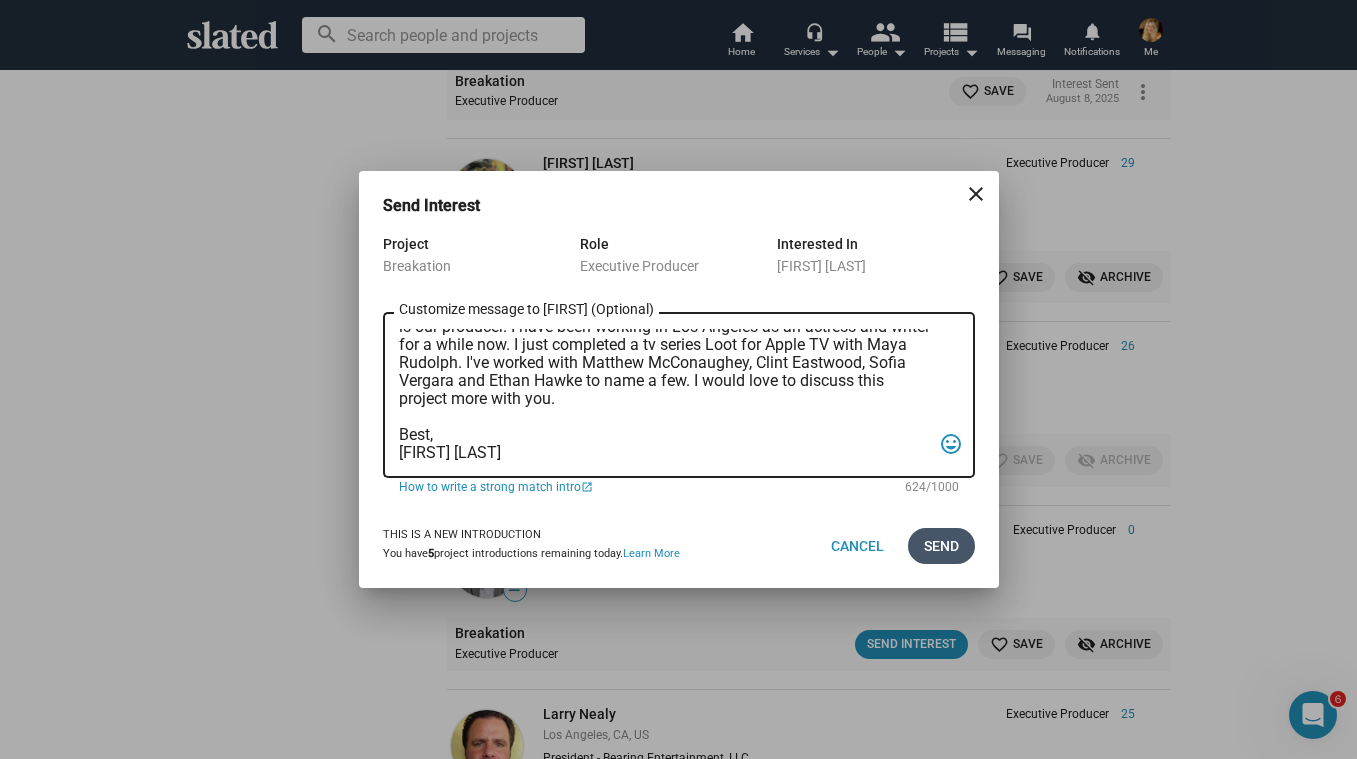 click on "Send" at bounding box center (941, 546) 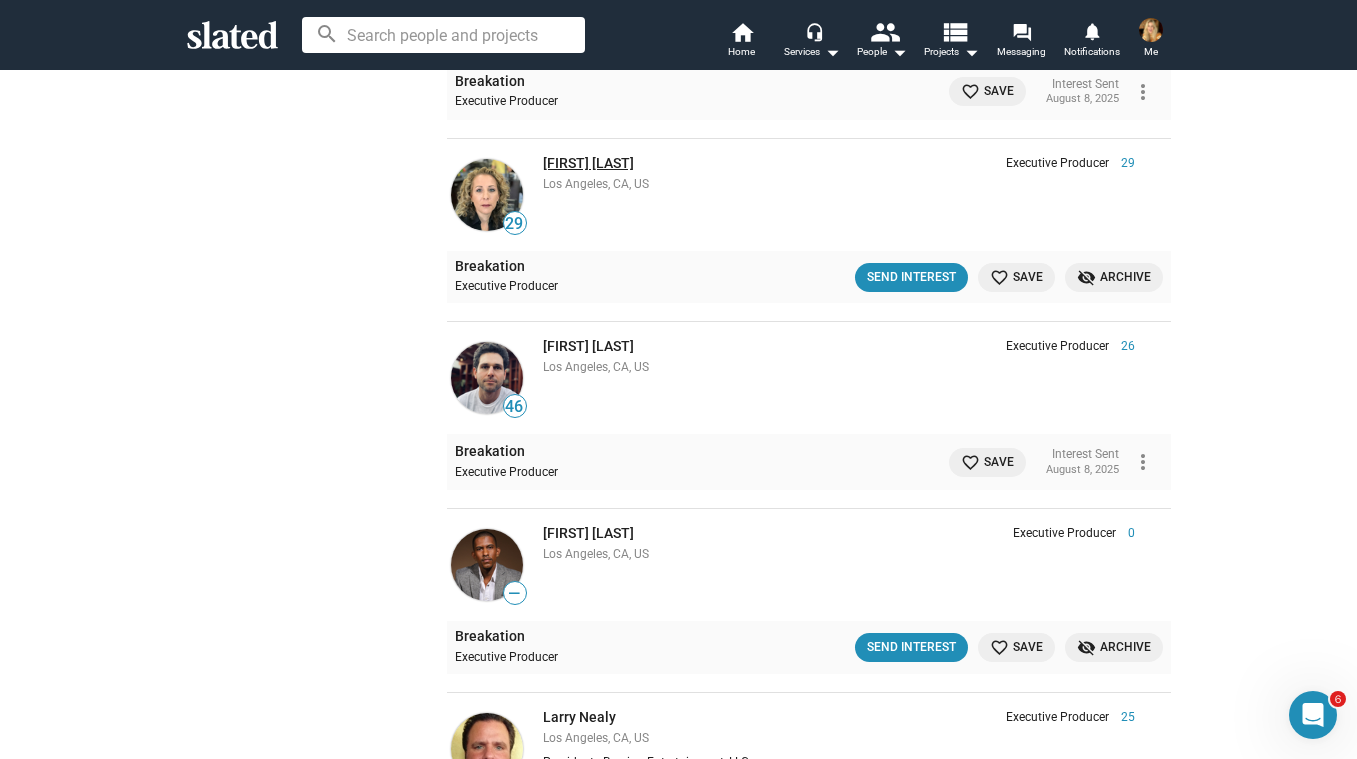 click on "[FIRST] [LAST]" 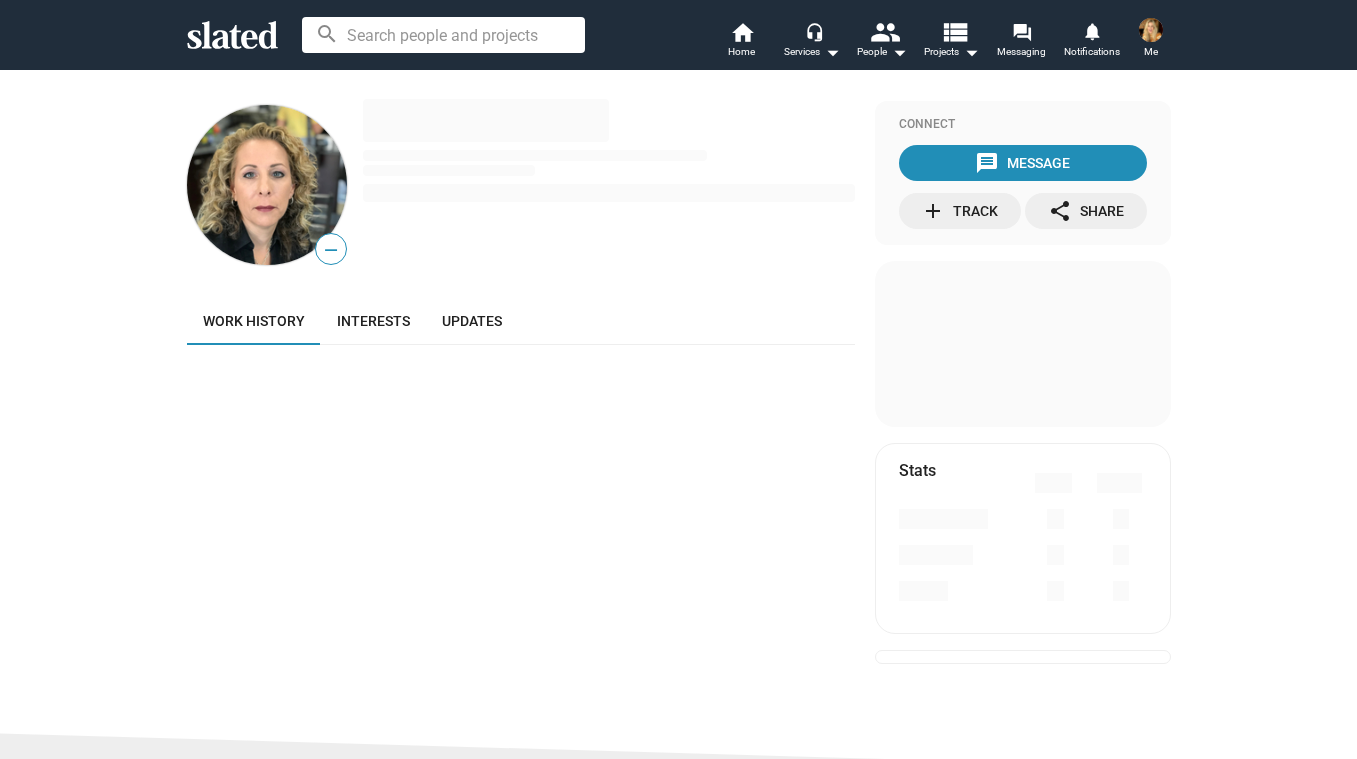 scroll, scrollTop: 0, scrollLeft: 0, axis: both 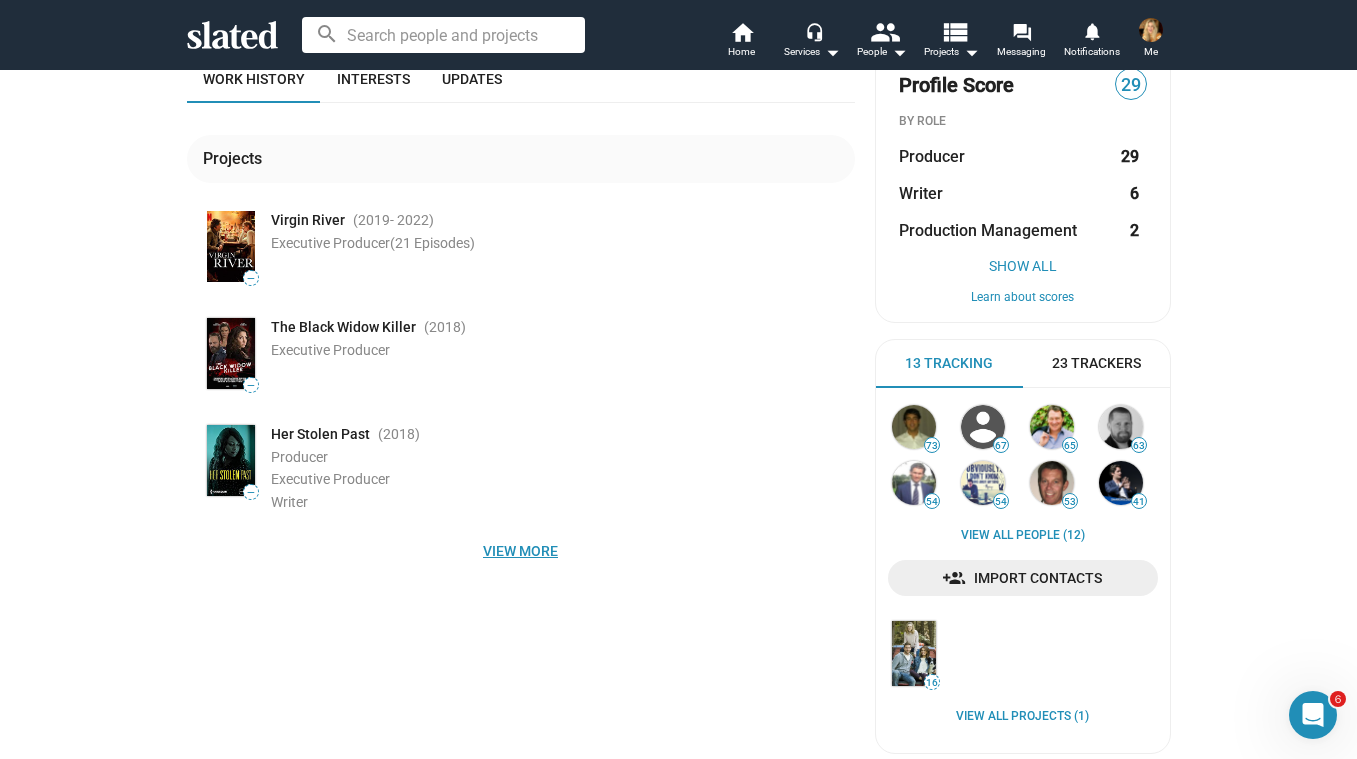 click on "View more" 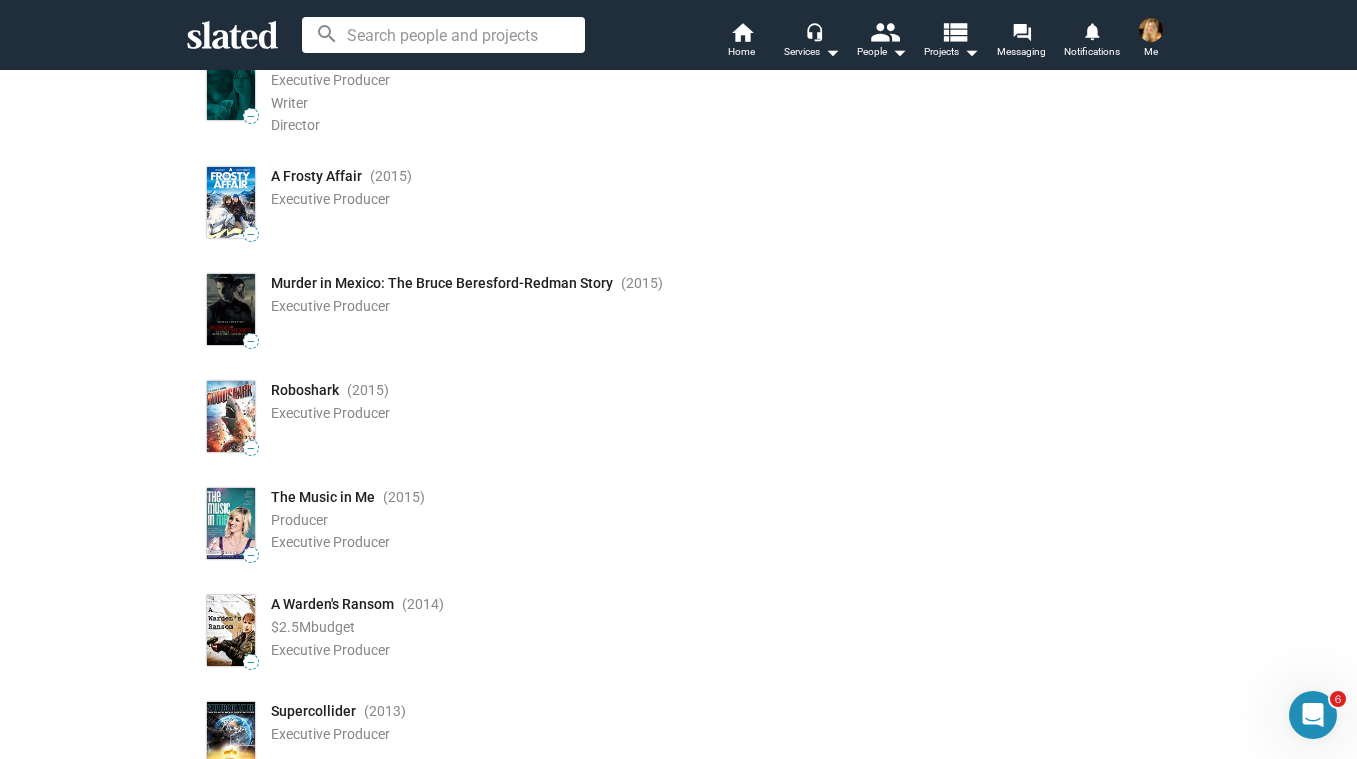 scroll, scrollTop: 1082, scrollLeft: 0, axis: vertical 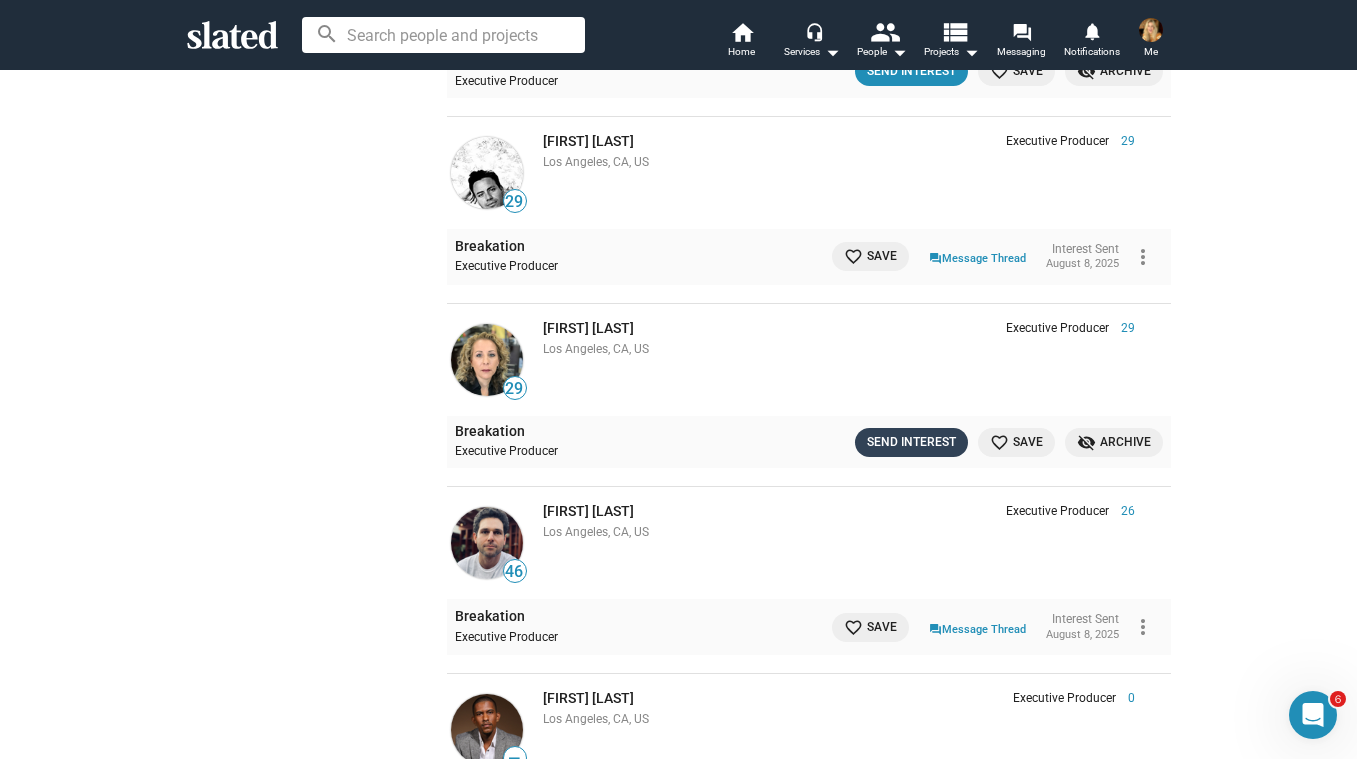 click on "Send Interest" 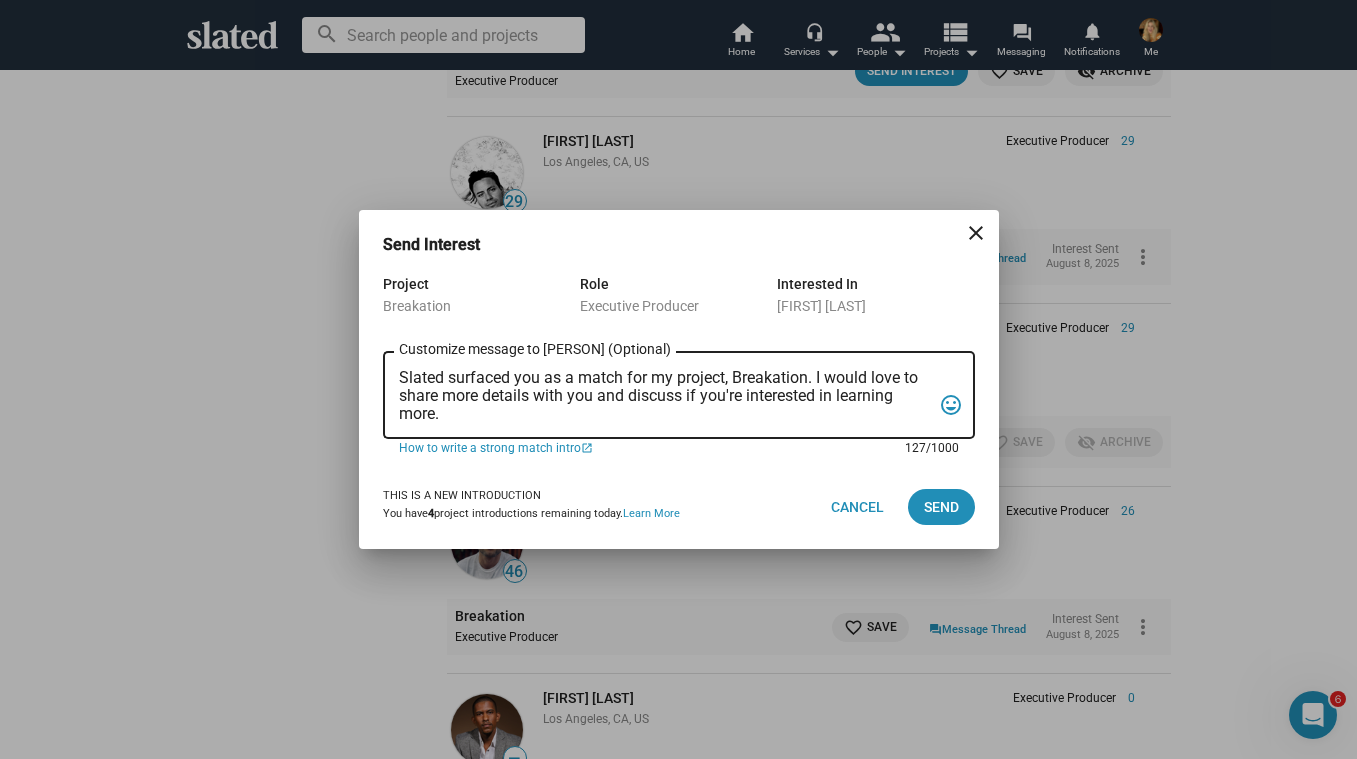 drag, startPoint x: 400, startPoint y: 377, endPoint x: 484, endPoint y: 427, distance: 97.7548 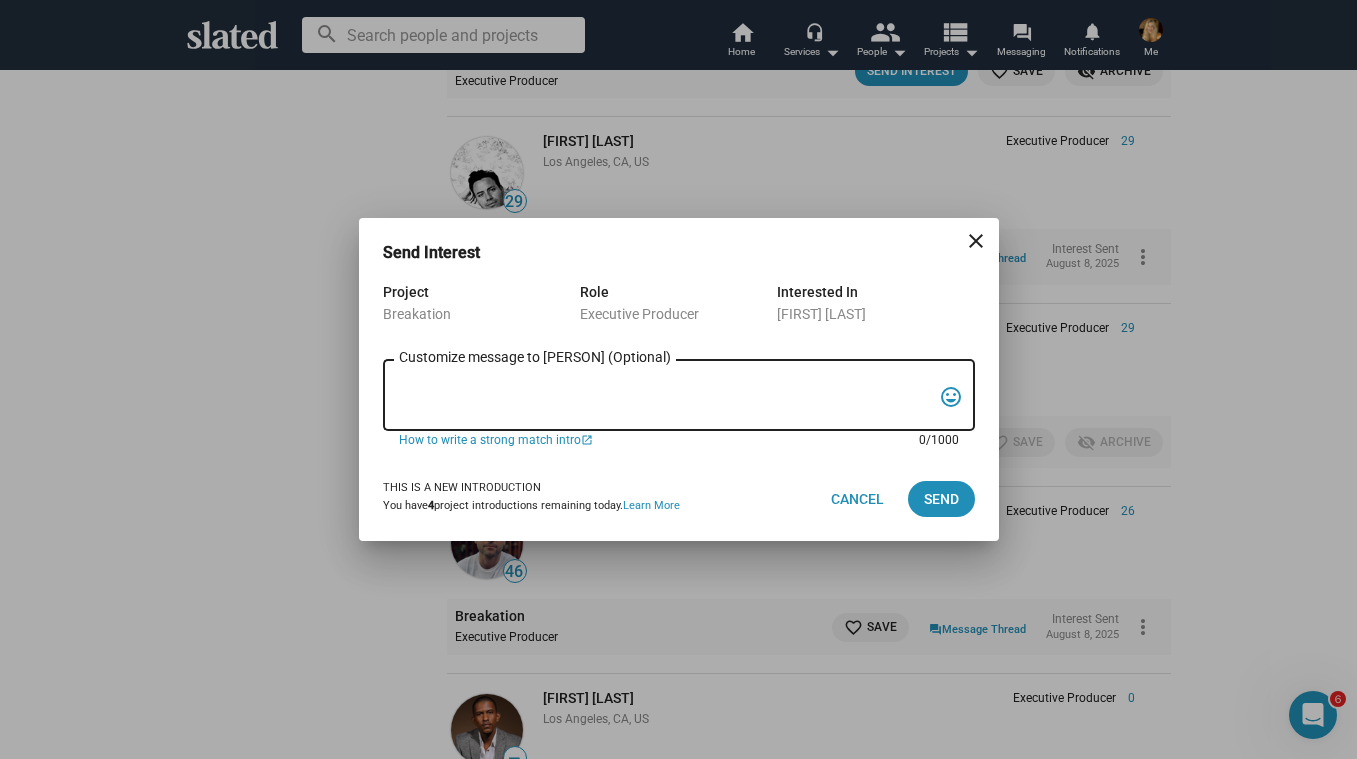 paste on "Slated surfaced you as a match for my project, Breakation. I'm [FIRST] [LAST] (imdb - www.imdb.com/name/nm0824323/ ) and I'm very interested in discussing a movie I have in pre-production with you called Breakation.  There are multiple named actors who are interested in doing the movie.  [PERSON] who is known for Full House & Netflix hit The Merry Gentlemen is our director.  [PERSON] who is known for Succession & Suits is our producer.  I have been working in Los Angeles as an actress and writer for a while now. I just completed a tv series Loot for Apple TV with [PERSON].  I've worked with [PERSON], [PERSON], [PERSON] and [PERSON] to name a few.  I would love to discuss this project more with you.
Best,
[FIRST] [LAST]" 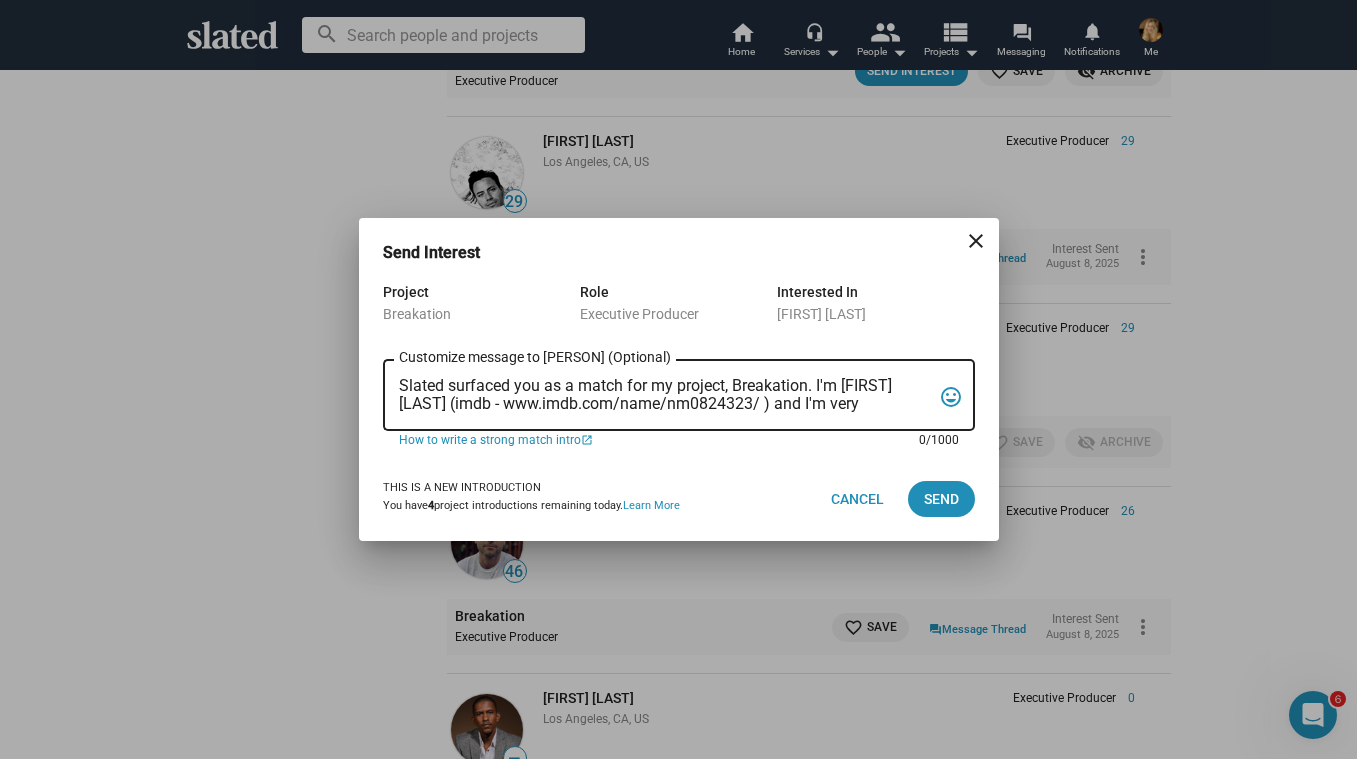 scroll, scrollTop: 119, scrollLeft: 0, axis: vertical 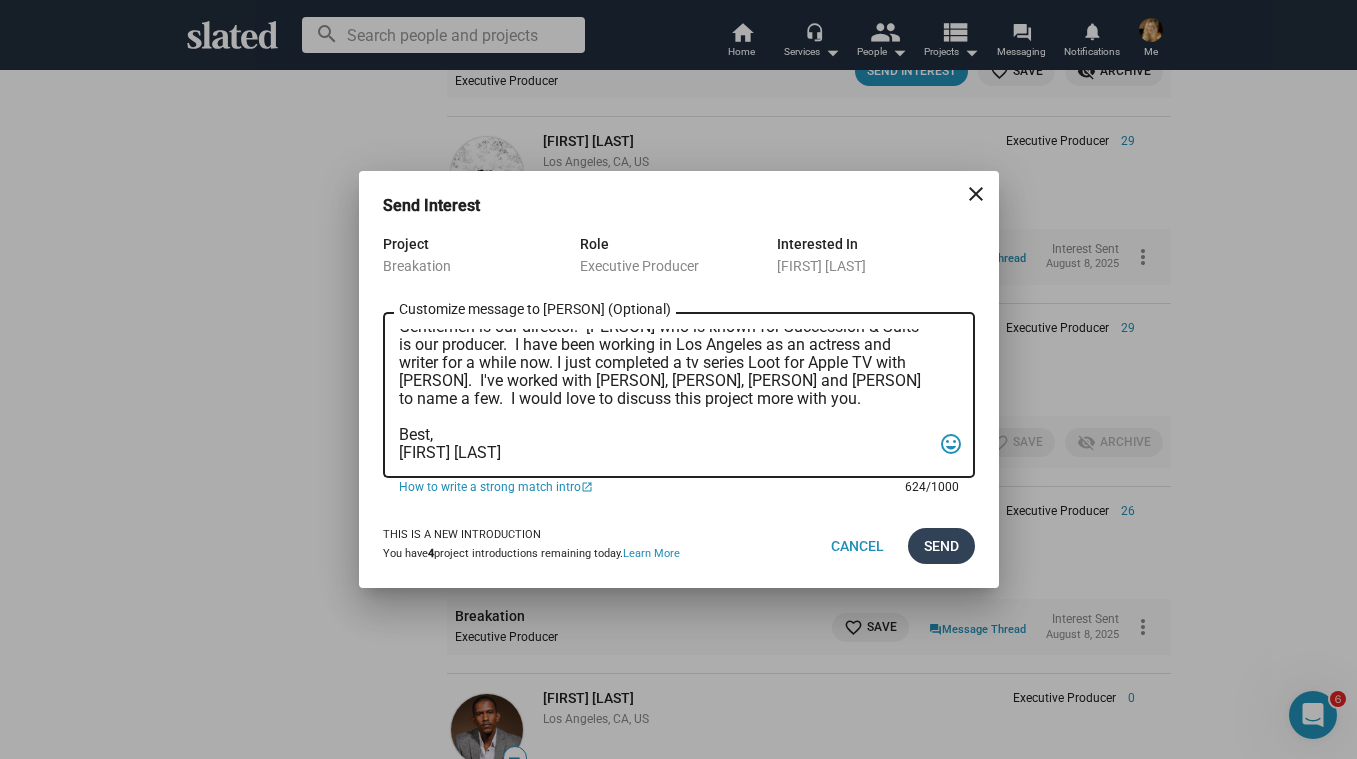 type on "Slated surfaced you as a match for my project, Breakation. I'm [FIRST] [LAST] (imdb - www.imdb.com/name/nm0824323/ ) and I'm very interested in discussing a movie I have in pre-production with you called Breakation.  There are multiple named actors who are interested in doing the movie.  [PERSON] who is known for Full House & Netflix hit The Merry Gentlemen is our director.  [PERSON] who is known for Succession & Suits is our producer.  I have been working in Los Angeles as an actress and writer for a while now. I just completed a tv series Loot for Apple TV with [PERSON].  I've worked with [PERSON], [PERSON], [PERSON] and [PERSON] to name a few.  I would love to discuss this project more with you.
Best,
[FIRST] [LAST]" 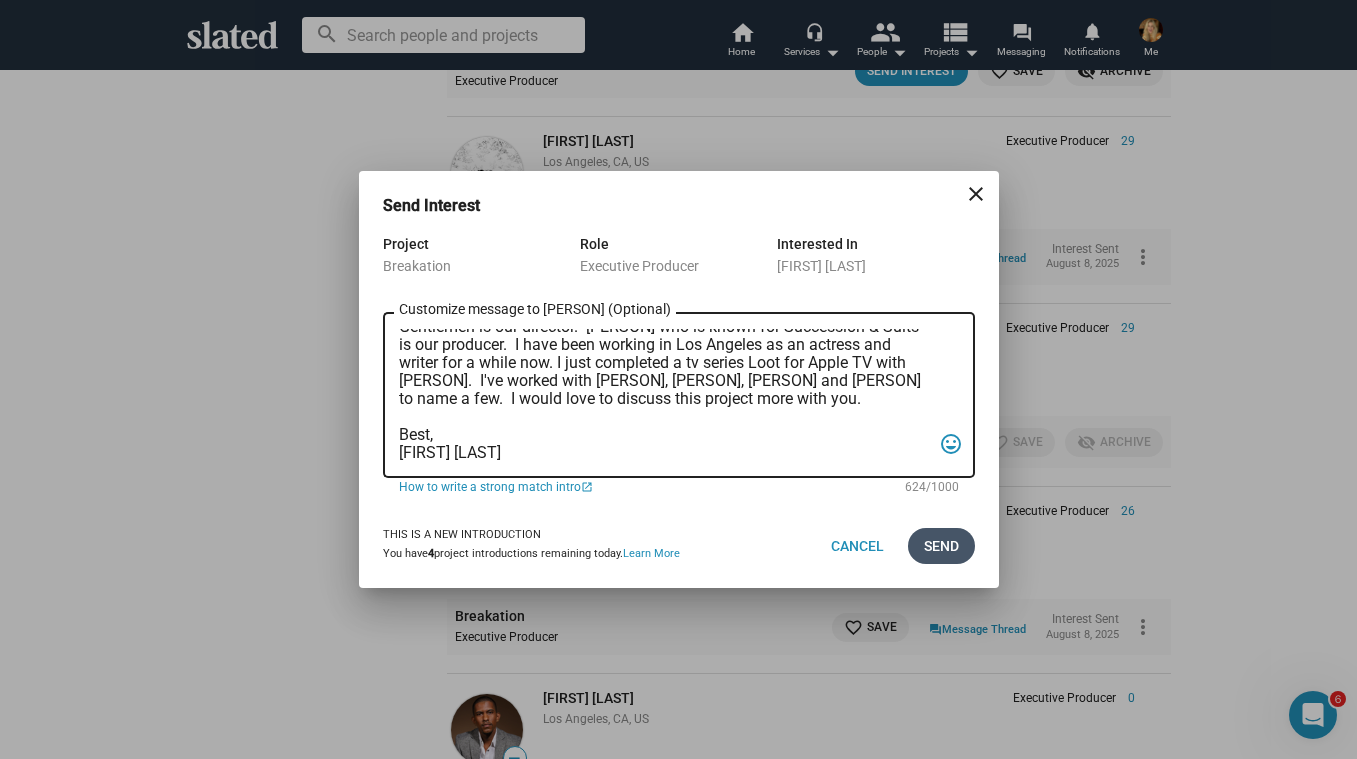 click on "Send" at bounding box center (941, 546) 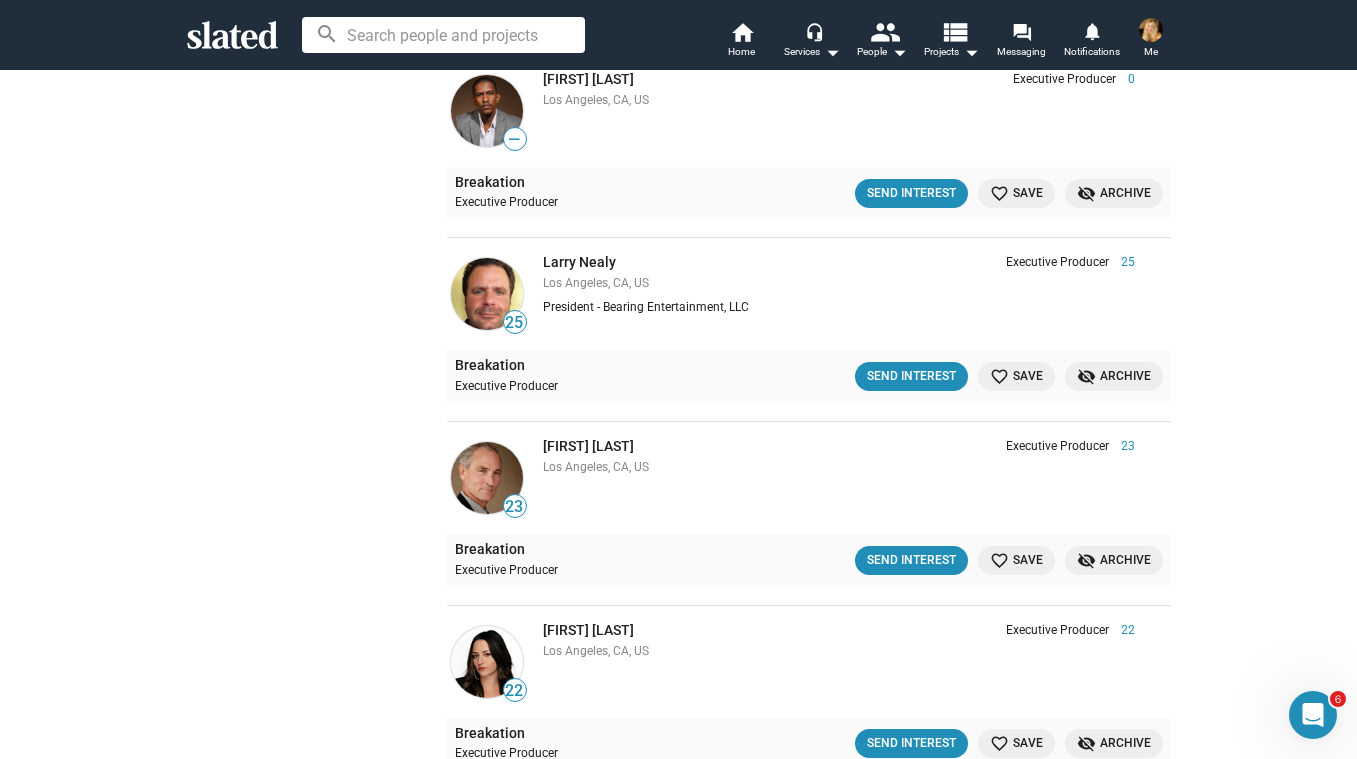 scroll, scrollTop: 2848, scrollLeft: 0, axis: vertical 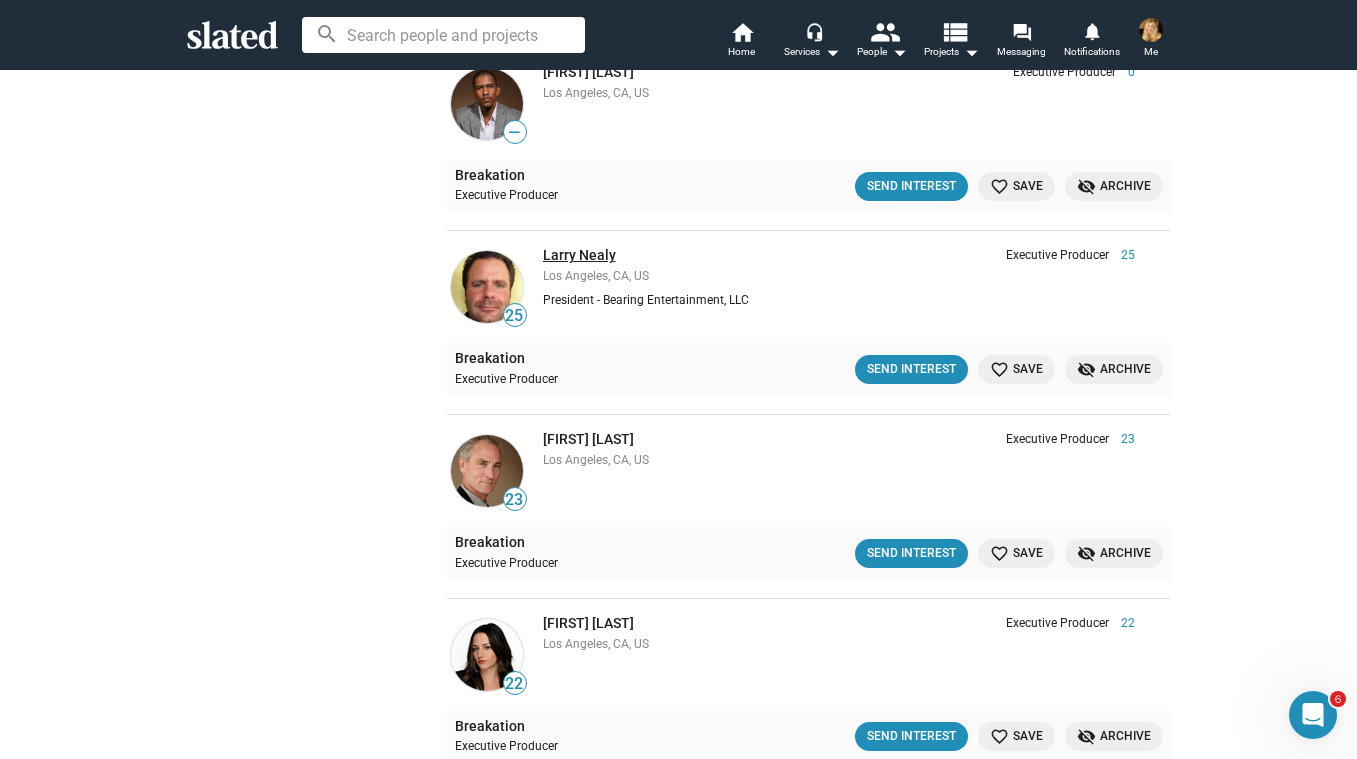 drag, startPoint x: 624, startPoint y: 254, endPoint x: 543, endPoint y: 250, distance: 81.09871 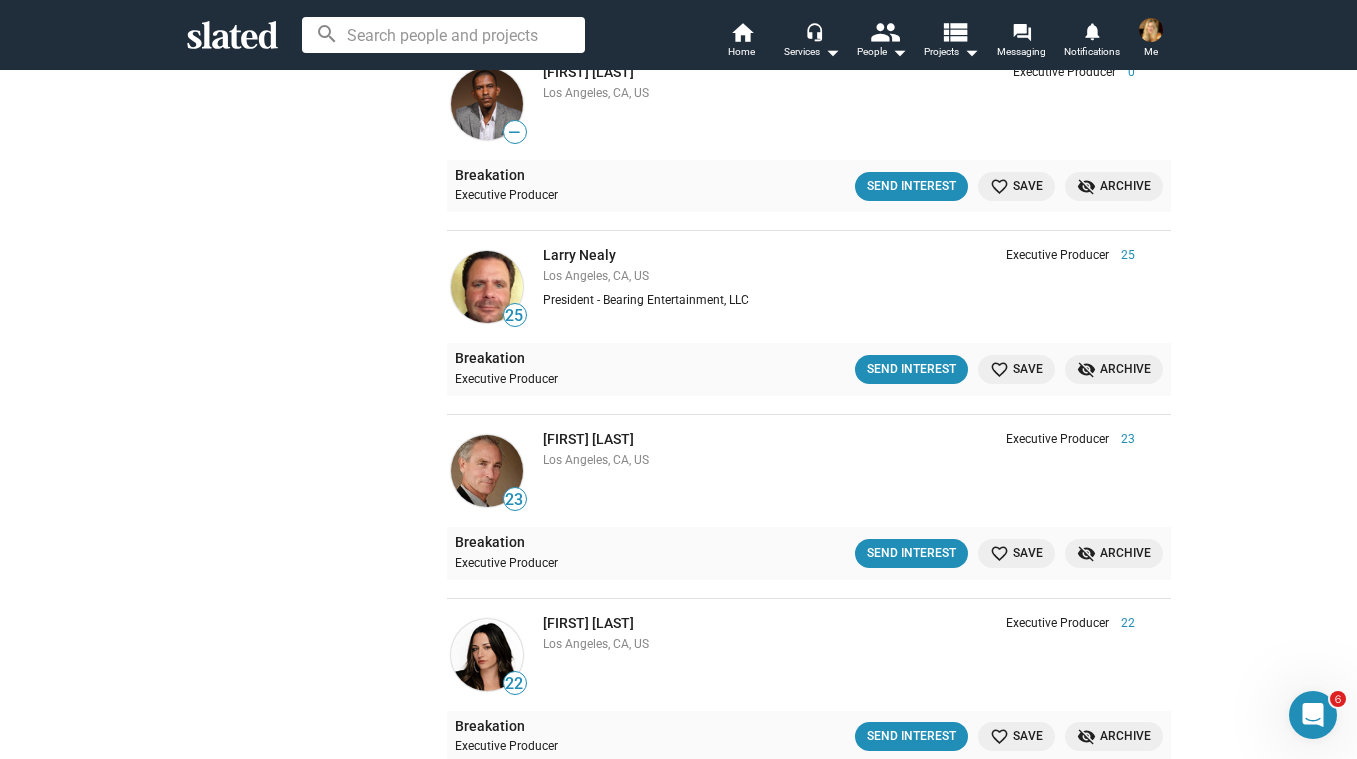copy on "Larry Nealy" 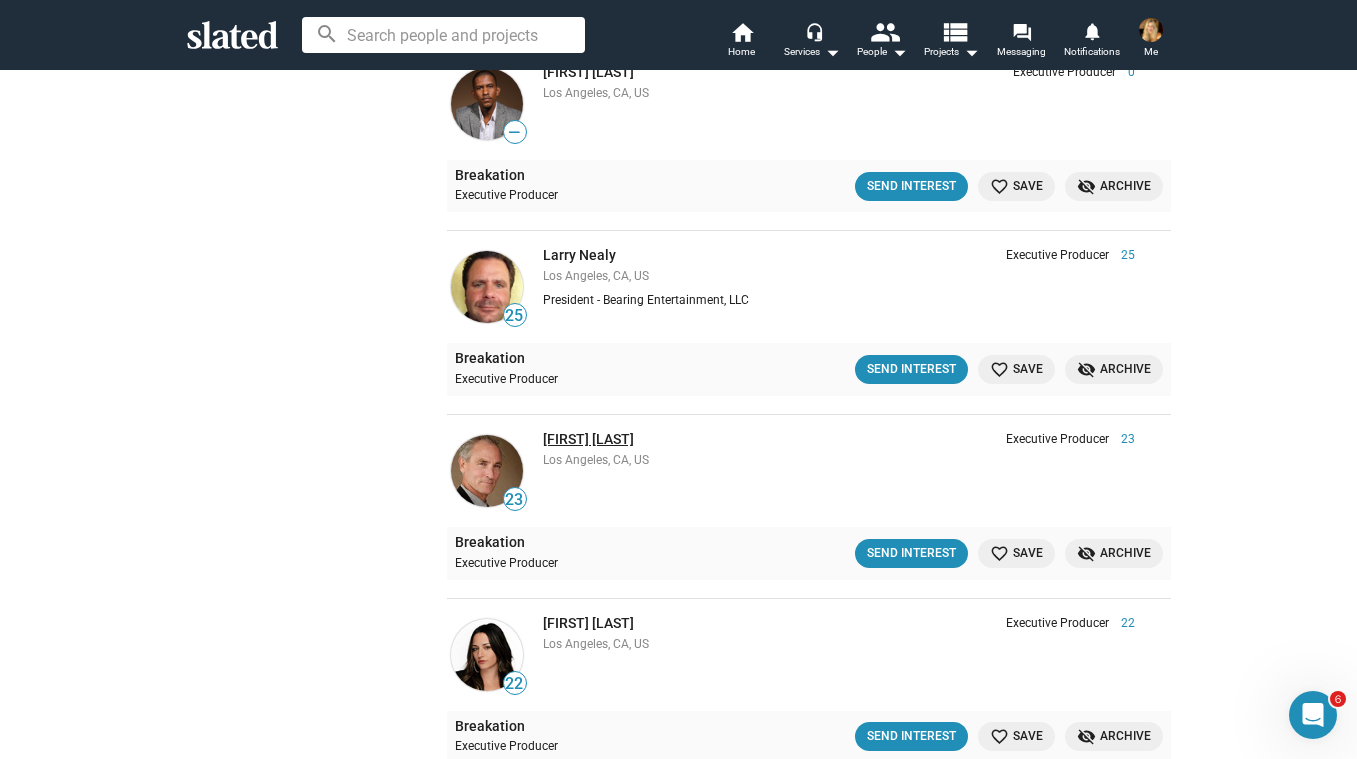 drag, startPoint x: 645, startPoint y: 437, endPoint x: 543, endPoint y: 441, distance: 102.0784 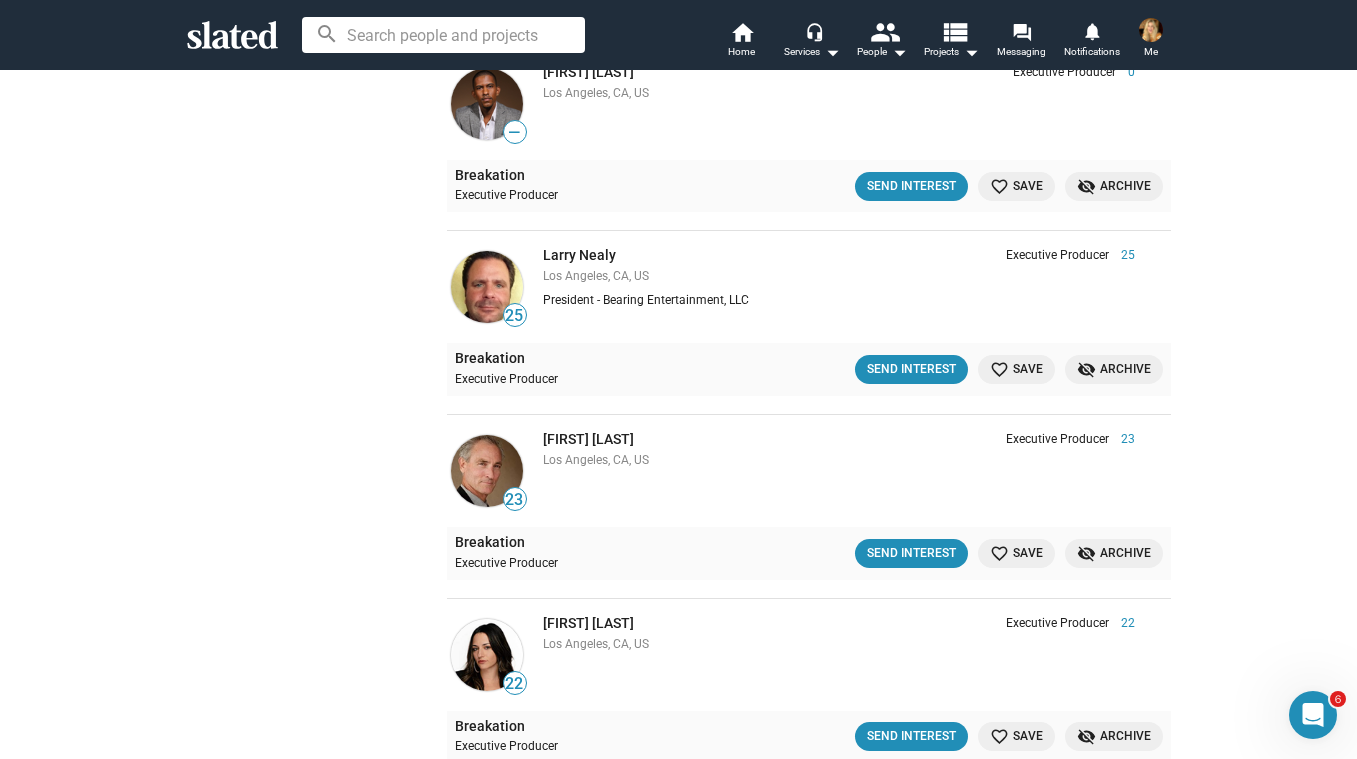 copy on "[FIRST] [LAST]" 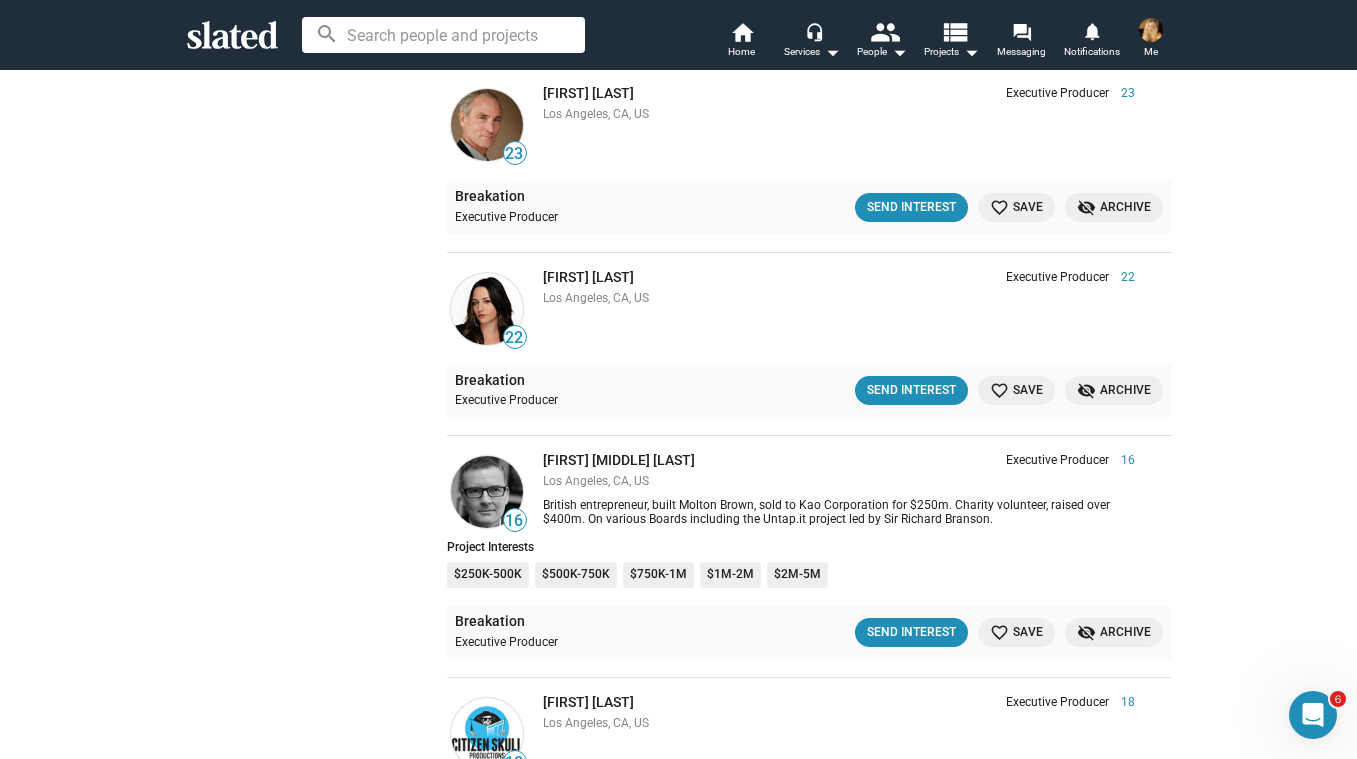 scroll, scrollTop: 3206, scrollLeft: 0, axis: vertical 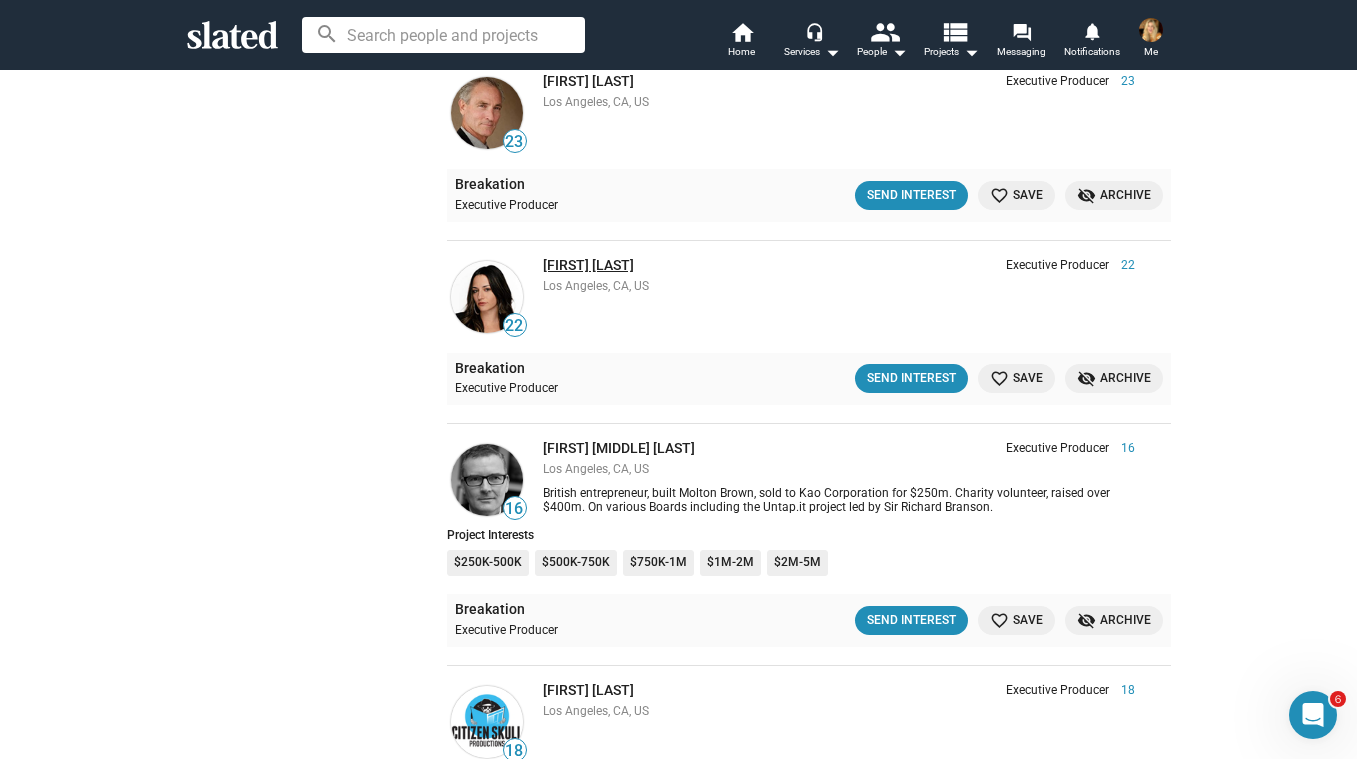 drag, startPoint x: 655, startPoint y: 260, endPoint x: 541, endPoint y: 261, distance: 114.00439 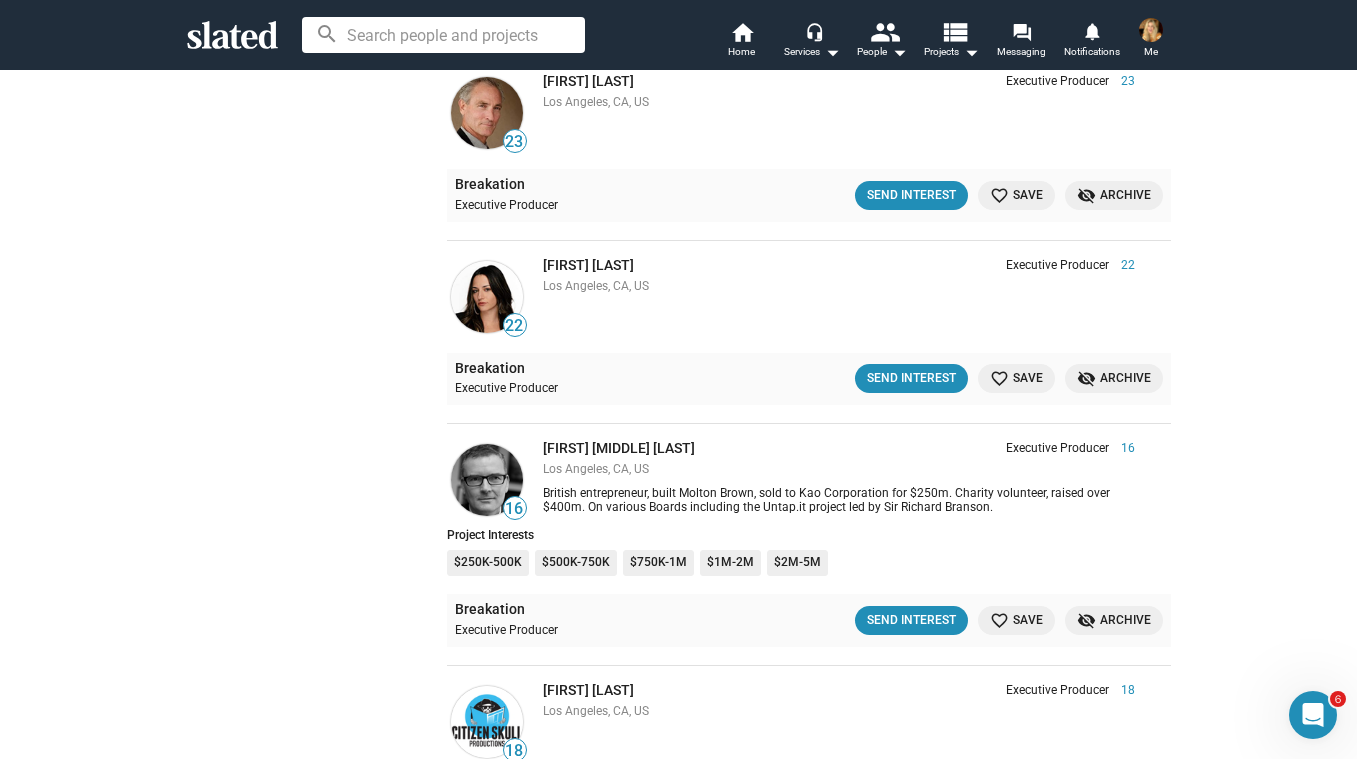 copy on "[FIRST] [LAST]" 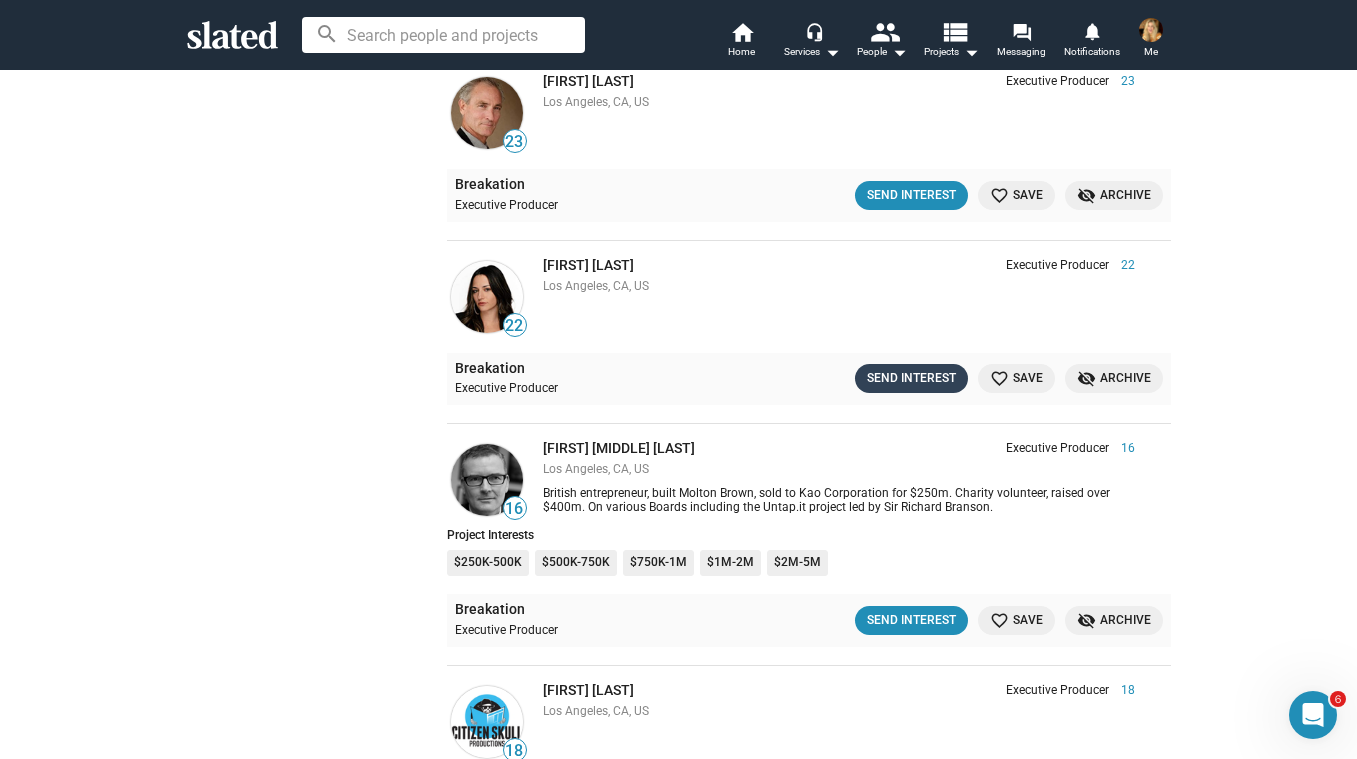 click on "Send Interest" 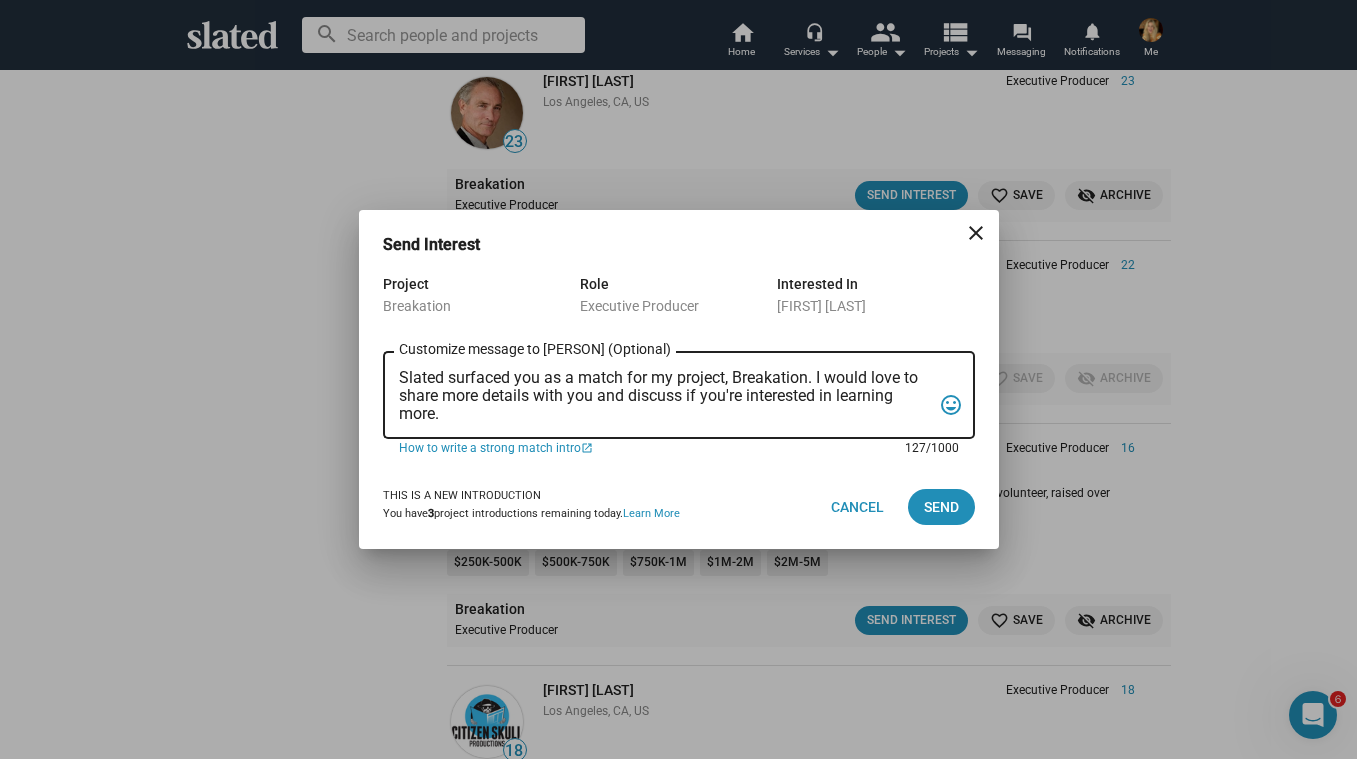 drag, startPoint x: 401, startPoint y: 376, endPoint x: 455, endPoint y: 430, distance: 76.36753 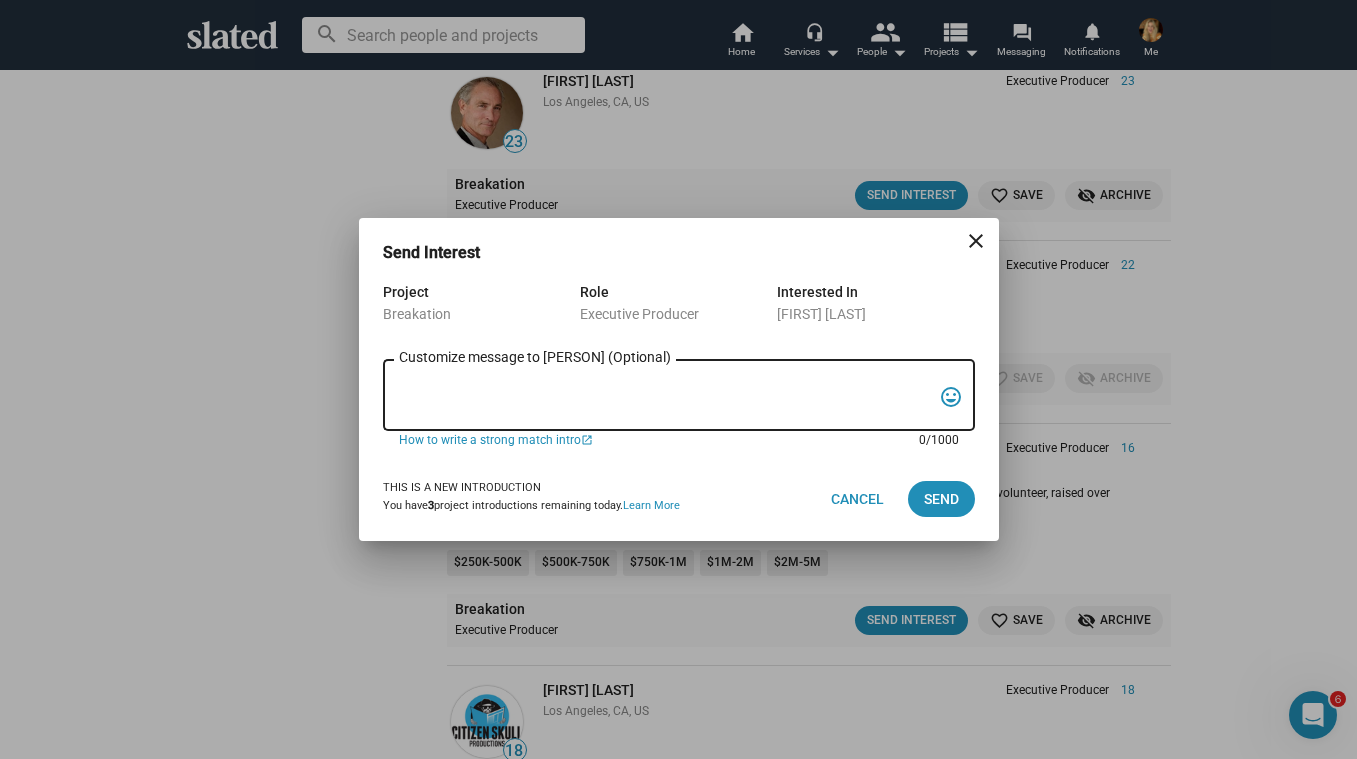 paste on "[FIRST] [LAST]" 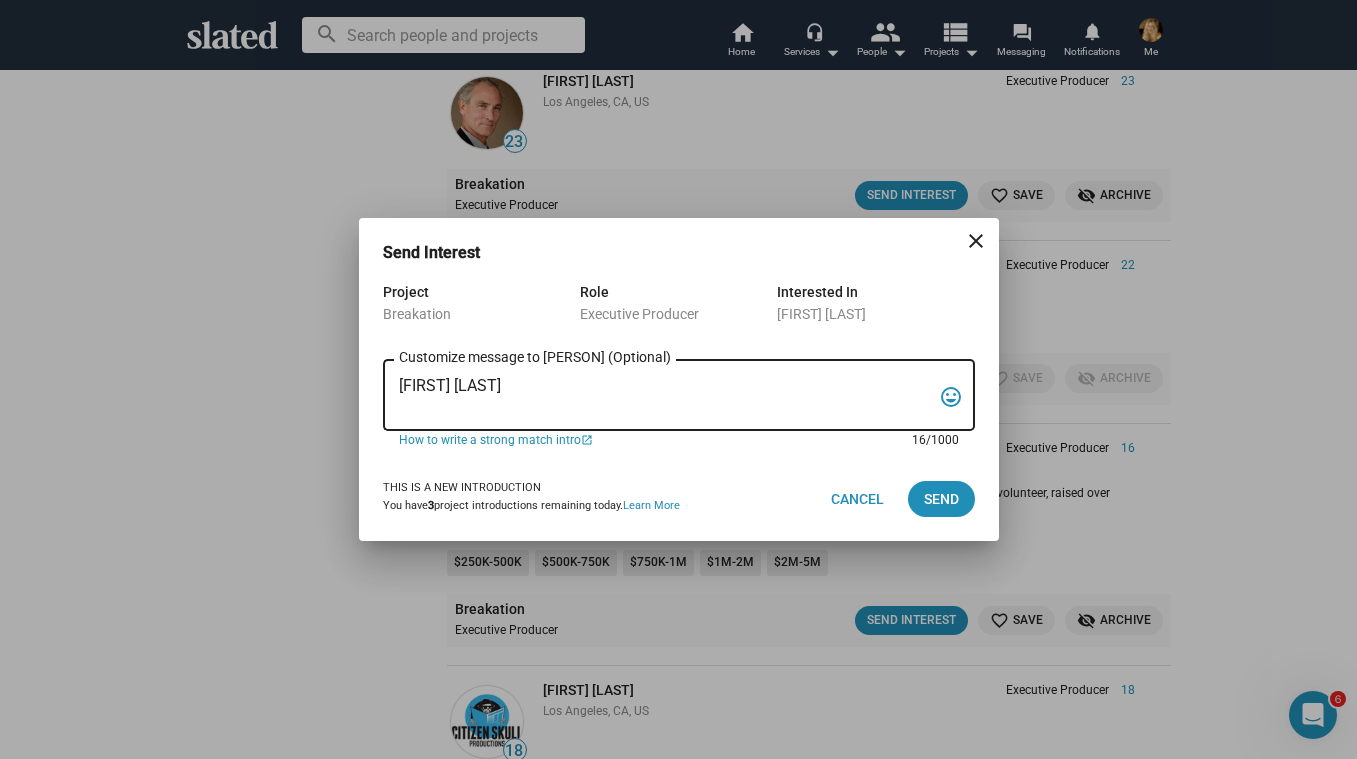 drag, startPoint x: 570, startPoint y: 391, endPoint x: 375, endPoint y: 386, distance: 195.06409 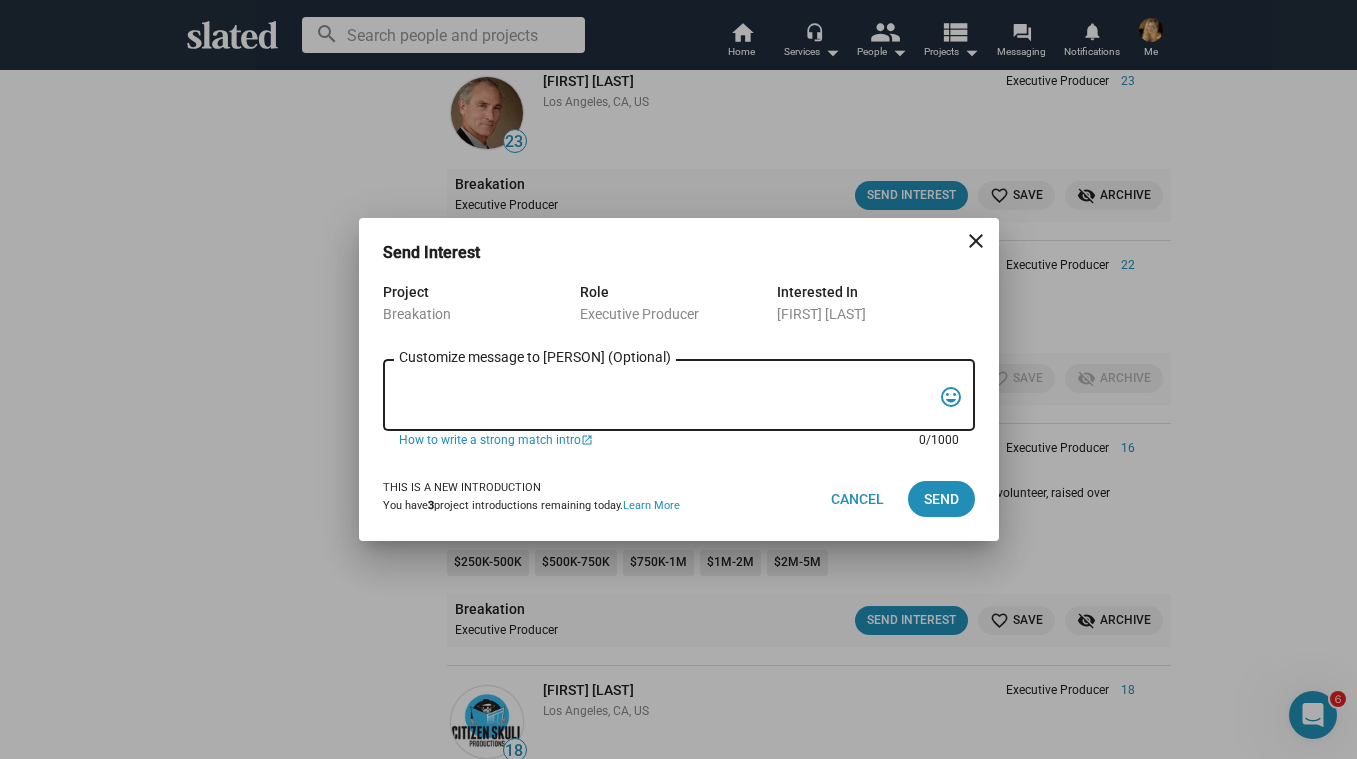 paste on "Slated surfaced you as a match for my project, Breakation. I'm [FIRST] [LAST] (imdb - www.imdb.com/name/nm0824323/ ) and I'm very interested in discussing a movie I have in pre-production with you called Breakation.  There are multiple named actors who are interested in doing the movie.  [PERSON] who is known for Full House & Netflix hit The Merry Gentlemen is our director.  [PERSON] who is known for Succession & Suits is our producer.  I have been working in Los Angeles as an actress and writer for a while now. I just completed a tv series Loot for Apple TV with [PERSON].  I've worked with [PERSON], [PERSON], [PERSON] and [PERSON] to name a few.  I would love to discuss this project more with you.
Best,
[FIRST] [LAST]" 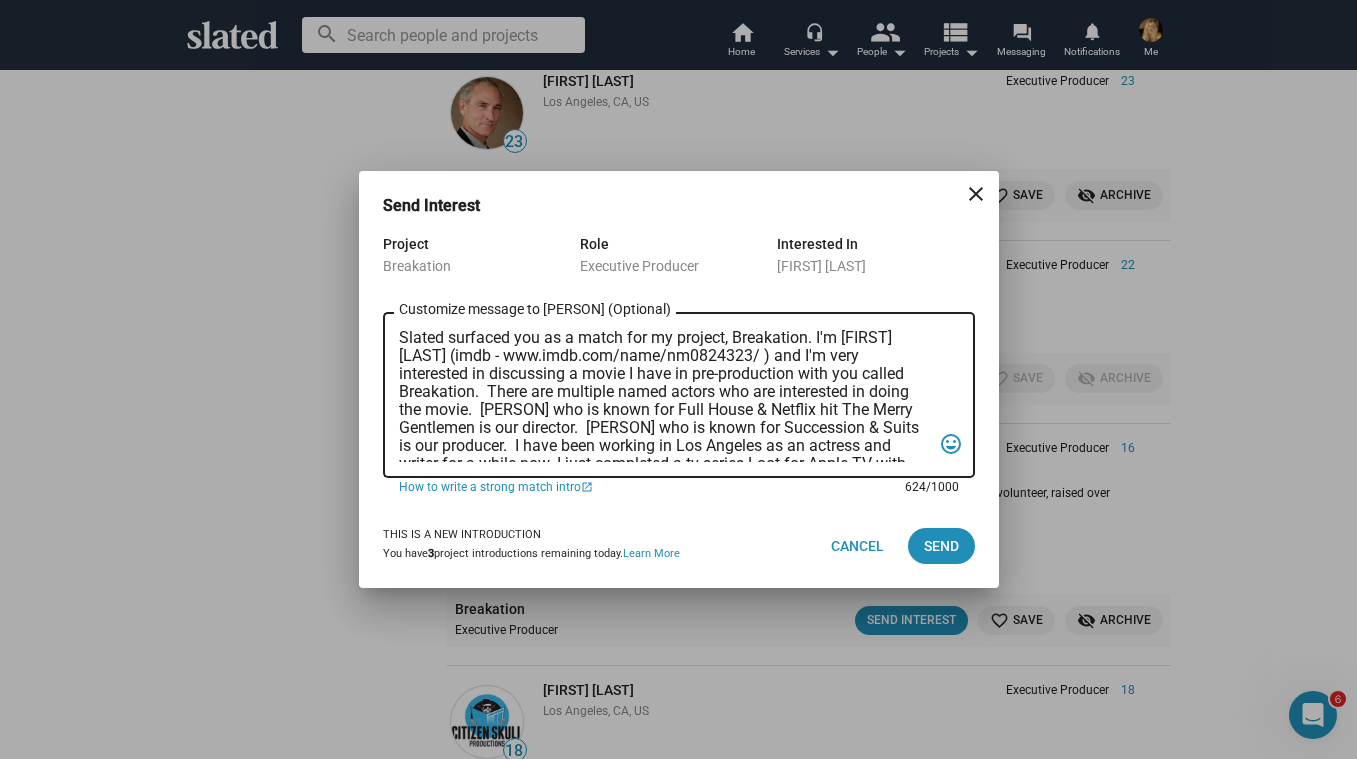 scroll, scrollTop: 119, scrollLeft: 0, axis: vertical 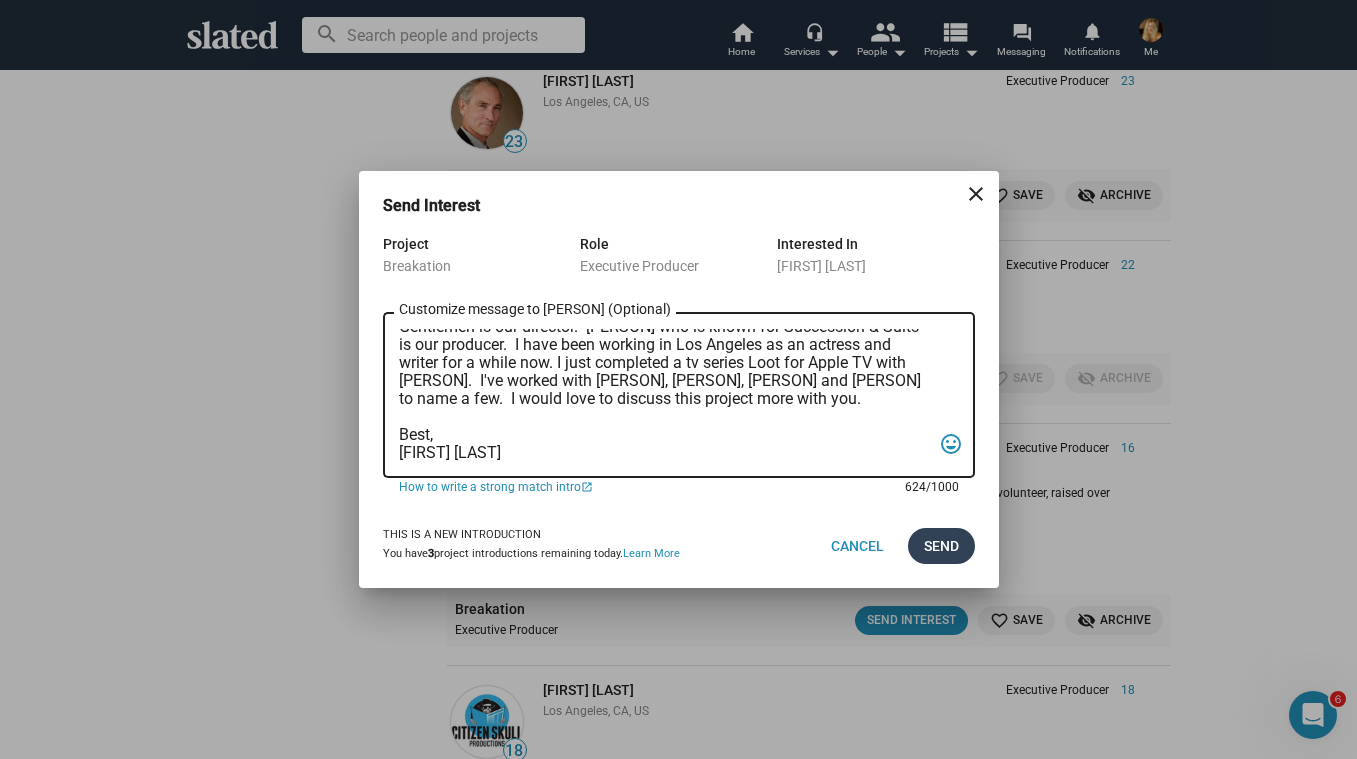 type on "Slated surfaced you as a match for my project, Breakation. I'm [FIRST] [LAST] (imdb - www.imdb.com/name/nm0824323/ ) and I'm very interested in discussing a movie I have in pre-production with you called Breakation.  There are multiple named actors who are interested in doing the movie.  [PERSON] who is known for Full House & Netflix hit The Merry Gentlemen is our director.  [PERSON] who is known for Succession & Suits is our producer.  I have been working in Los Angeles as an actress and writer for a while now. I just completed a tv series Loot for Apple TV with [PERSON].  I've worked with [PERSON], [PERSON], [PERSON] and [PERSON] to name a few.  I would love to discuss this project more with you.
Best,
[FIRST] [LAST]" 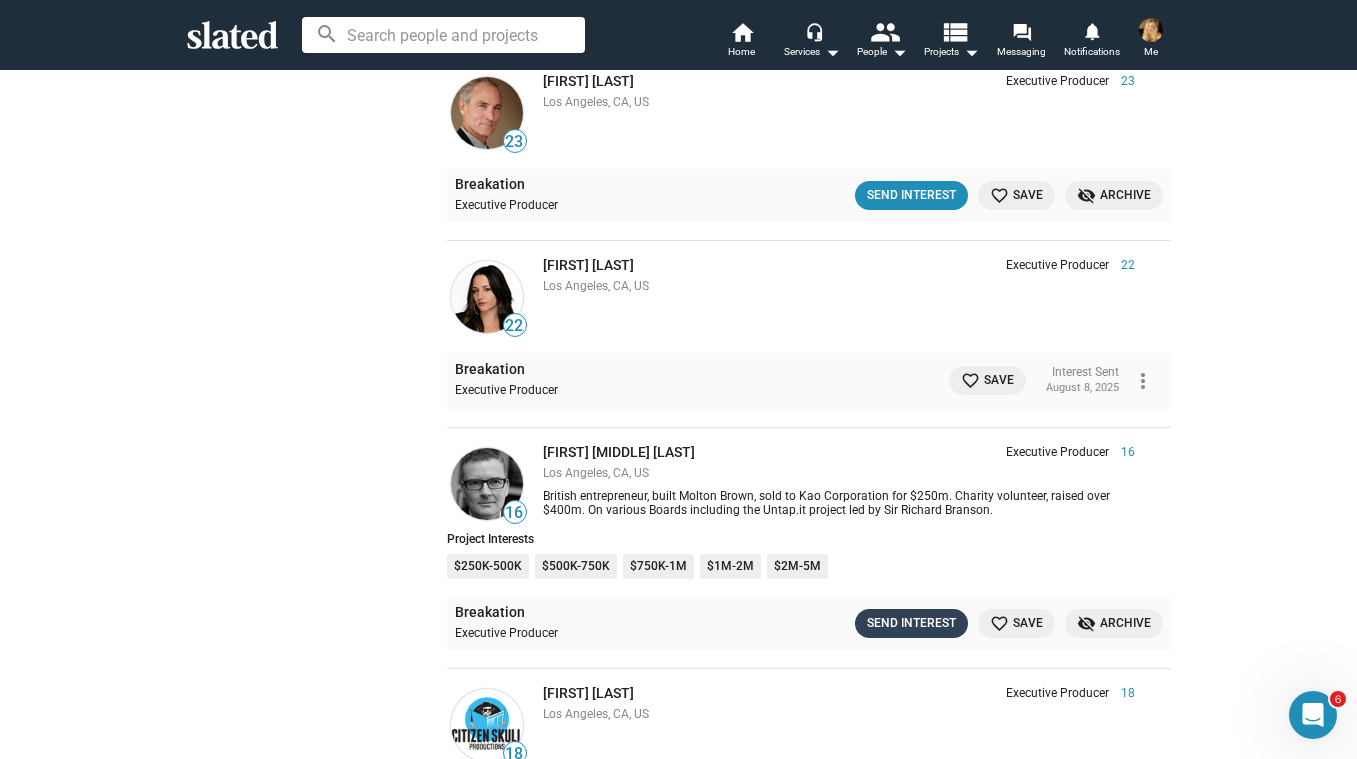 click on "Send Interest" 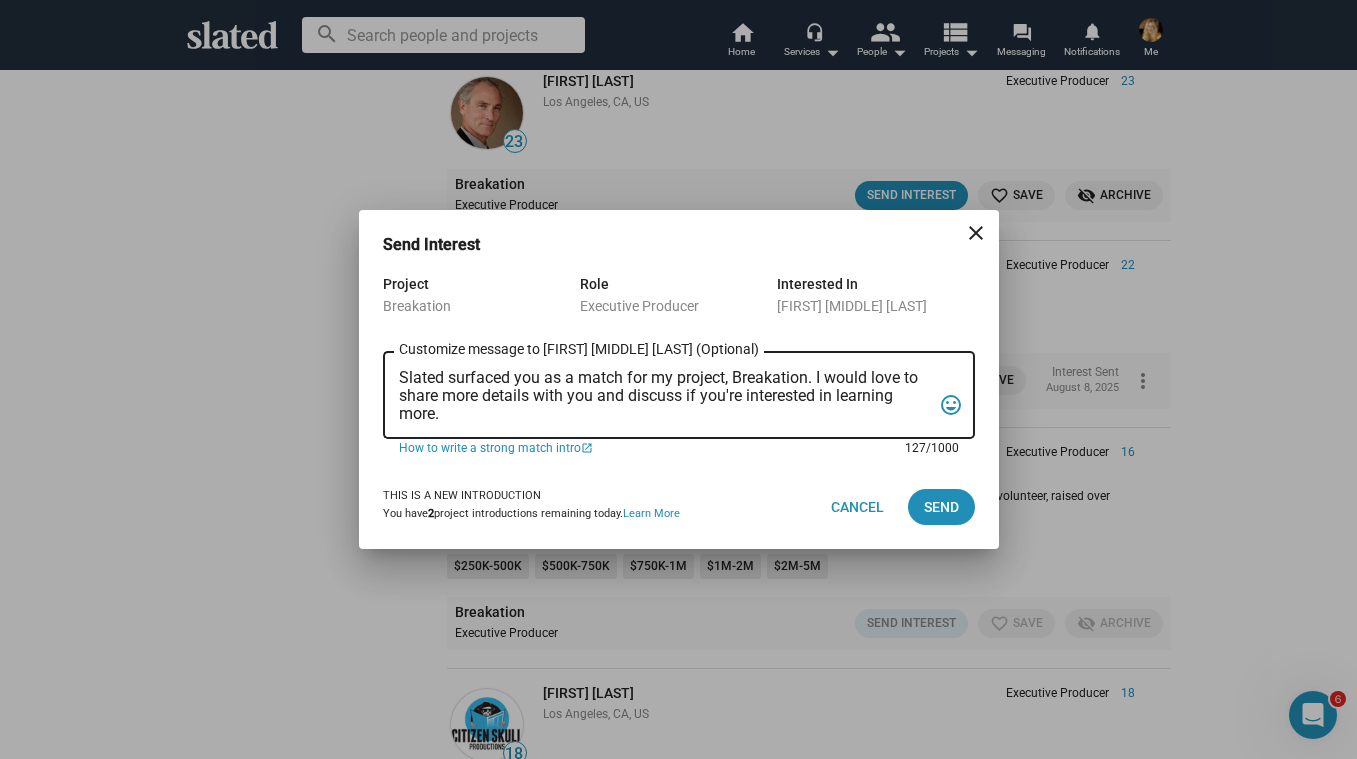 drag, startPoint x: 400, startPoint y: 375, endPoint x: 482, endPoint y: 430, distance: 98.73702 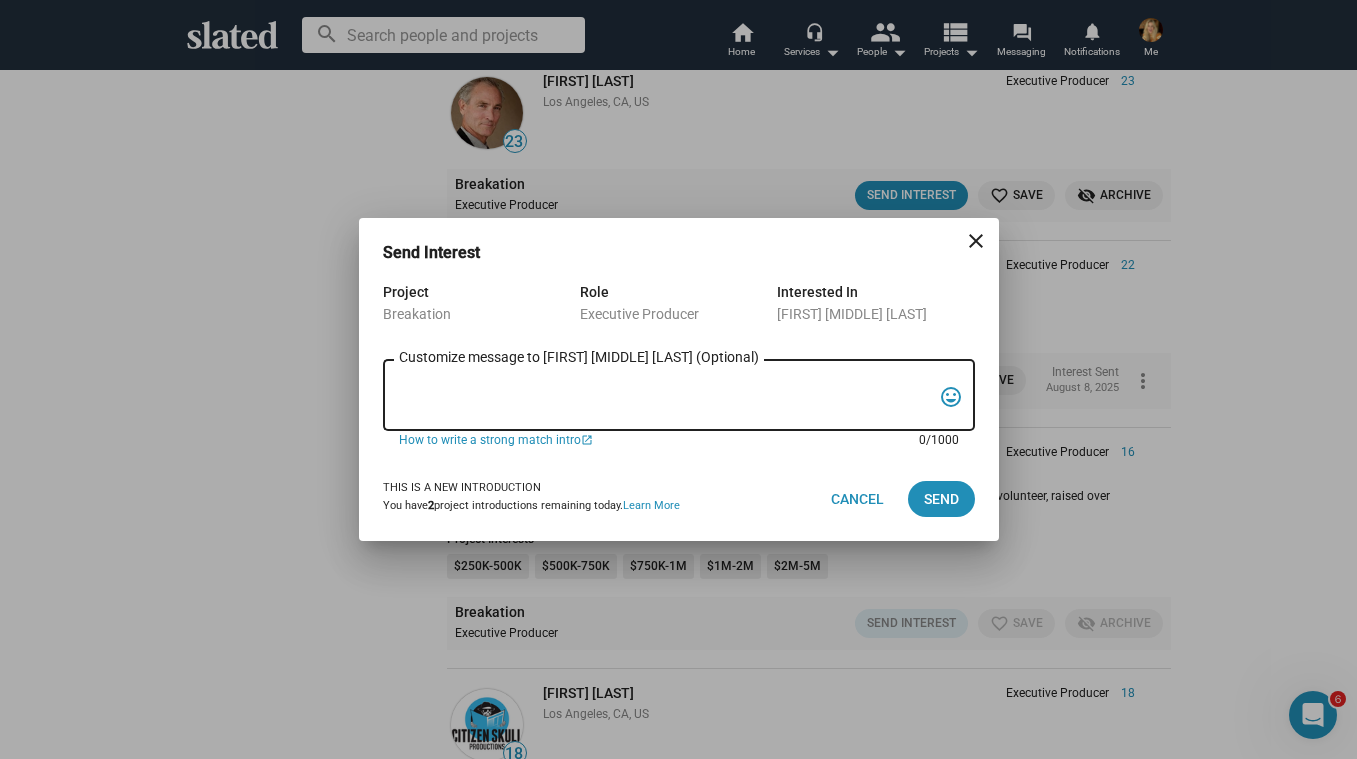 paste on "Slated surfaced you as a match for my project, Breakation. I'm [FIRST] [LAST] (imdb - www.imdb.com/name/nm0824323/ ) and I'm very interested in discussing a movie I have in pre-production with you called Breakation.  There are multiple named actors who are interested in doing the movie.  [PERSON] who is known for Full House & Netflix hit The Merry Gentlemen is our director.  [PERSON] who is known for Succession & Suits is our producer.  I have been working in Los Angeles as an actress and writer for a while now. I just completed a tv series Loot for Apple TV with [PERSON].  I've worked with [PERSON], [PERSON], [PERSON] and [PERSON] to name a few.  I would love to discuss this project more with you.
Best,
[FIRST] [LAST]" 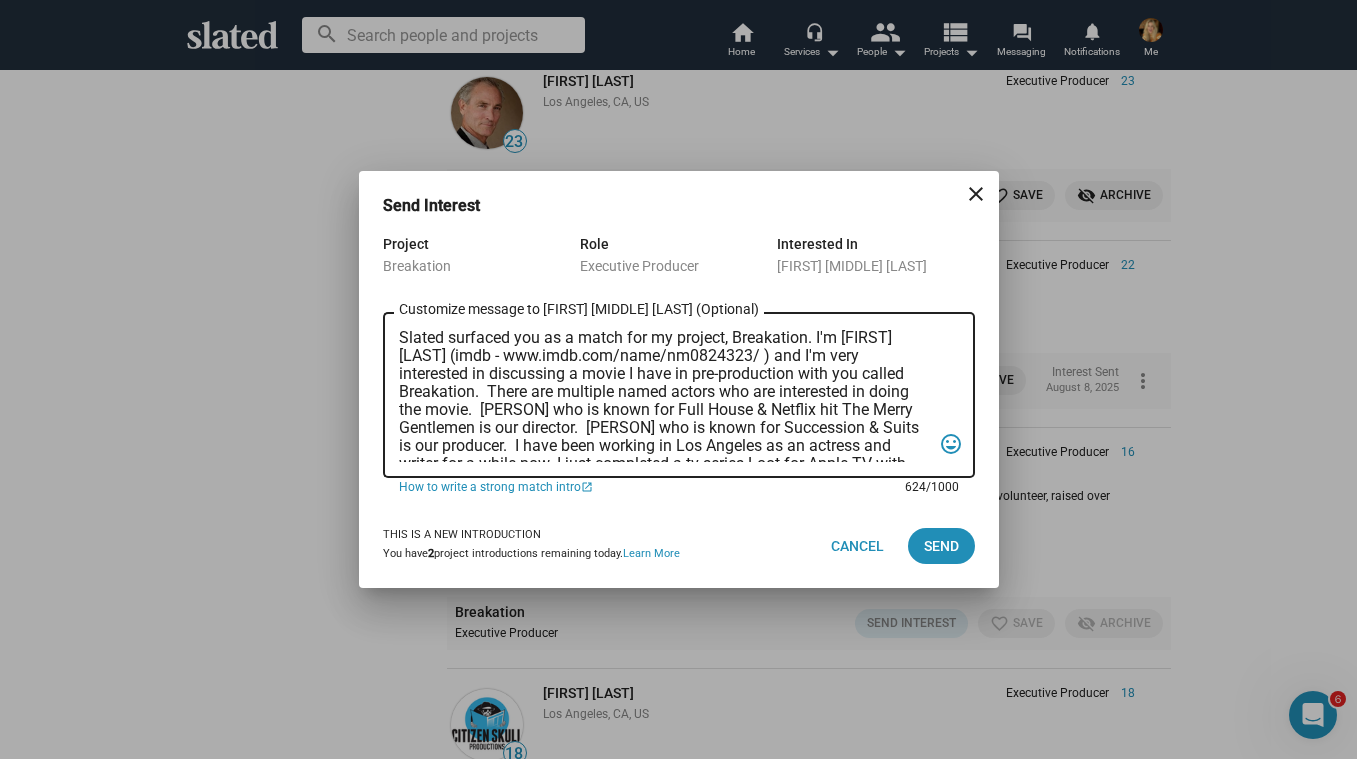 scroll, scrollTop: 119, scrollLeft: 0, axis: vertical 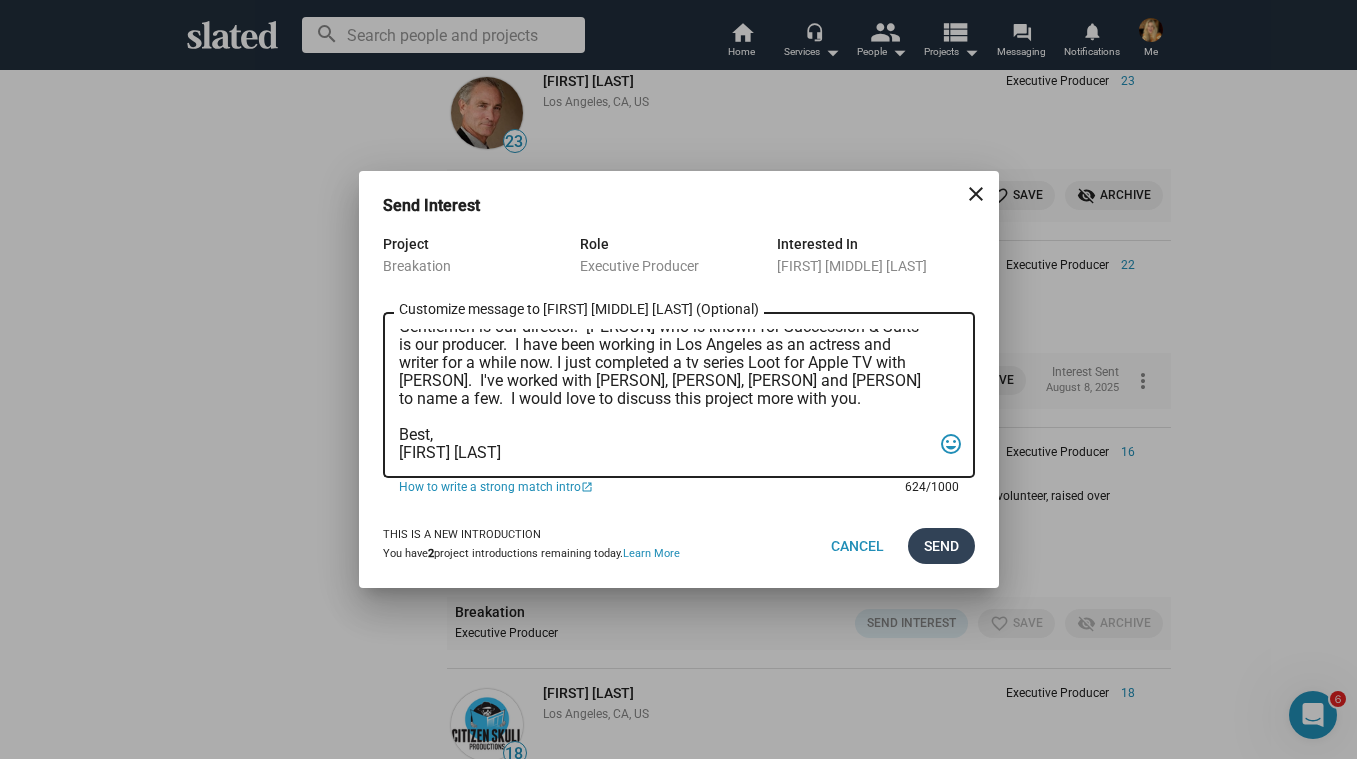 type on "Slated surfaced you as a match for my project, Breakation. I'm [FIRST] [LAST] (imdb - www.imdb.com/name/nm0824323/ ) and I'm very interested in discussing a movie I have in pre-production with you called Breakation.  There are multiple named actors who are interested in doing the movie.  [PERSON] who is known for Full House & Netflix hit The Merry Gentlemen is our director.  [PERSON] who is known for Succession & Suits is our producer.  I have been working in Los Angeles as an actress and writer for a while now. I just completed a tv series Loot for Apple TV with [PERSON].  I've worked with [PERSON], [PERSON], [PERSON] and [PERSON] to name a few.  I would love to discuss this project more with you.
Best,
[FIRST] [LAST]" 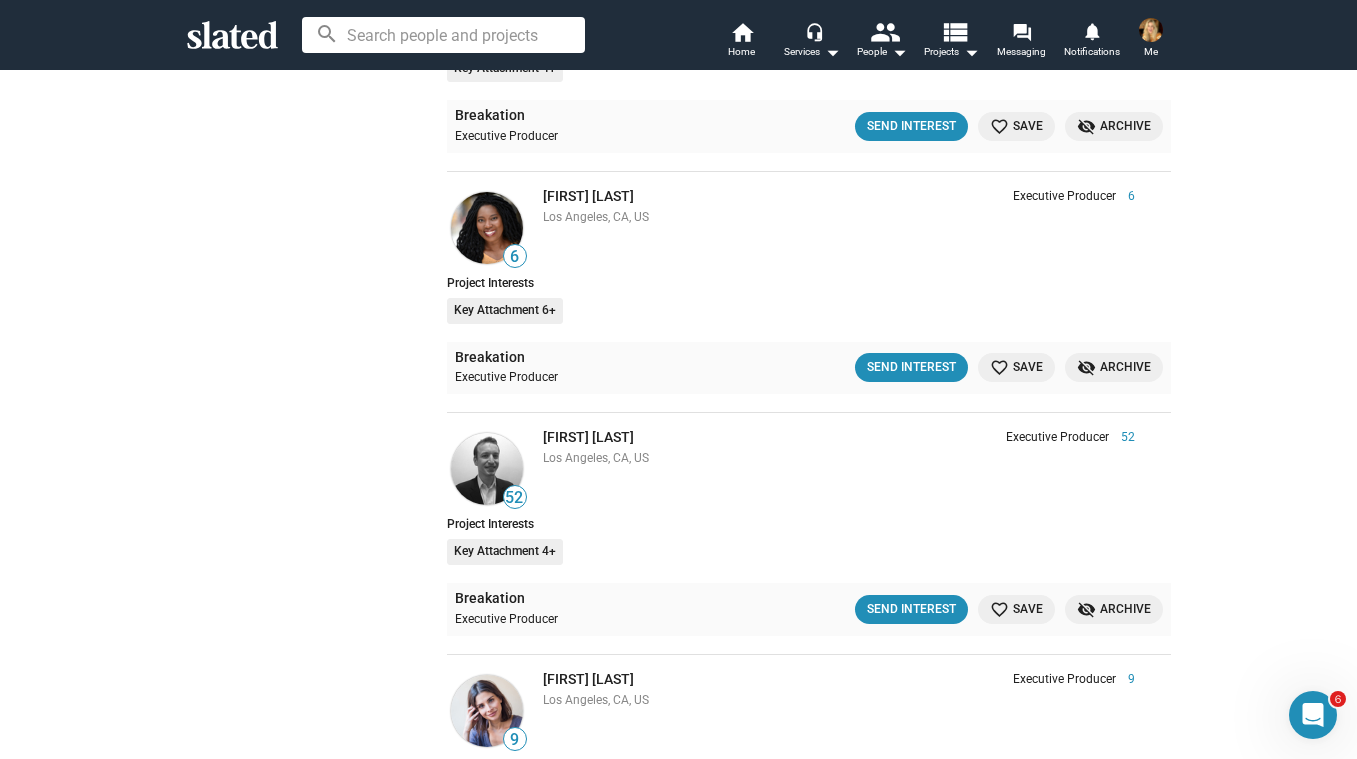 scroll, scrollTop: 4570, scrollLeft: 0, axis: vertical 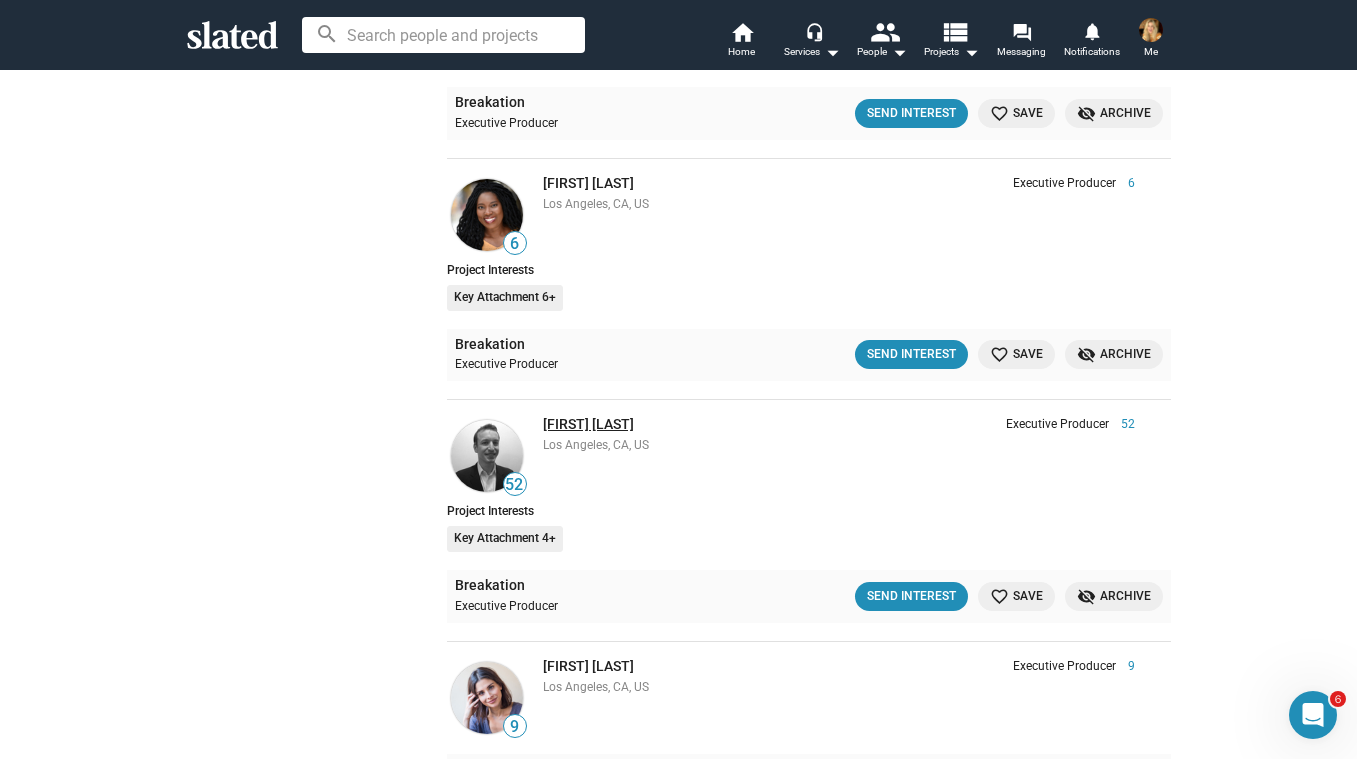 drag, startPoint x: 653, startPoint y: 425, endPoint x: 543, endPoint y: 425, distance: 110 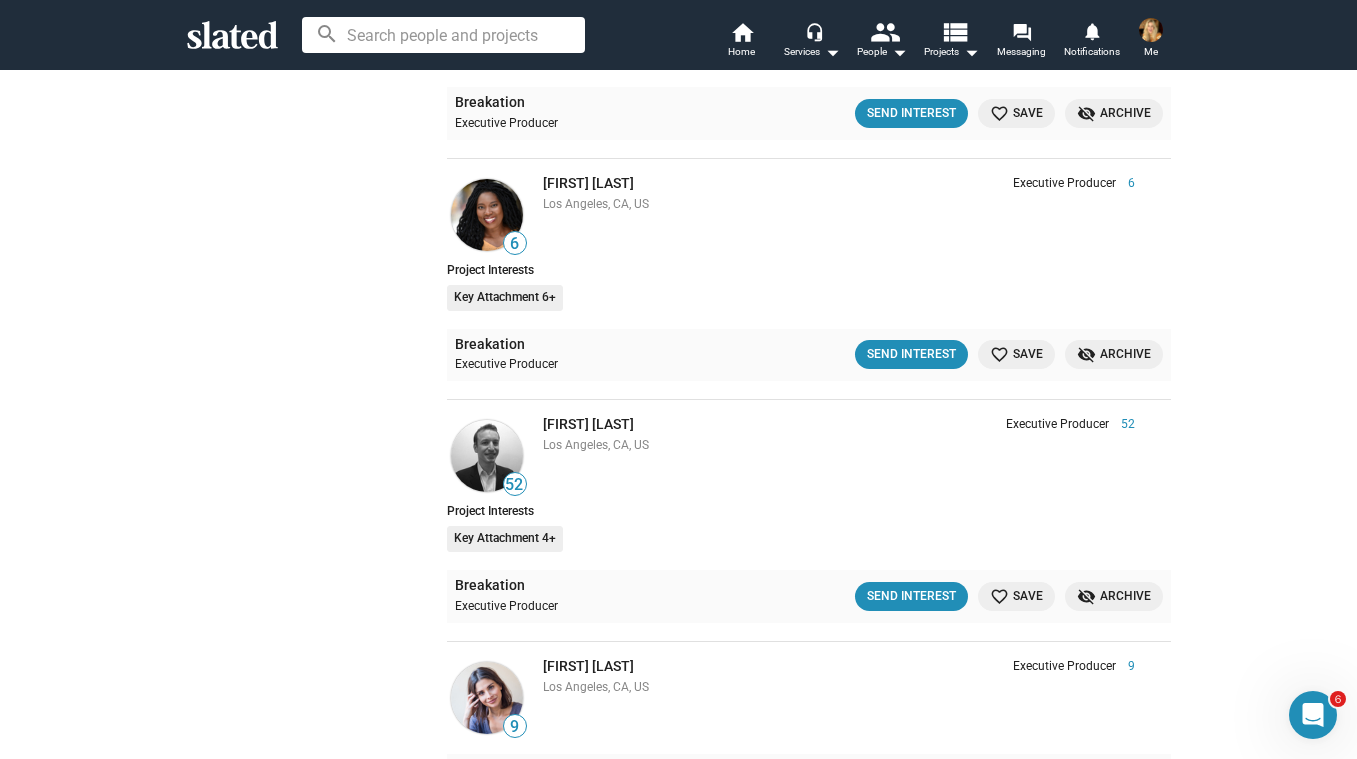 copy on "[FIRST] [LAST]" 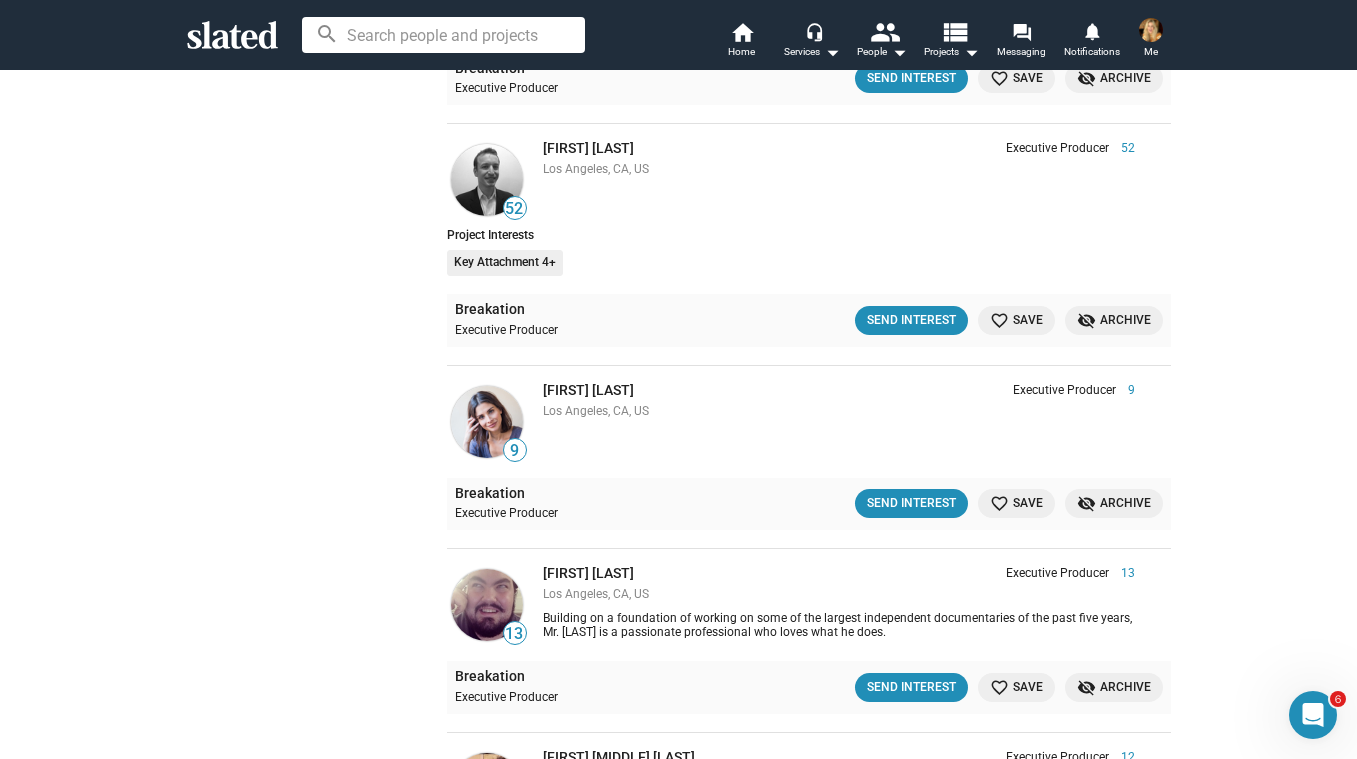 scroll, scrollTop: 4850, scrollLeft: 0, axis: vertical 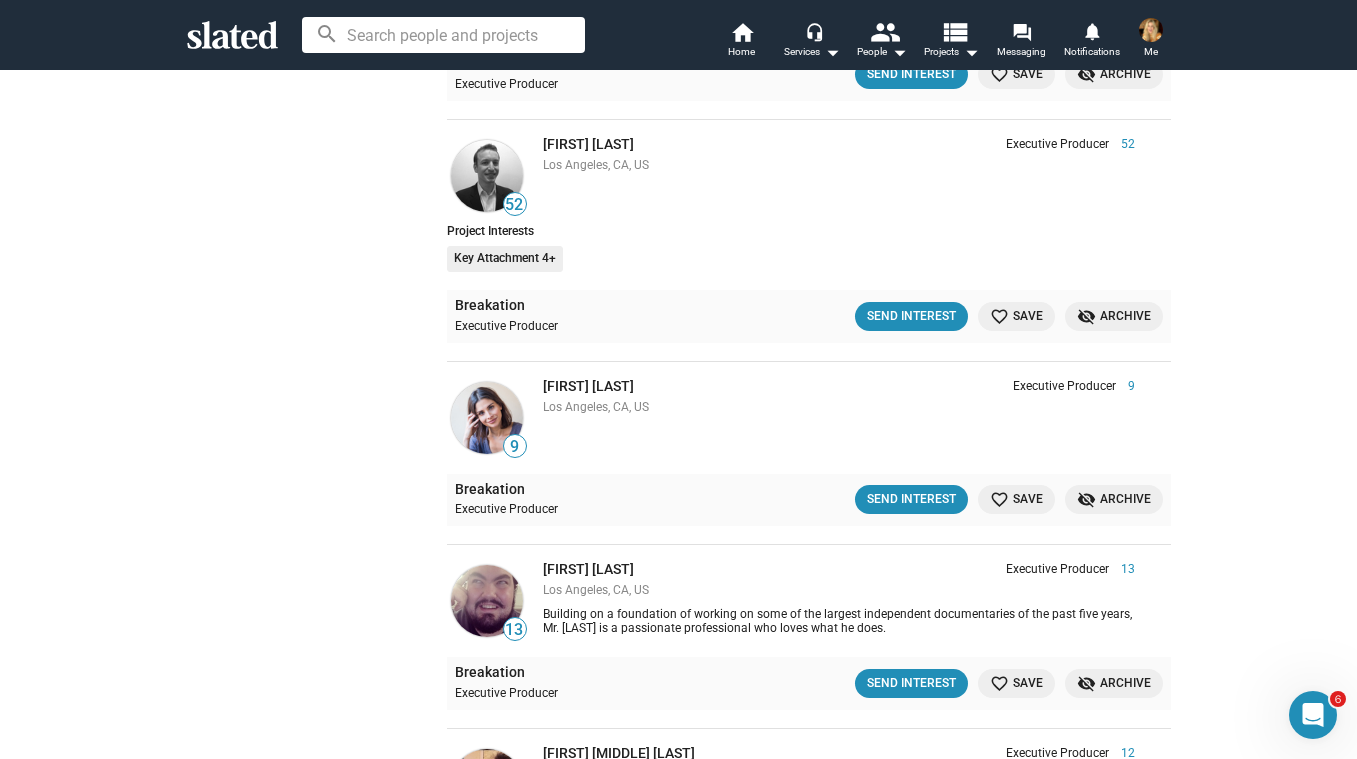drag, startPoint x: 639, startPoint y: 387, endPoint x: 535, endPoint y: 385, distance: 104.019226 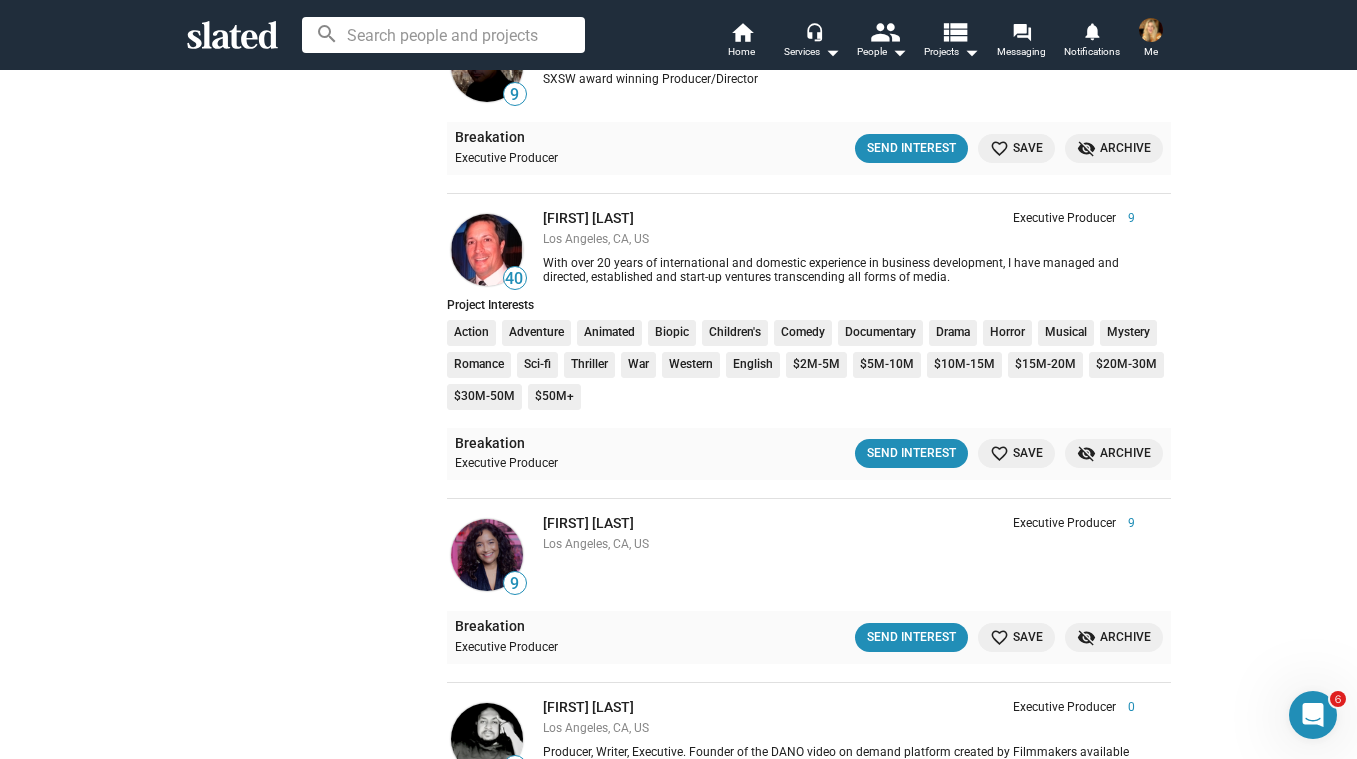 scroll, scrollTop: 7098, scrollLeft: 0, axis: vertical 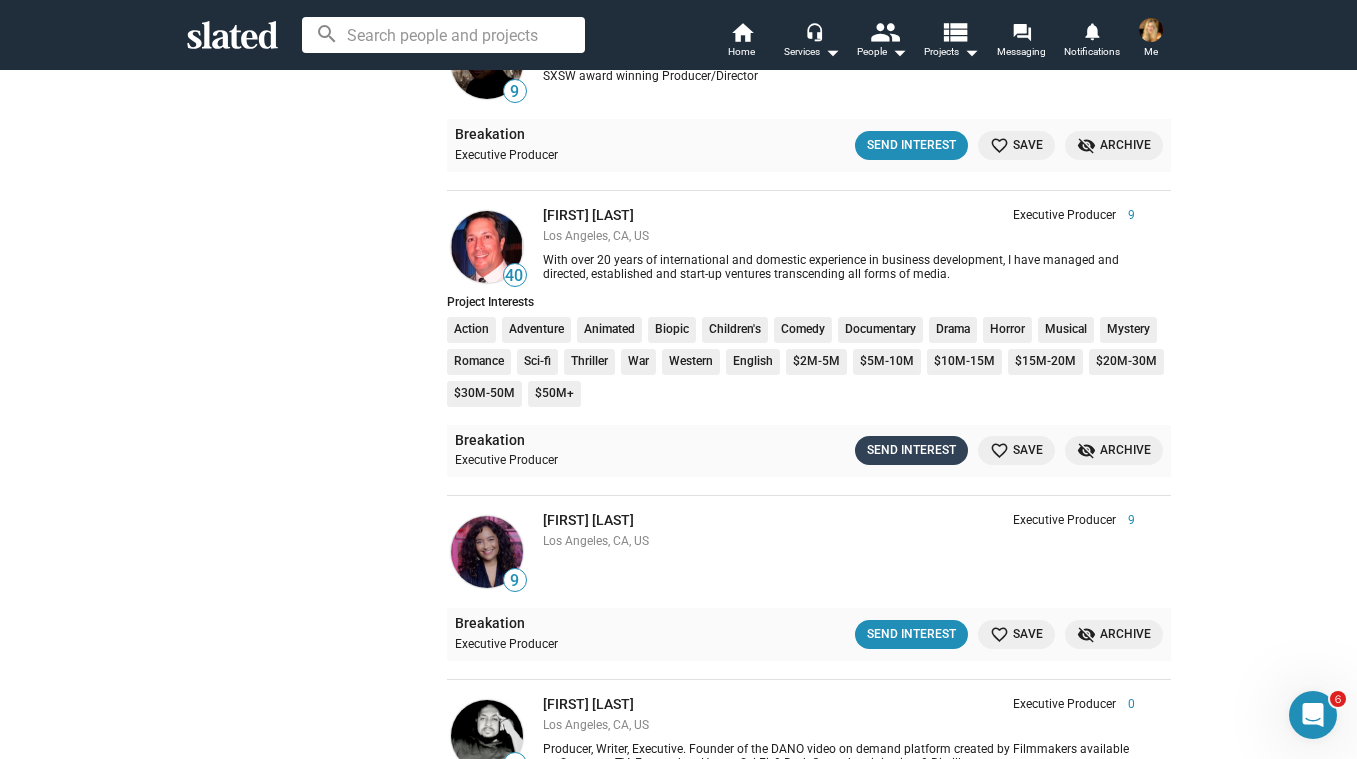 click on "Send Interest" 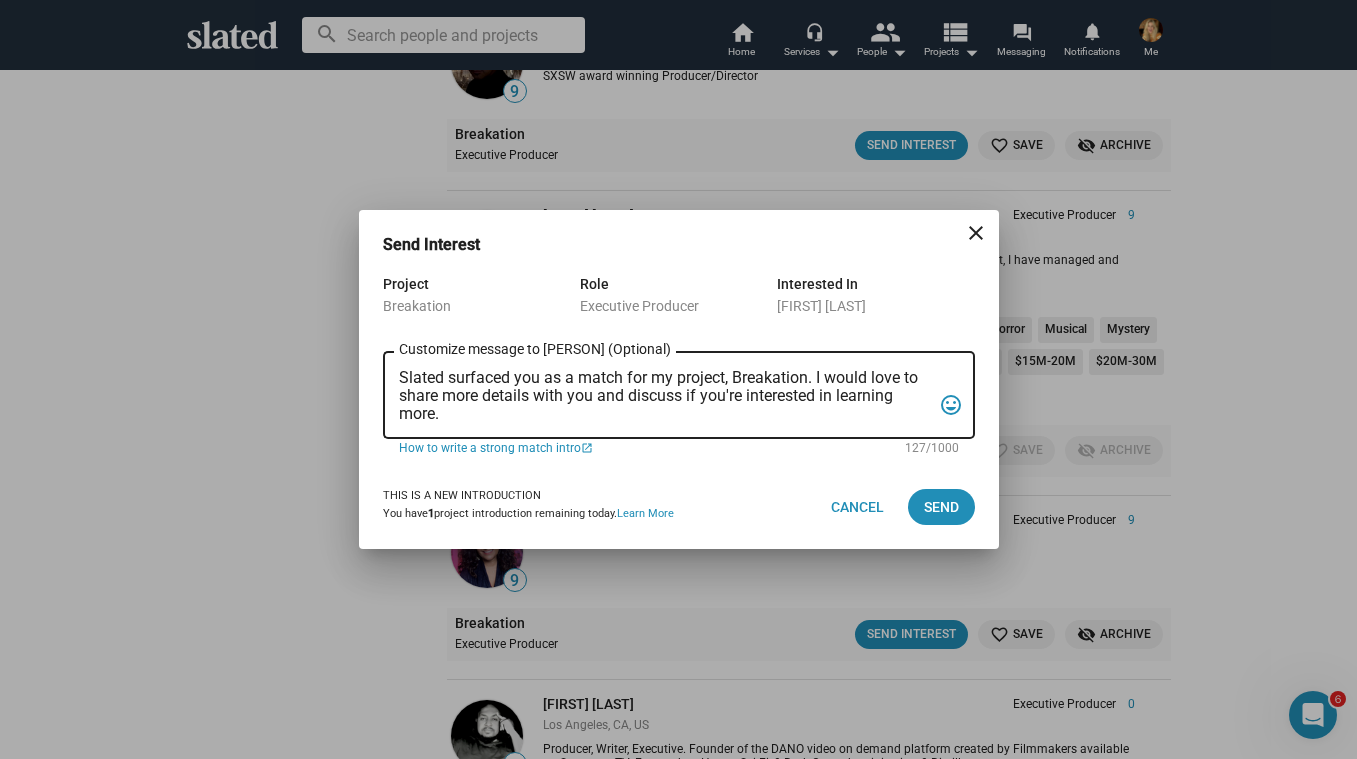 click on "Slated surfaced you as a match for my project, Breakation. I would love to share more details with you and discuss if you're interested in learning more. Customize message to [PERSON] (Optional) Customize message (Optional) tag_faces" at bounding box center (679, 393) 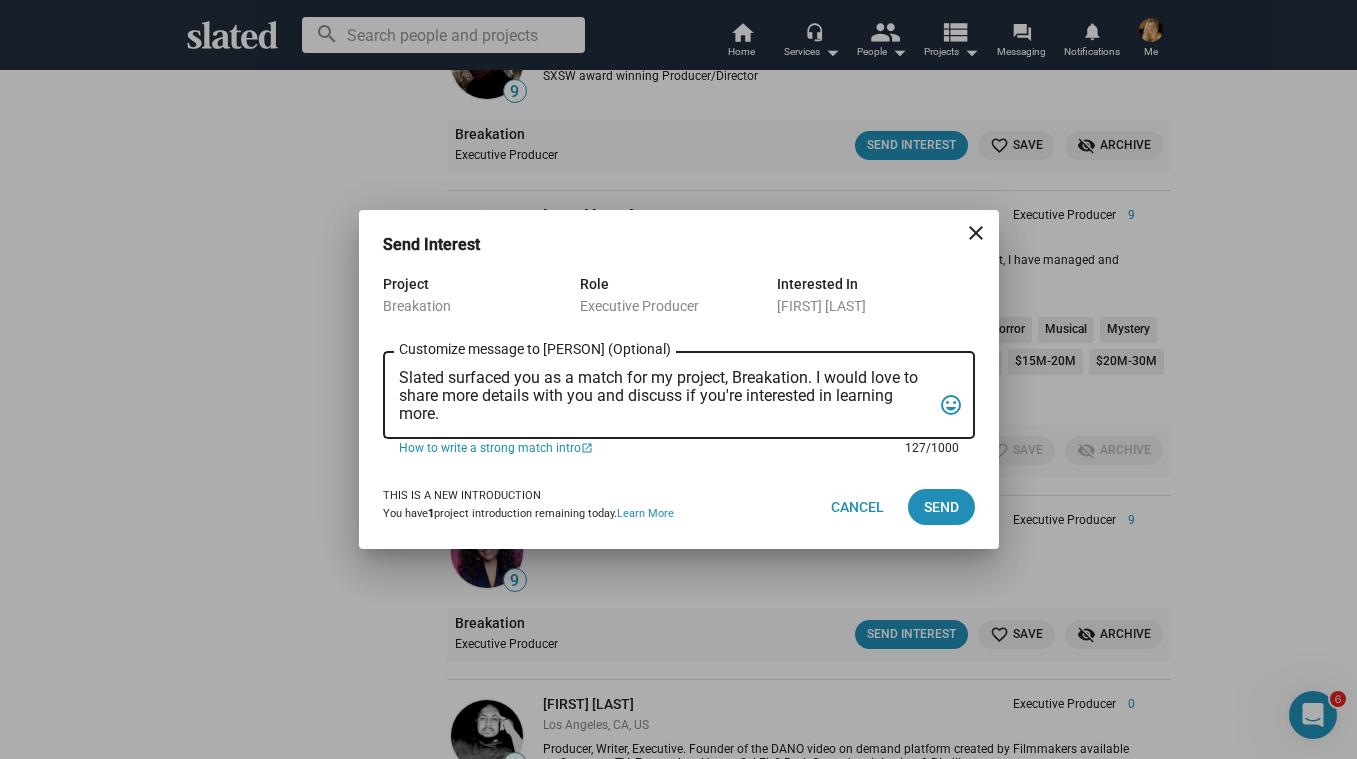 click on "Slated surfaced you as a match for my project, Breakation. I would love to share more details with you and discuss if you're interested in learning more." at bounding box center [665, 396] 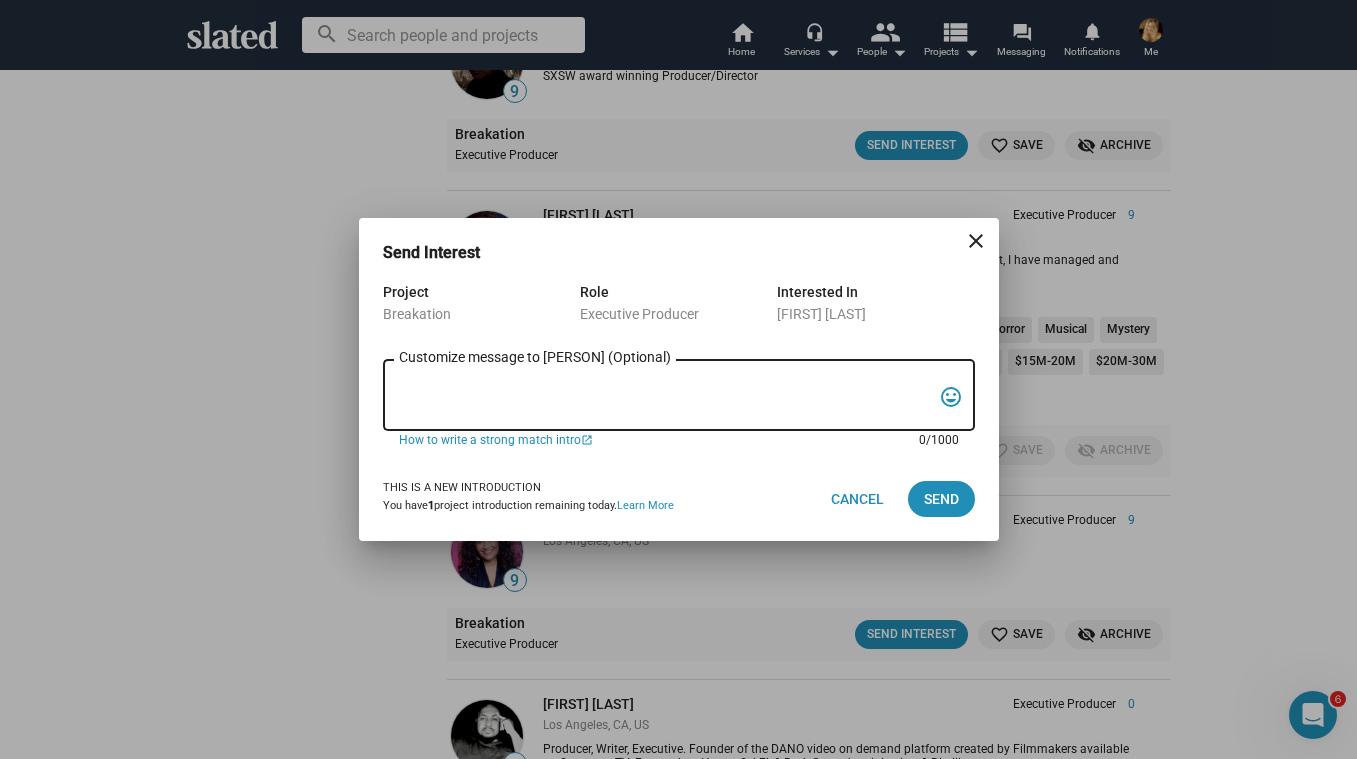 paste on "[FIRST] [LAST]" 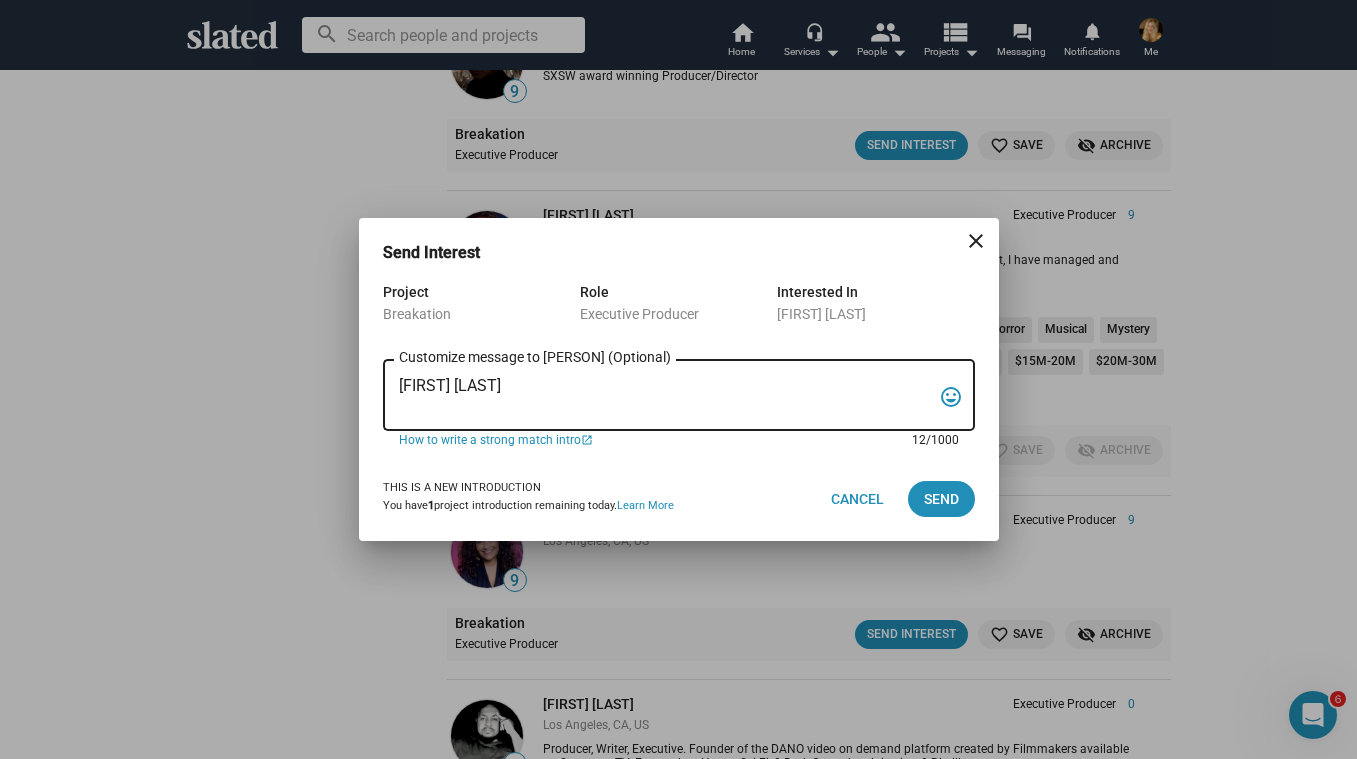 drag, startPoint x: 527, startPoint y: 387, endPoint x: 348, endPoint y: 387, distance: 179 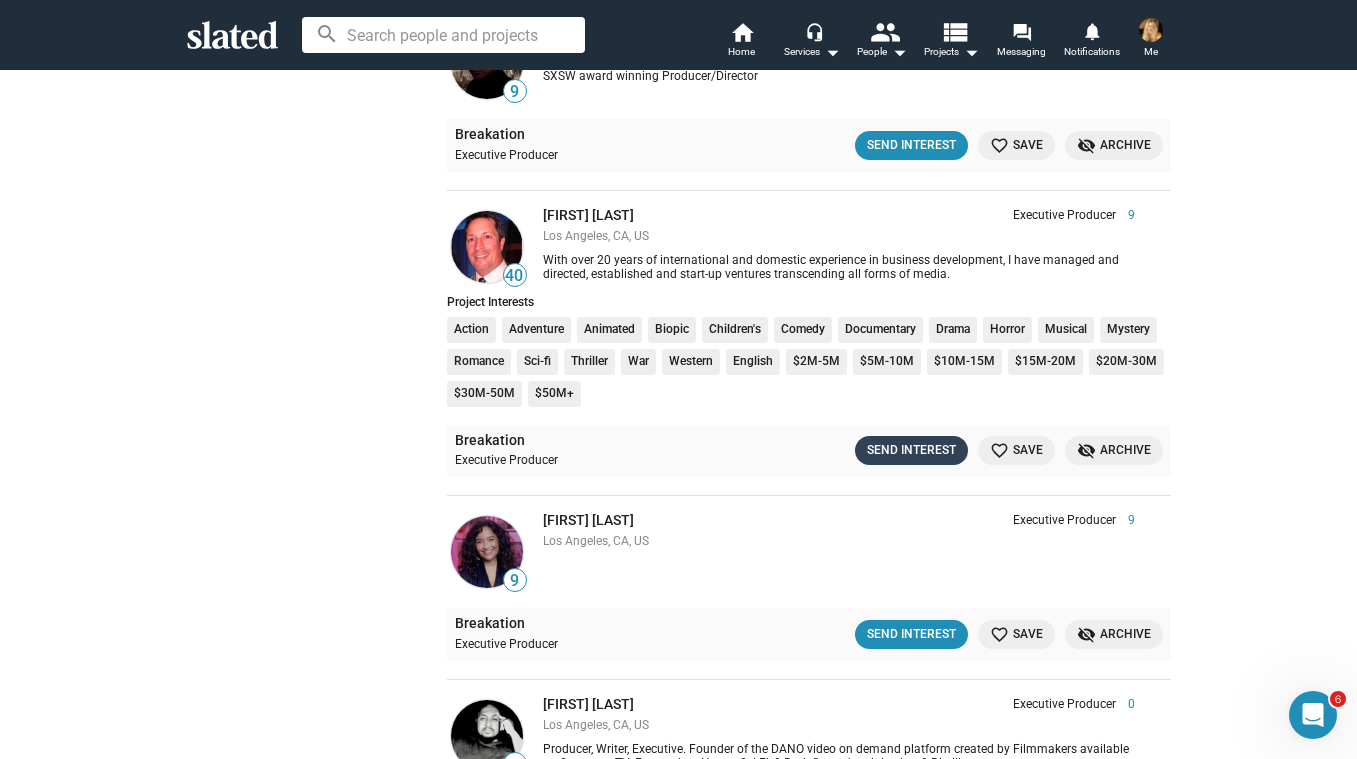 click on "Send Interest" 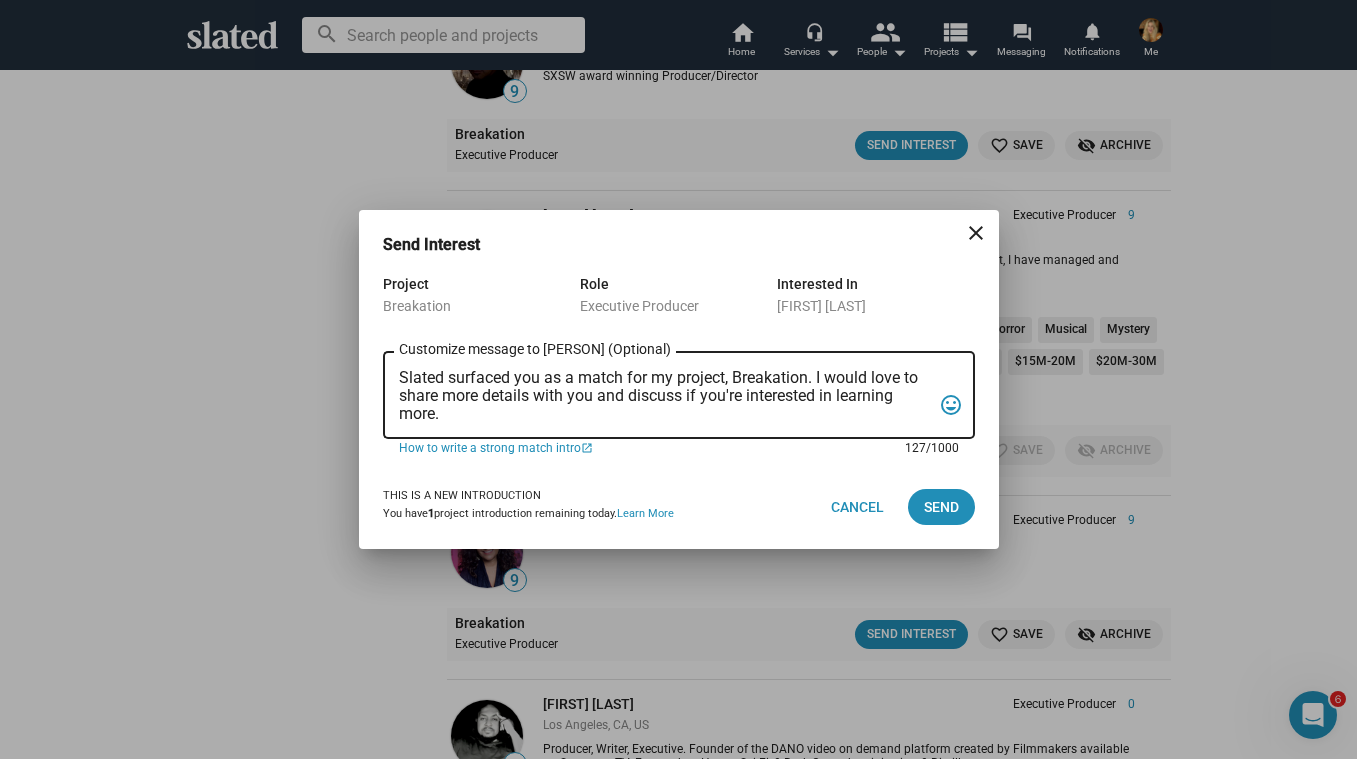 drag, startPoint x: 449, startPoint y: 416, endPoint x: 397, endPoint y: 374, distance: 66.8431 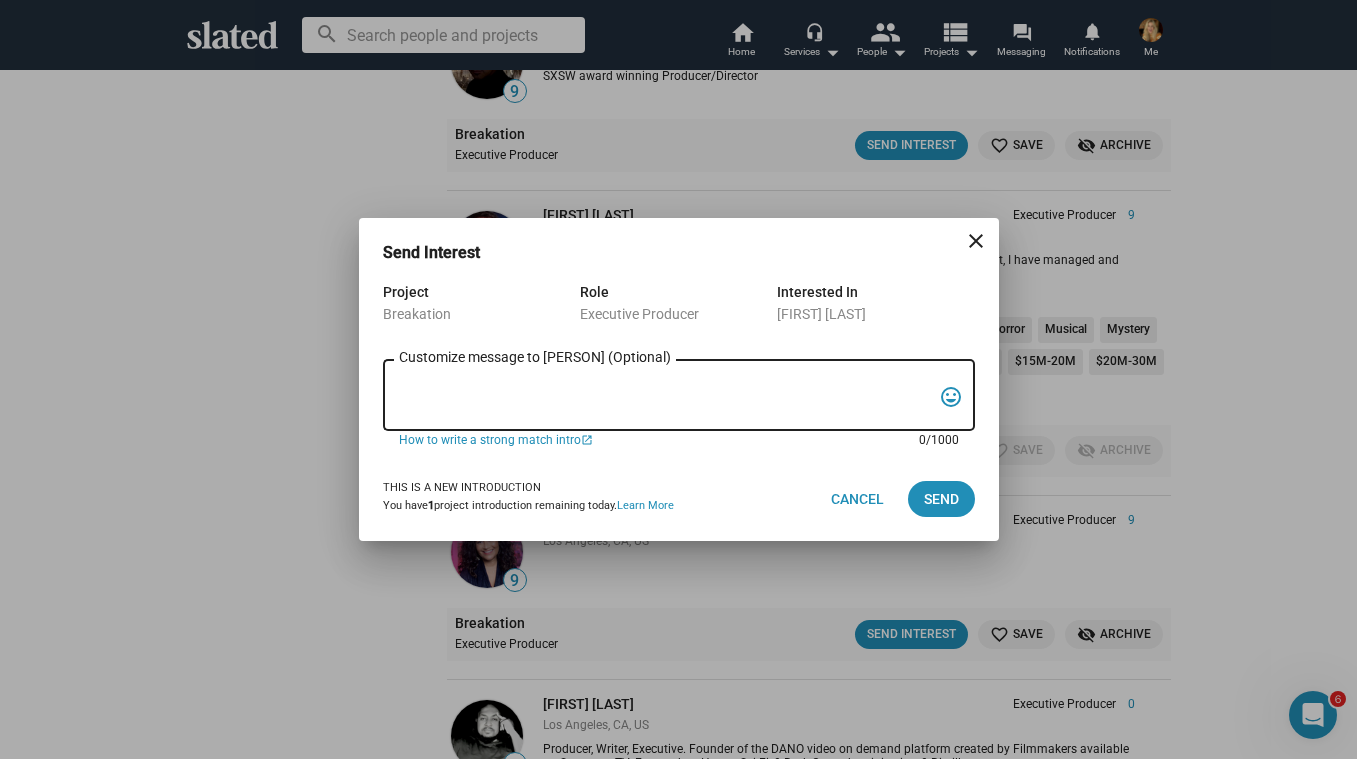 paste on "Slated surfaced you as a match for my project, Breakation. I'm [FIRST] [LAST] (imdb - www.imdb.com/name/nm0824323/ ) and I'm very interested in discussing a movie I have in pre-production with you called Breakation.  There are multiple named actors who are interested in doing the movie.  [PERSON] who is known for Full House & Netflix hit The Merry Gentlemen is our director.  [PERSON] who is known for Succession & Suits is our producer.  I have been working in Los Angeles as an actress and writer for a while now. I just completed a tv series Loot for Apple TV with [PERSON].  I've worked with [PERSON], [PERSON], [PERSON] and [PERSON] to name a few.  I would love to discuss this project more with you.
Best,
[FIRST] [LAST]" 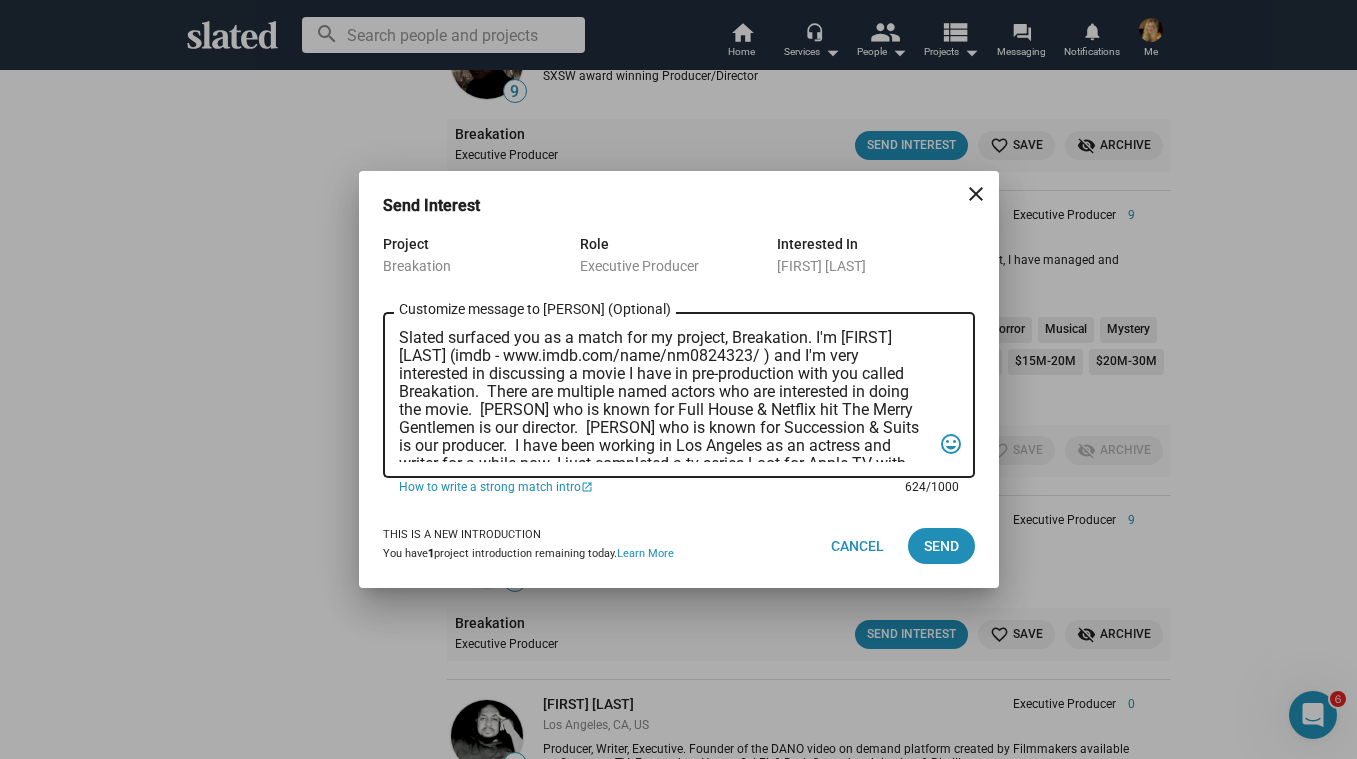 scroll, scrollTop: 119, scrollLeft: 0, axis: vertical 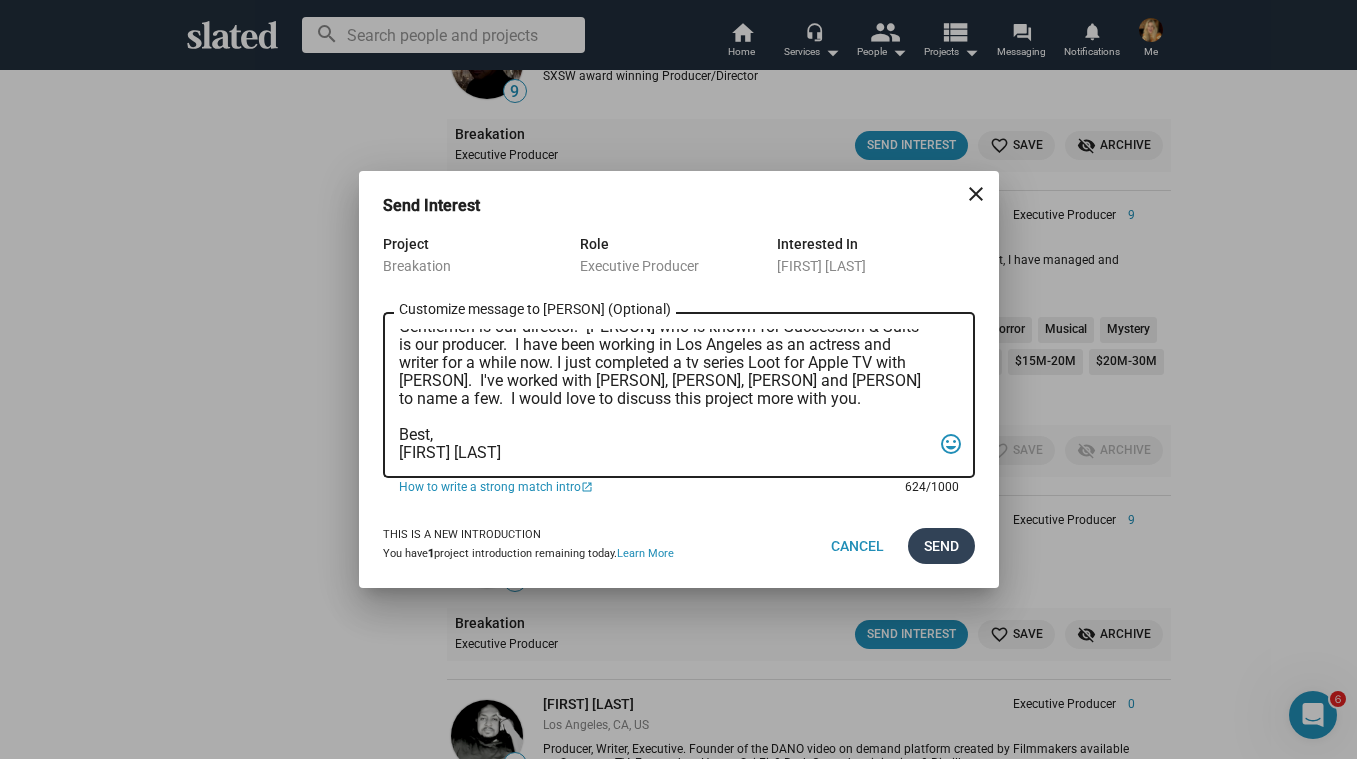 type on "Slated surfaced you as a match for my project, Breakation. I'm [FIRST] [LAST] (imdb - www.imdb.com/name/nm0824323/ ) and I'm very interested in discussing a movie I have in pre-production with you called Breakation.  There are multiple named actors who are interested in doing the movie.  [PERSON] who is known for Full House & Netflix hit The Merry Gentlemen is our director.  [PERSON] who is known for Succession & Suits is our producer.  I have been working in Los Angeles as an actress and writer for a while now. I just completed a tv series Loot for Apple TV with [PERSON].  I've worked with [PERSON], [PERSON], [PERSON] and [PERSON] to name a few.  I would love to discuss this project more with you.
Best,
[FIRST] [LAST]" 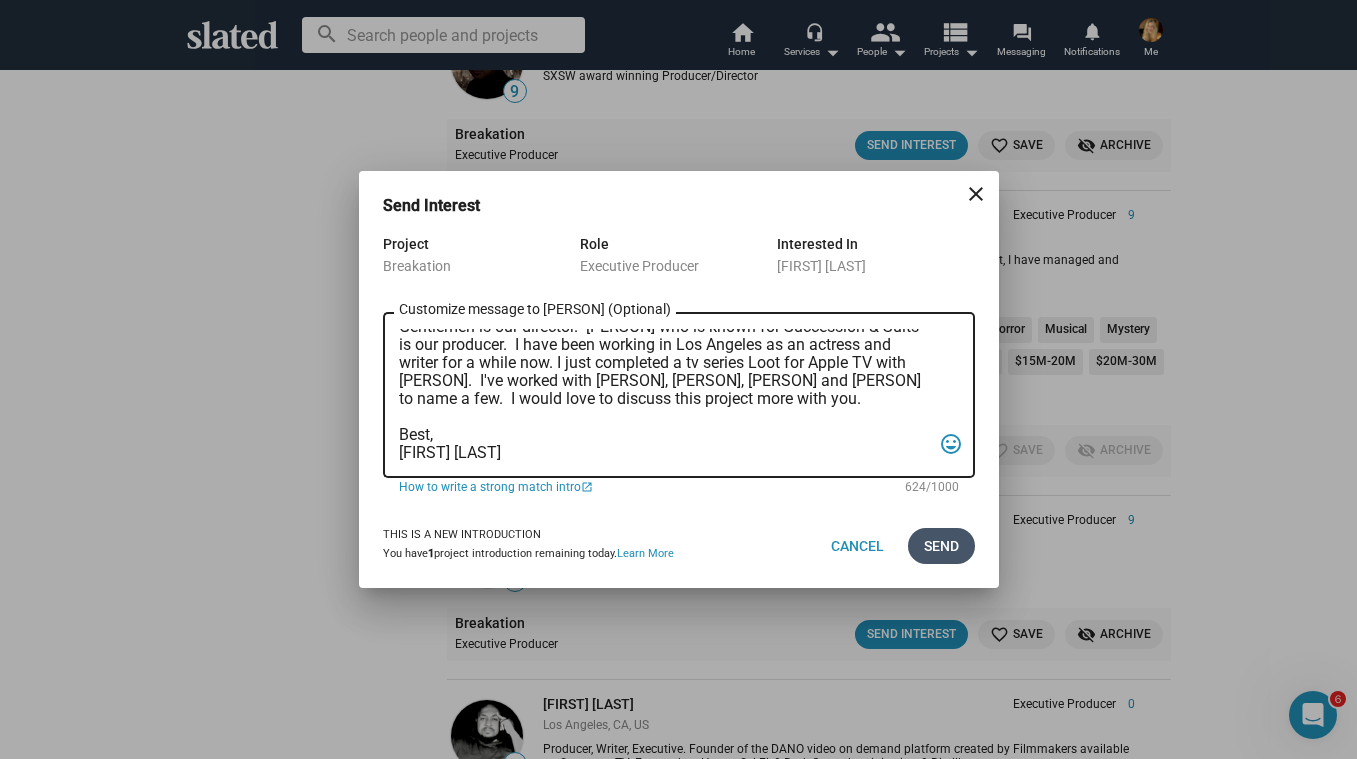 click on "Send" at bounding box center (941, 546) 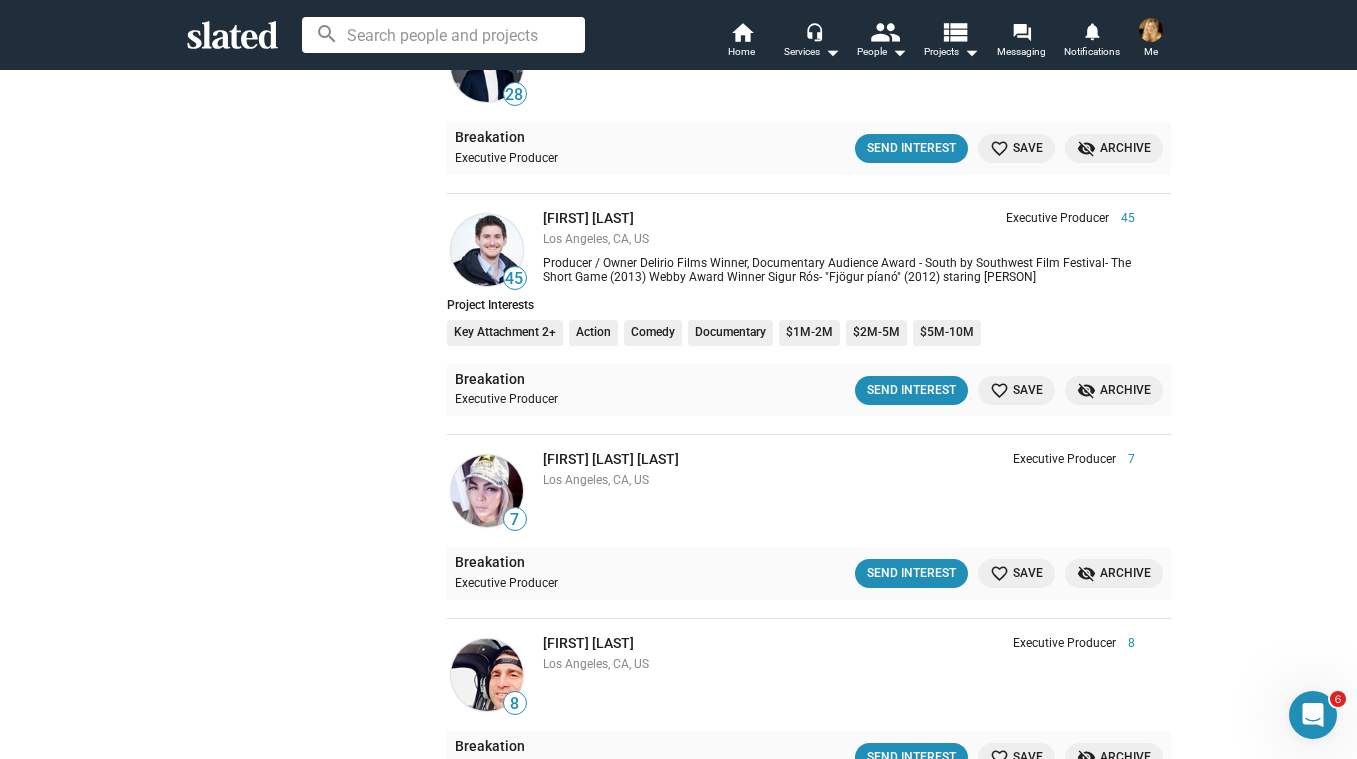 scroll, scrollTop: 10373, scrollLeft: 0, axis: vertical 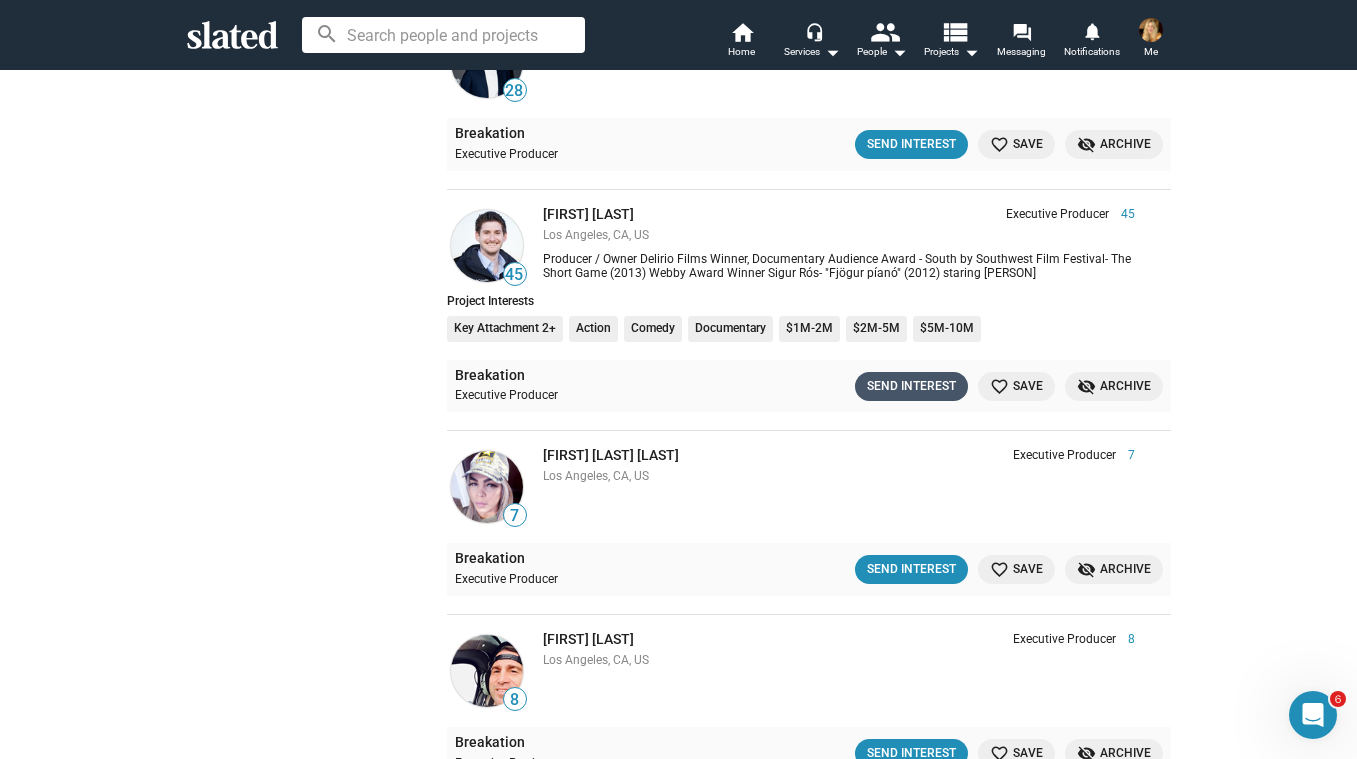 click on "Send Interest" 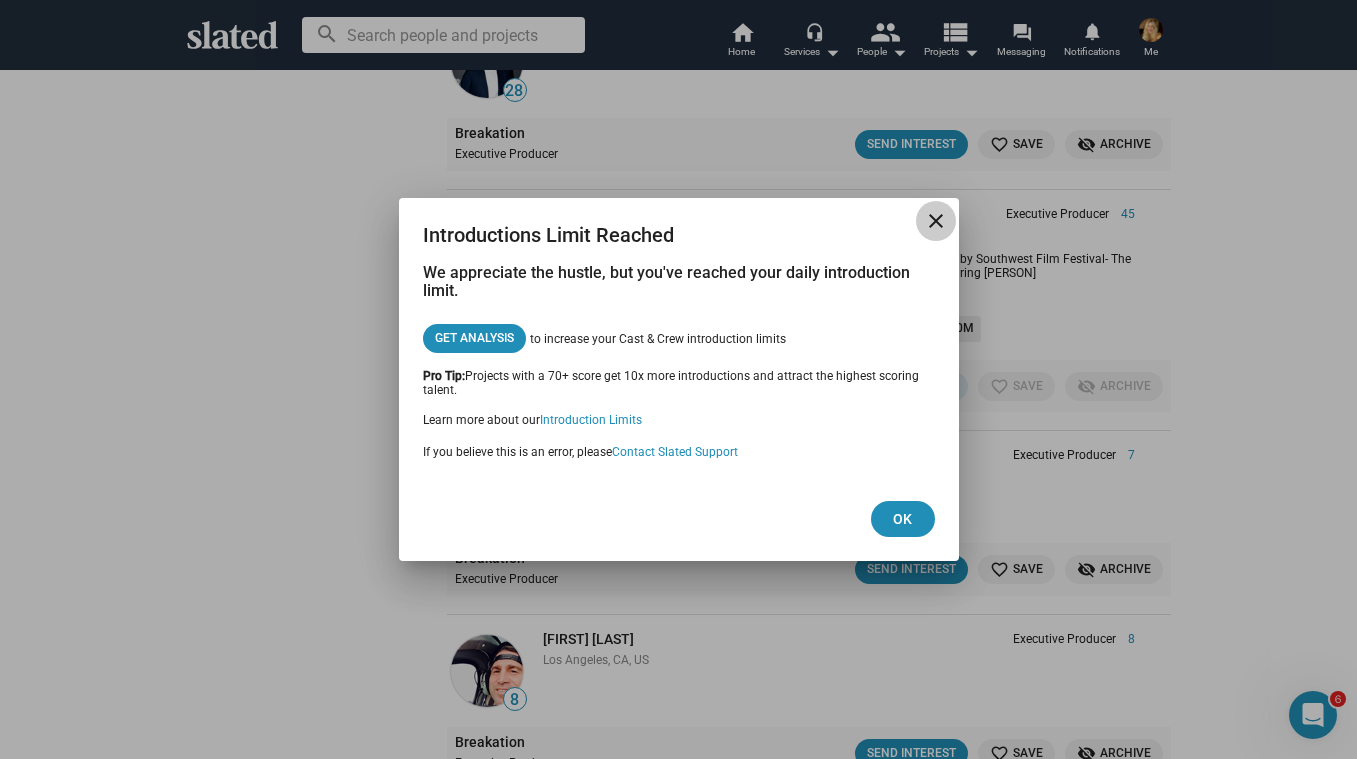click on "close" at bounding box center (936, 221) 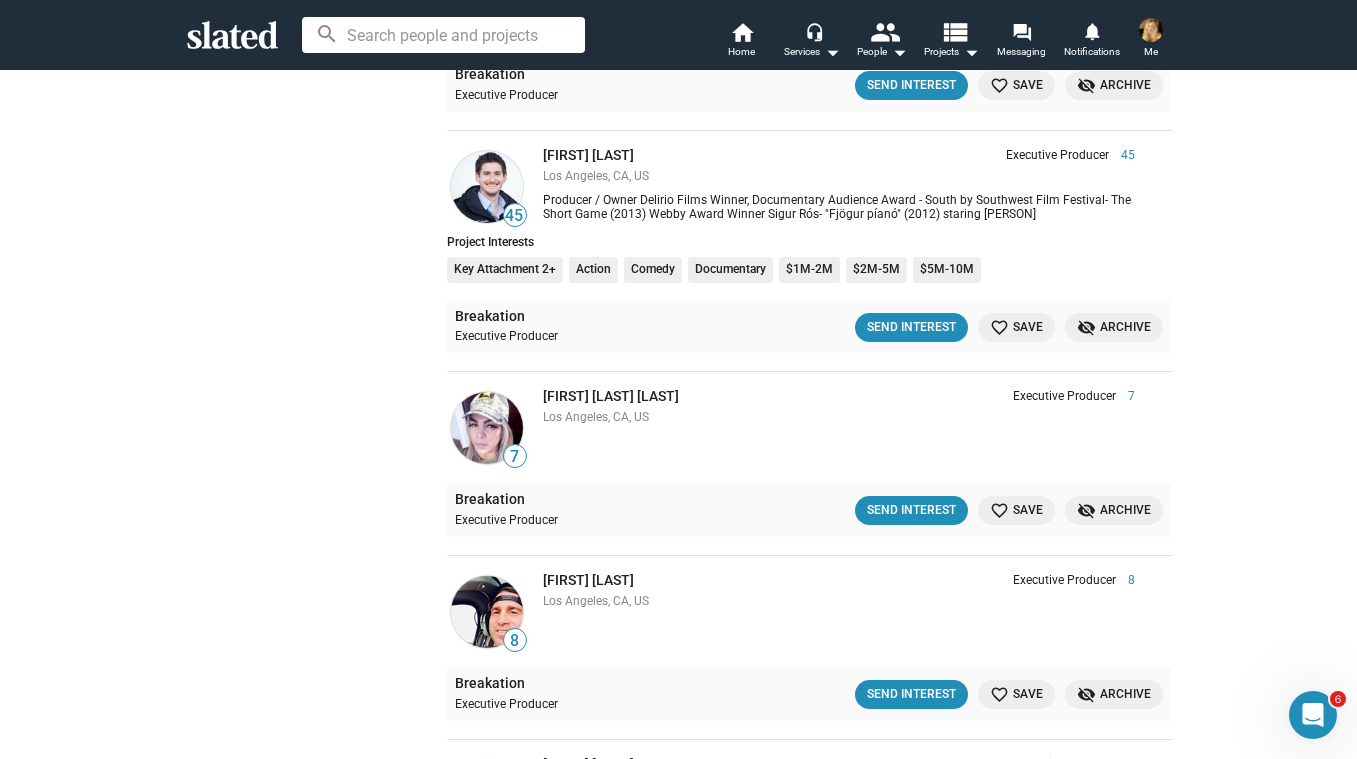 scroll, scrollTop: 10436, scrollLeft: 0, axis: vertical 